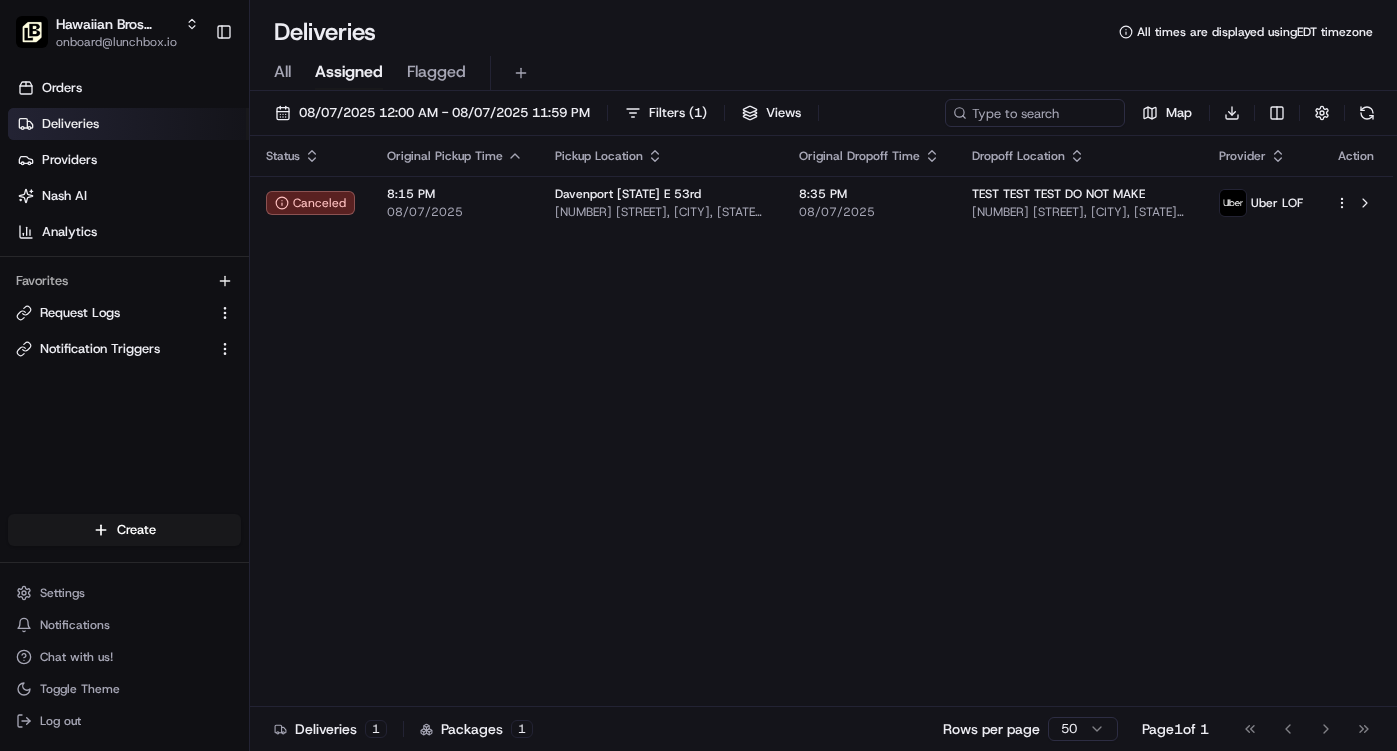 scroll, scrollTop: 0, scrollLeft: 0, axis: both 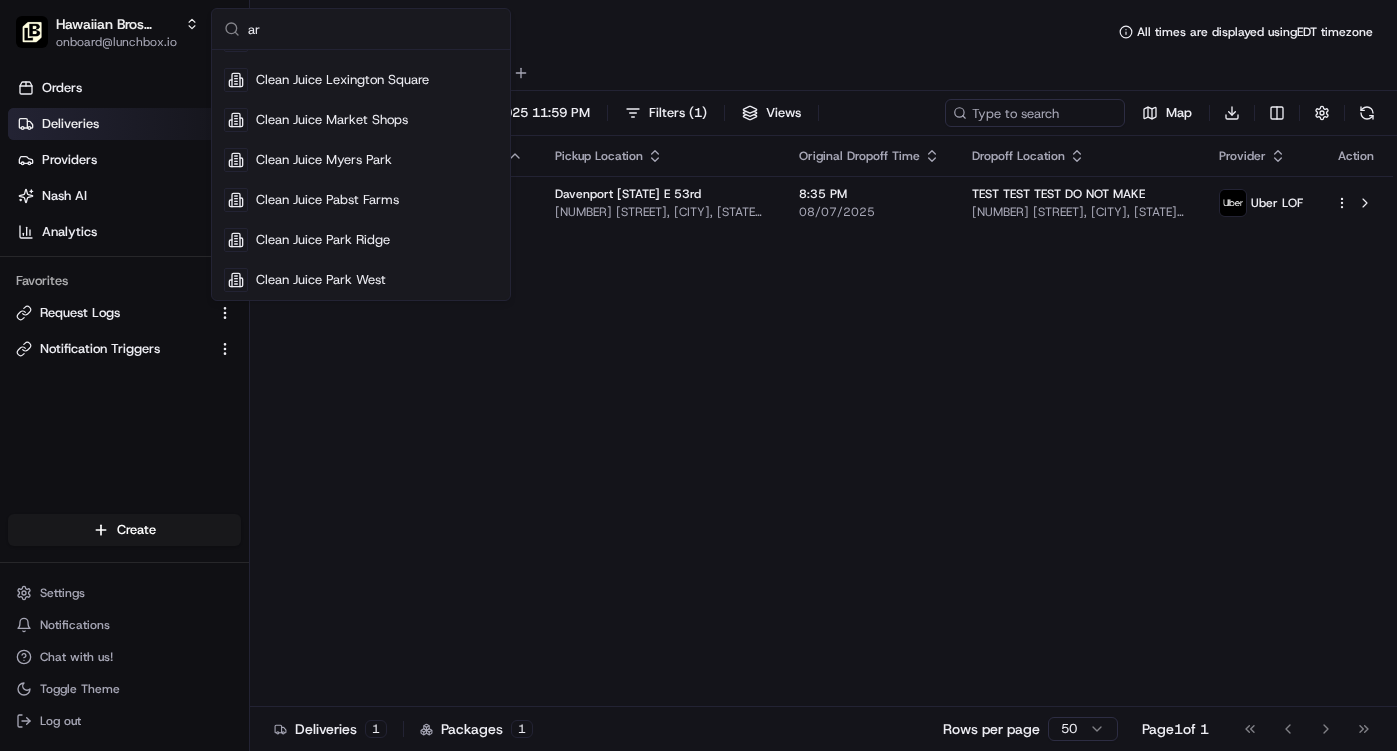 type on "a" 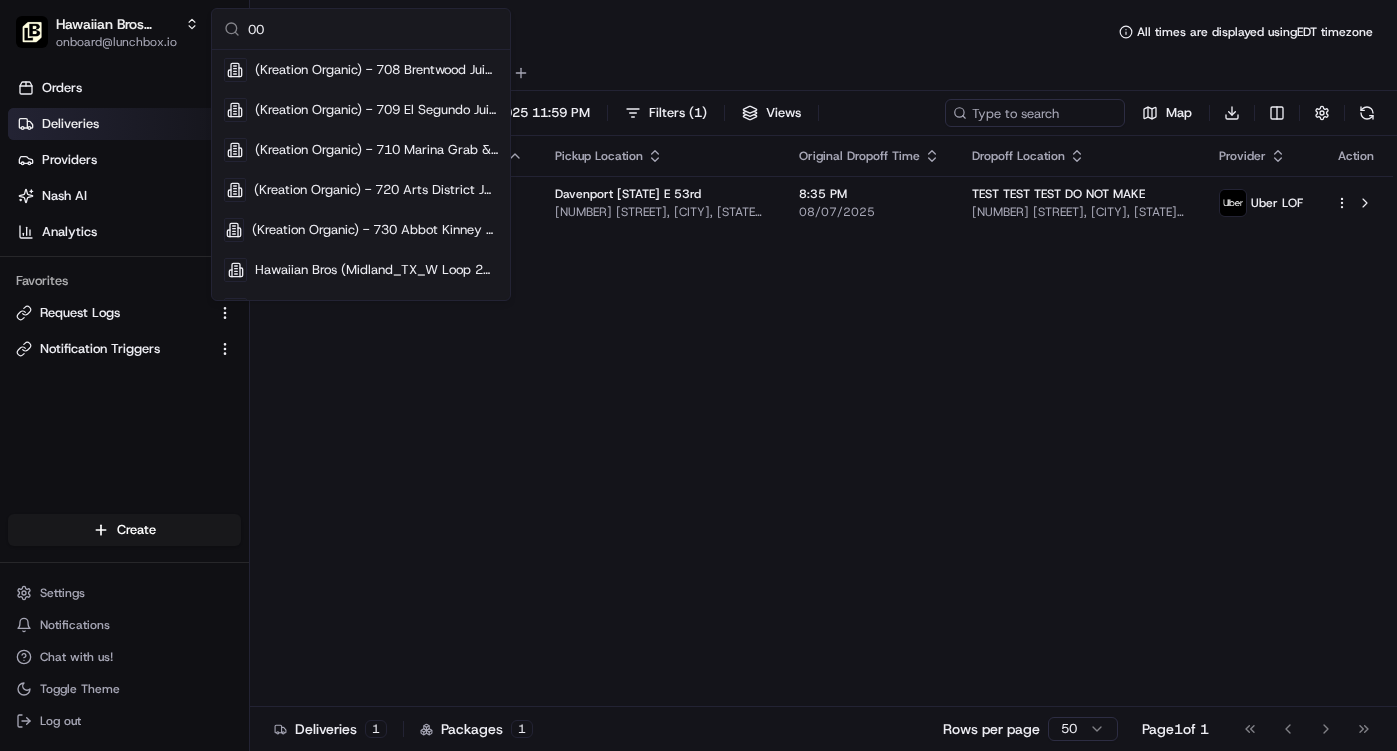 scroll, scrollTop: 0, scrollLeft: 0, axis: both 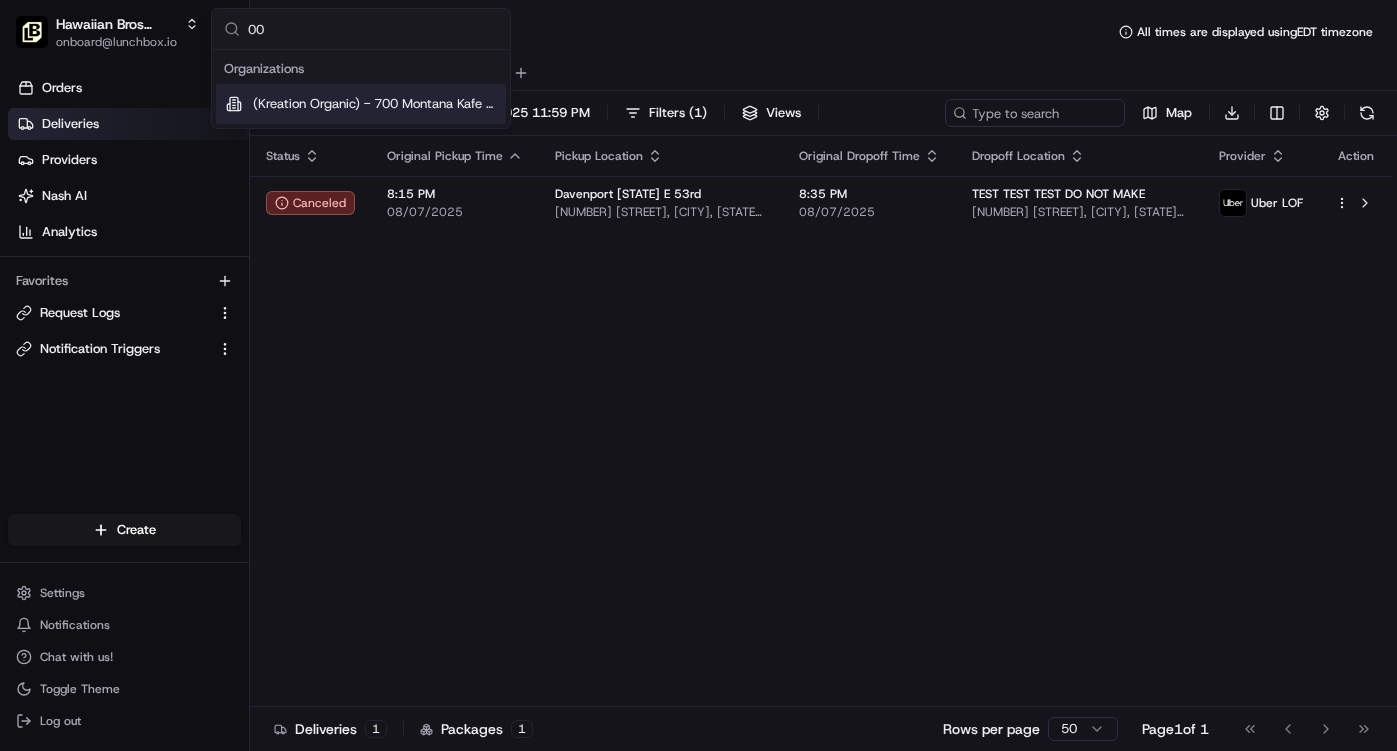 type on "0" 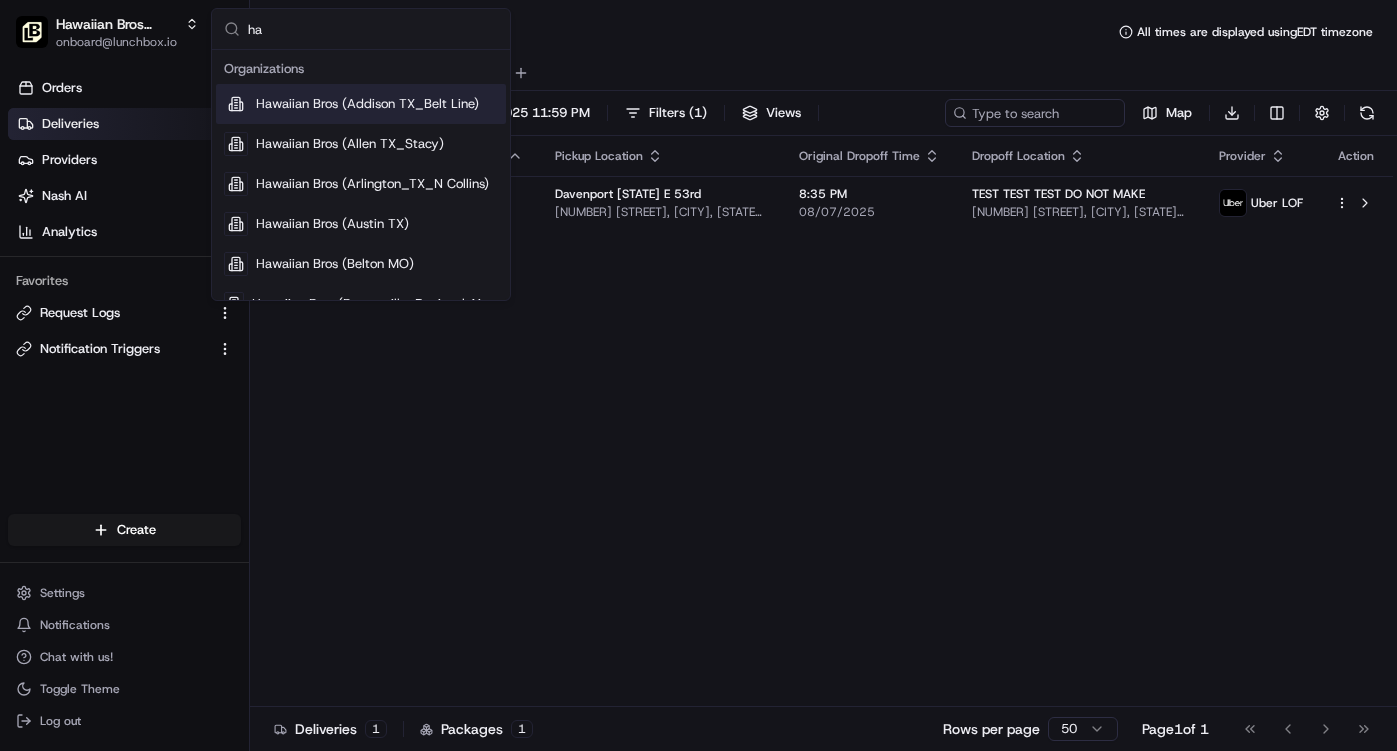 scroll, scrollTop: 304, scrollLeft: 0, axis: vertical 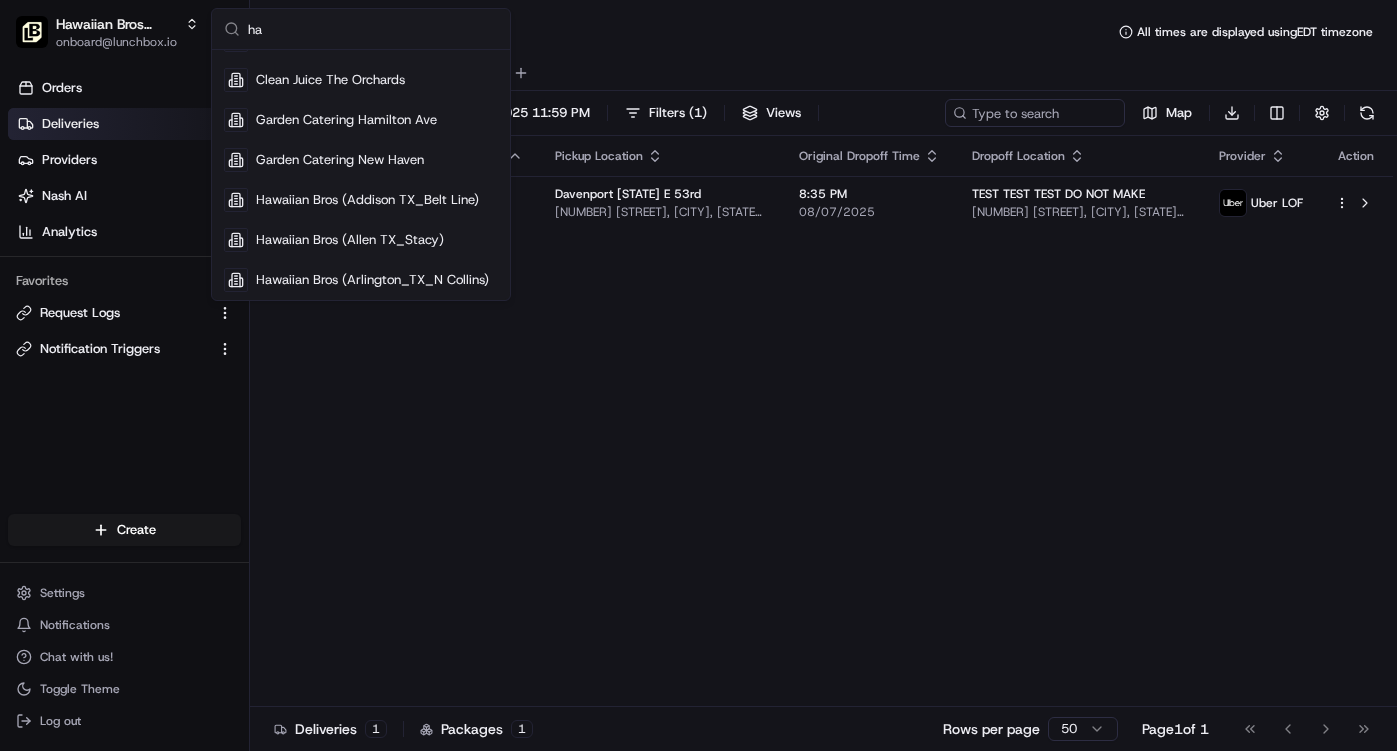 type on "h" 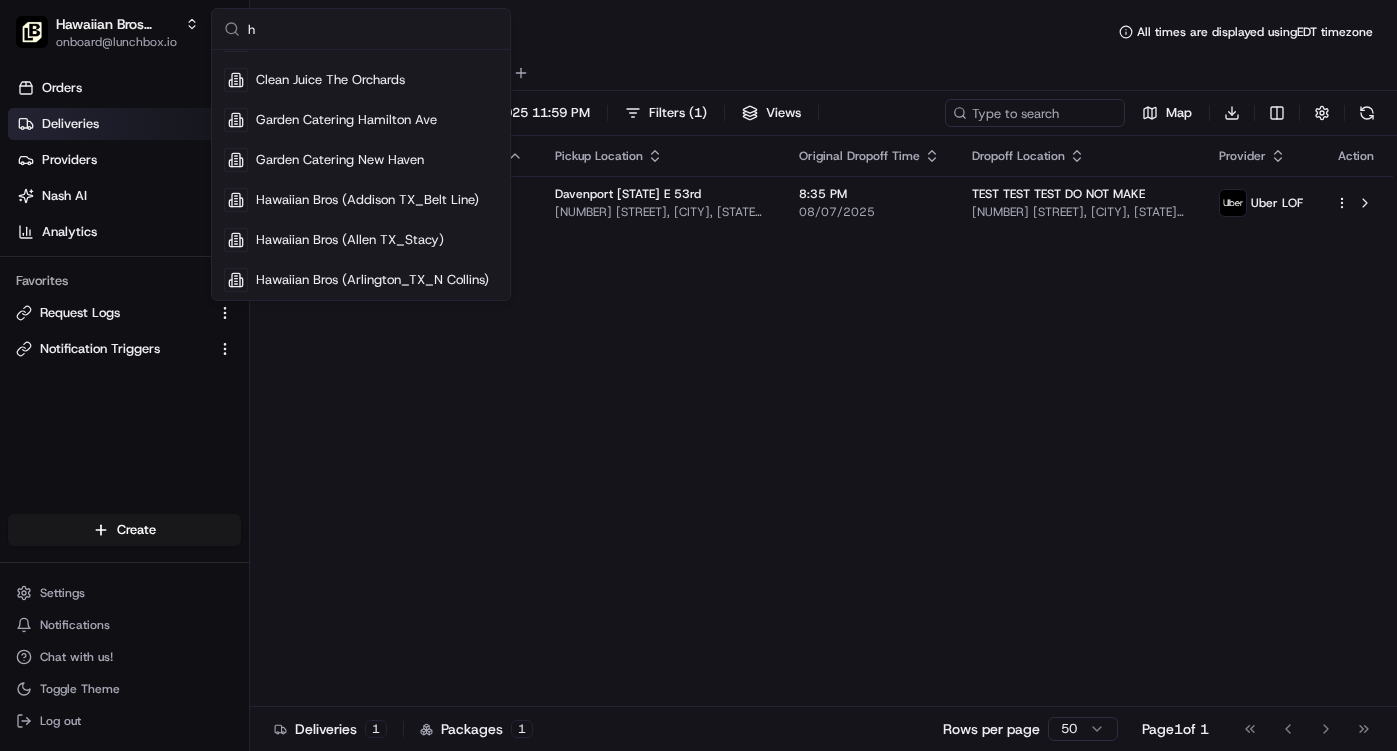 scroll, scrollTop: 0, scrollLeft: 0, axis: both 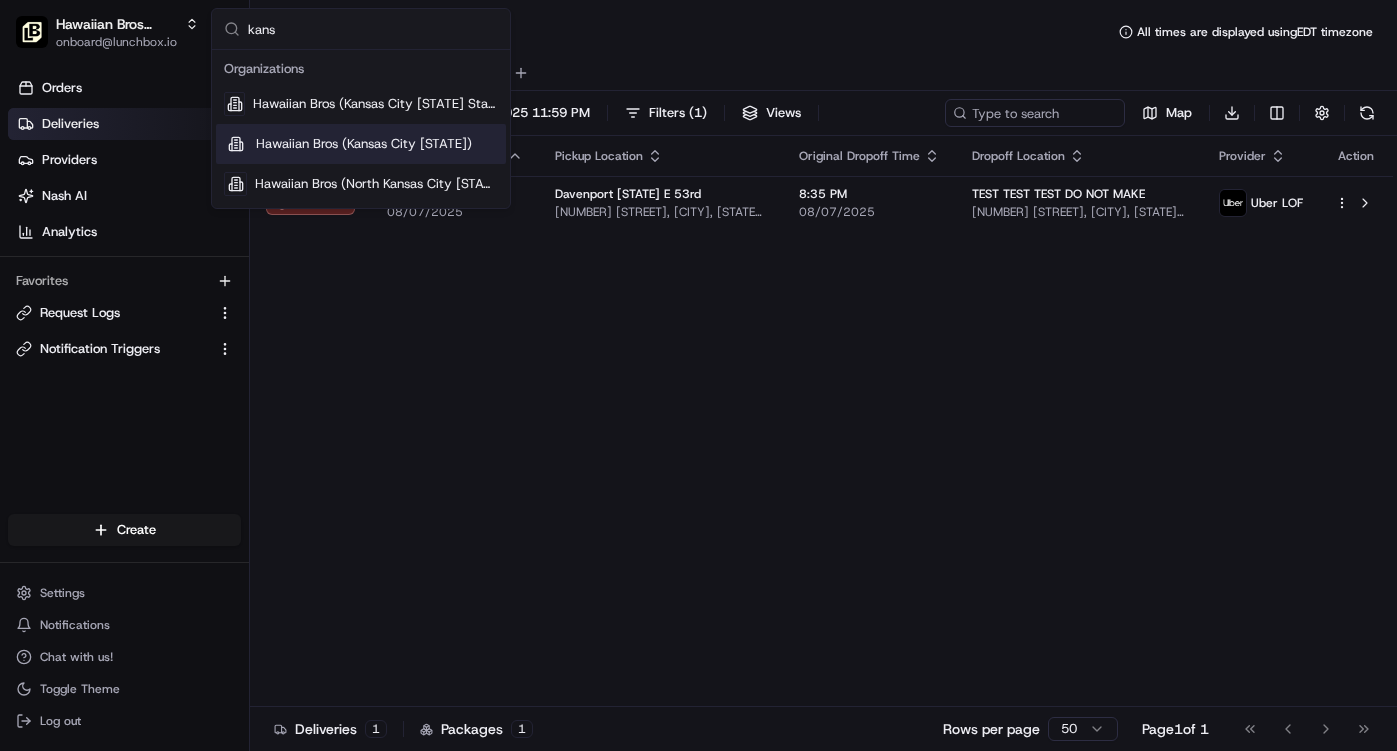 type on "kans" 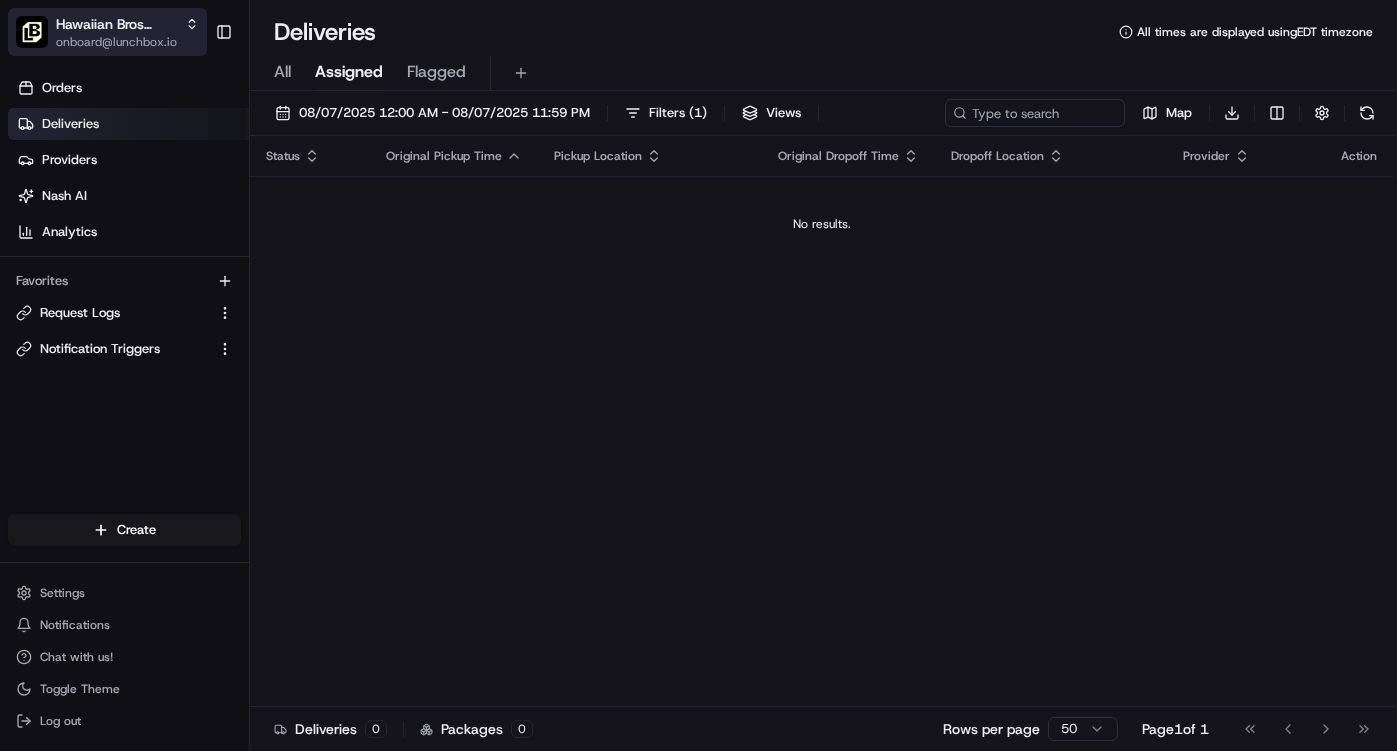click on "Hawaiian Bros (Kansas City [STATE])" at bounding box center (116, 24) 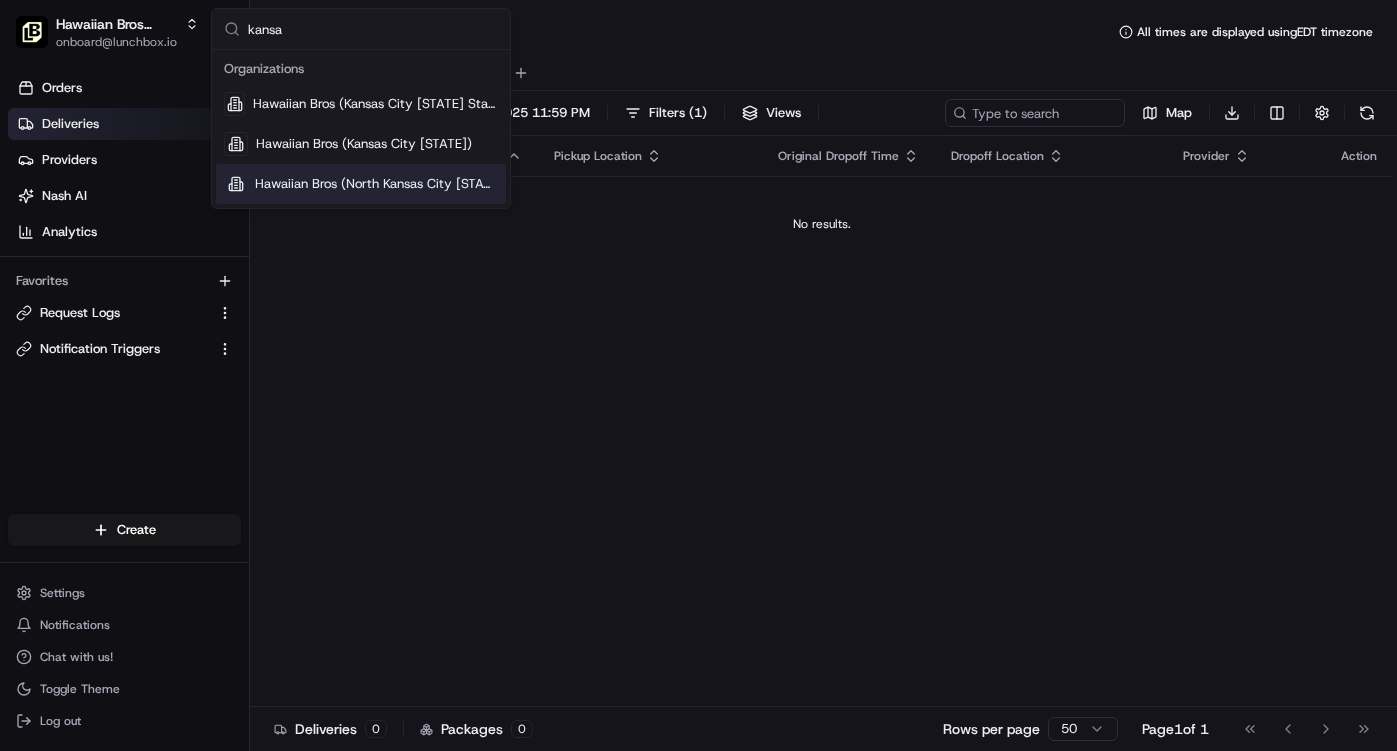 type on "kansa" 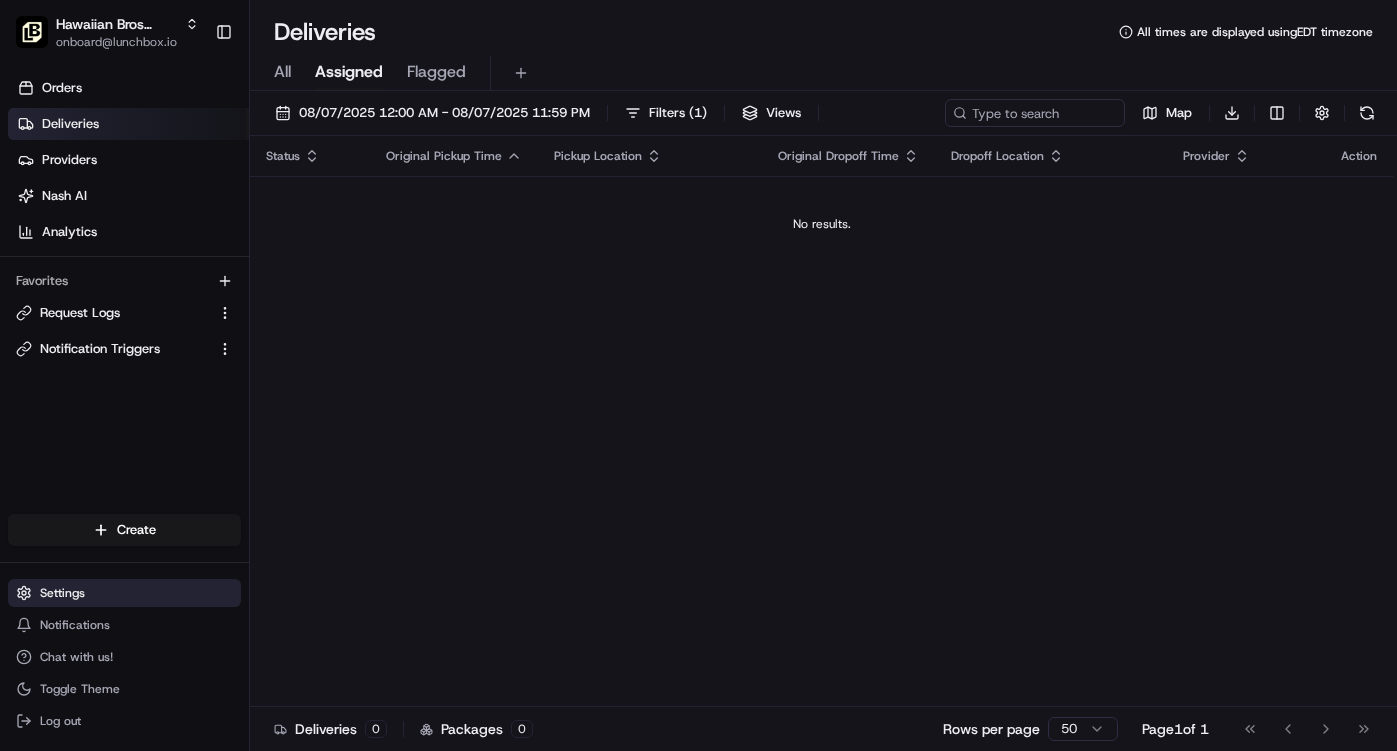 click on "Settings" at bounding box center [62, 593] 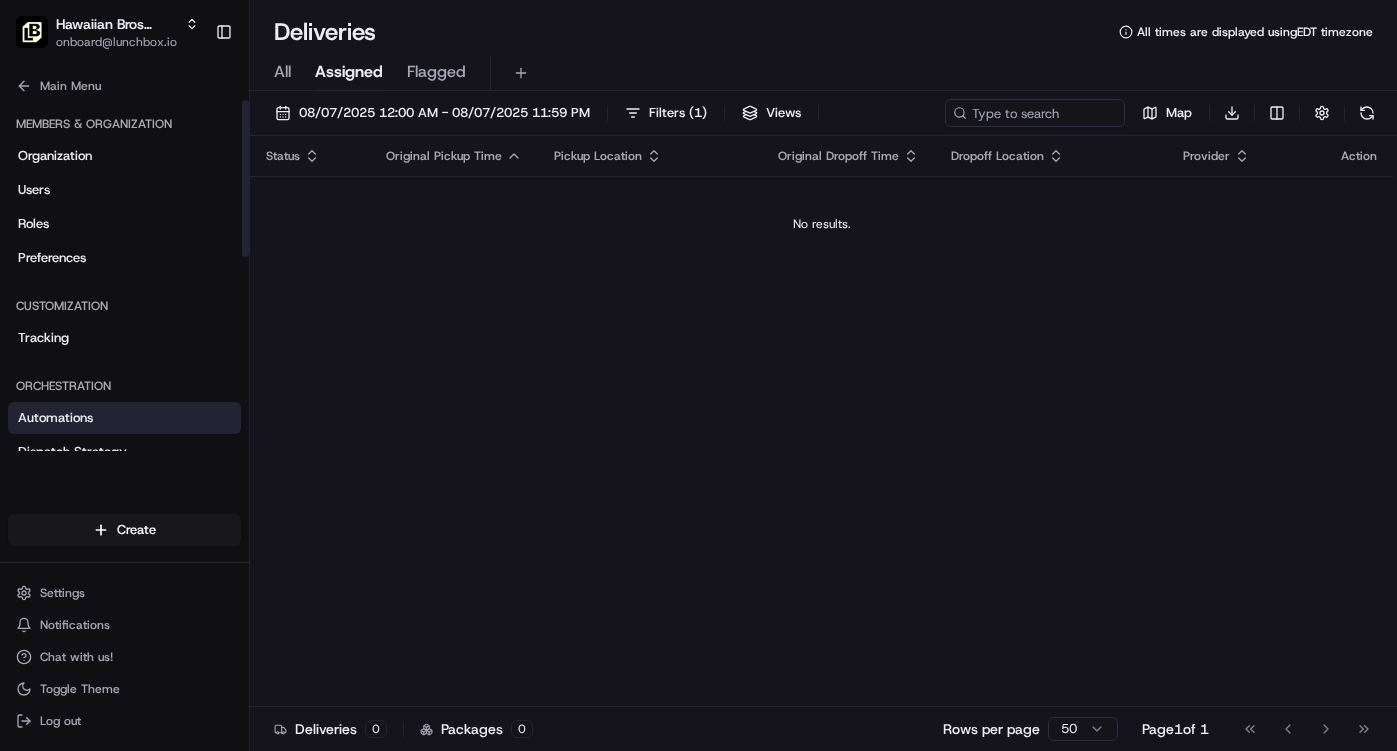 click on "Automations" at bounding box center [55, 418] 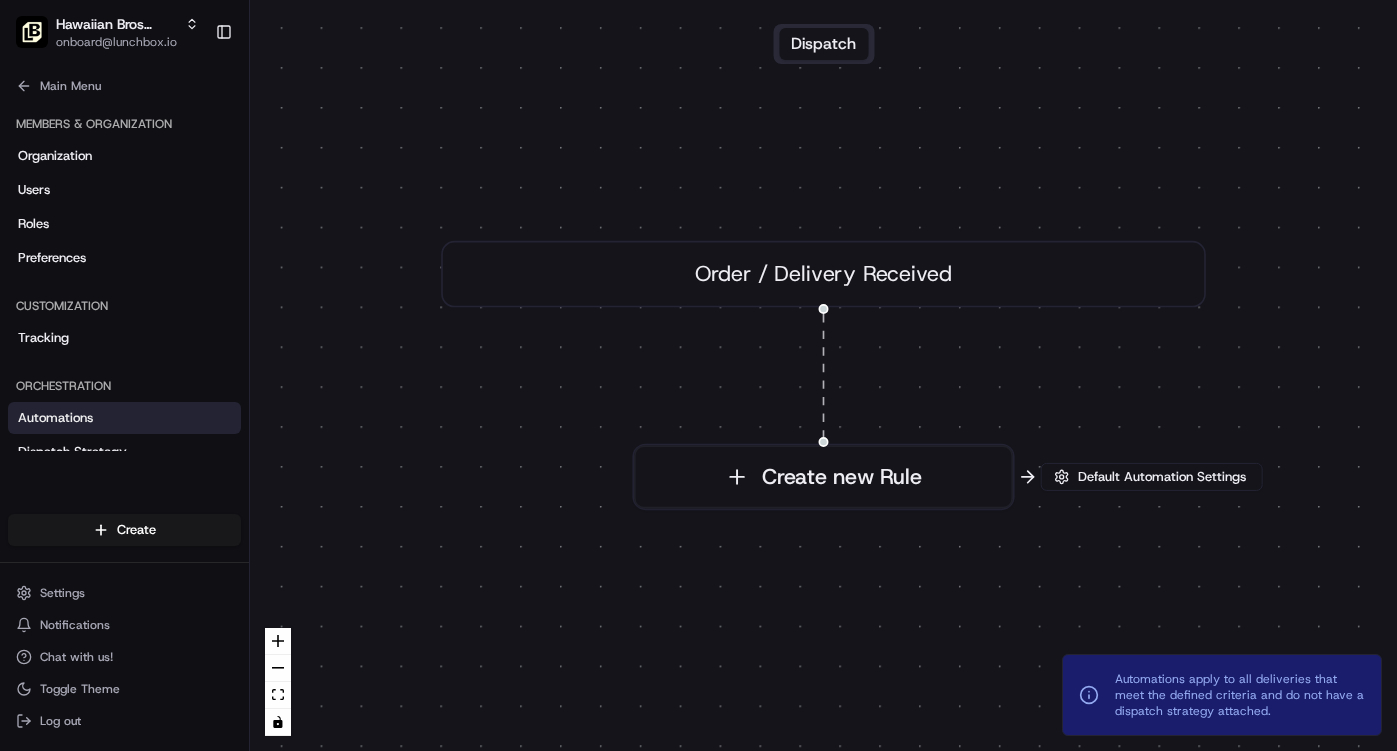 click on "Order / Delivery Received" at bounding box center [823, 274] 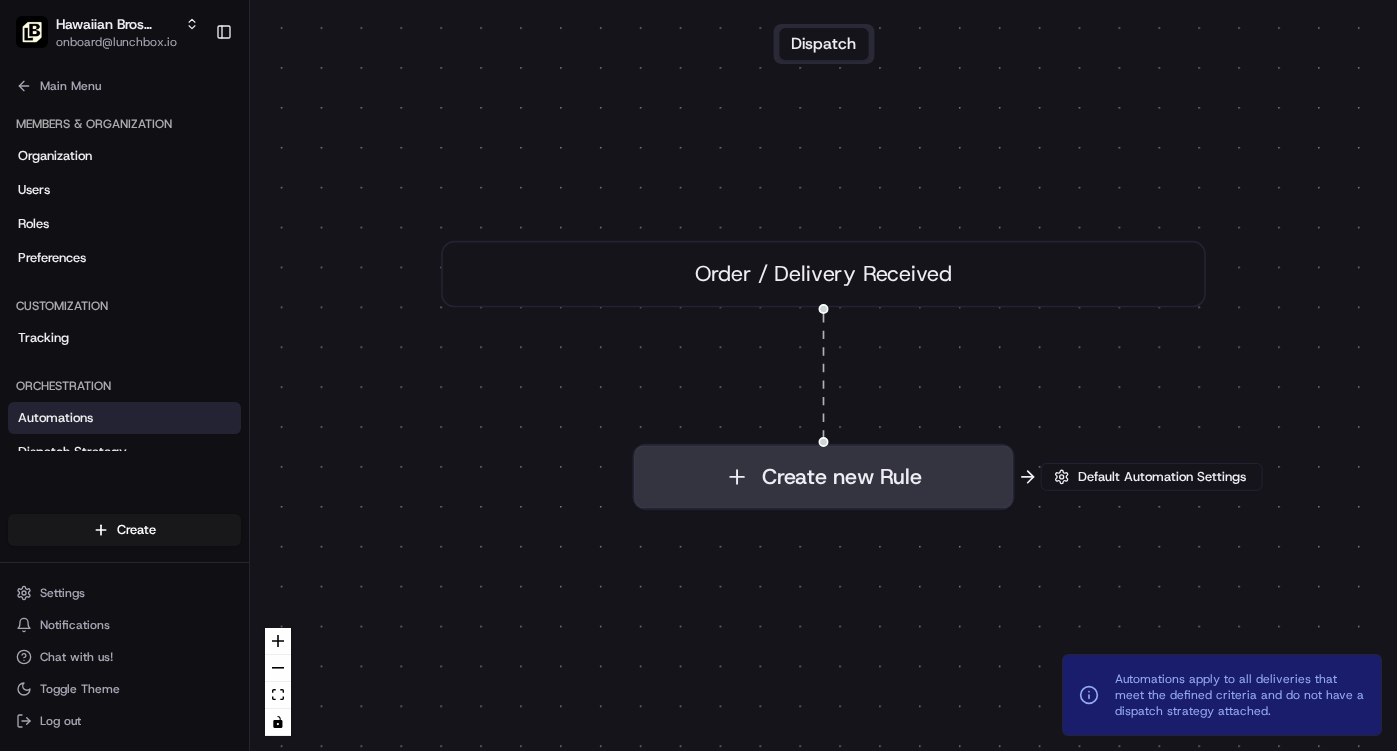 click on "Create new Rule" at bounding box center (823, 476) 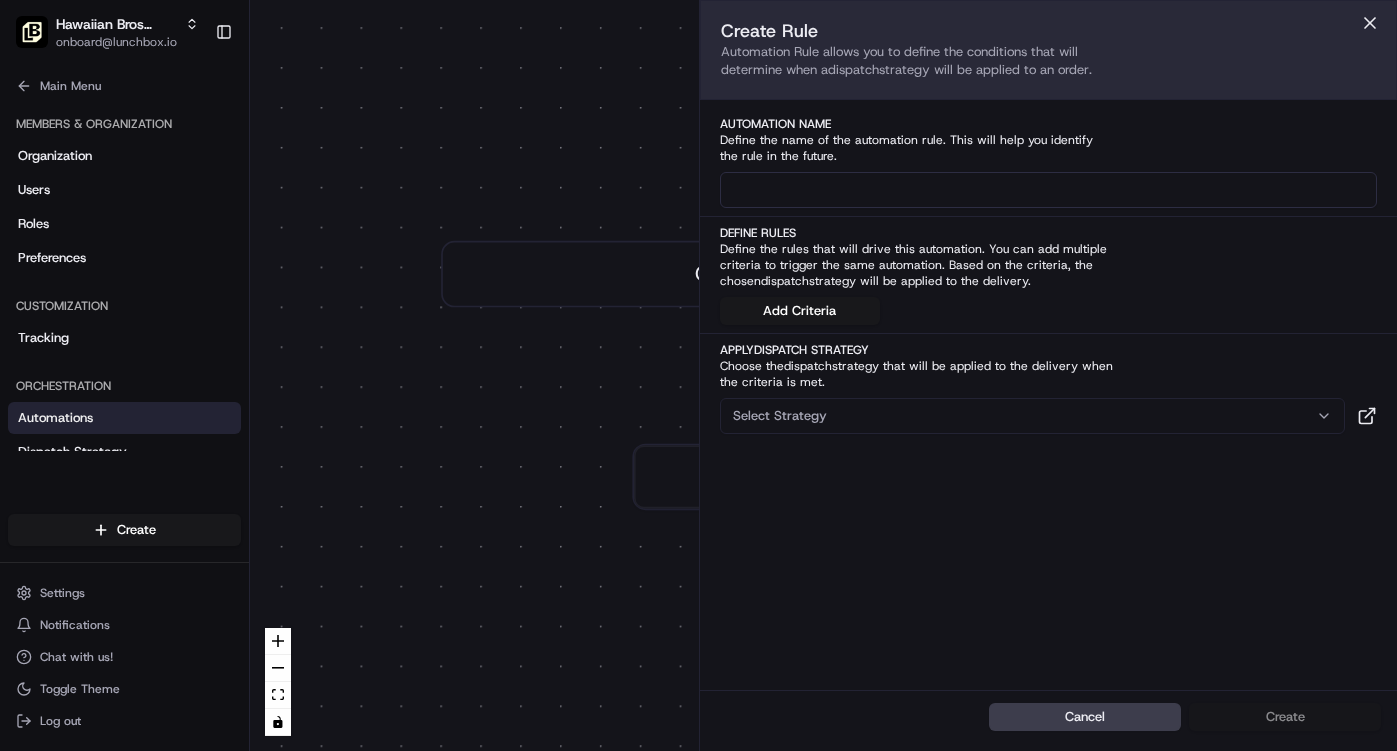 click at bounding box center (1049, 190) 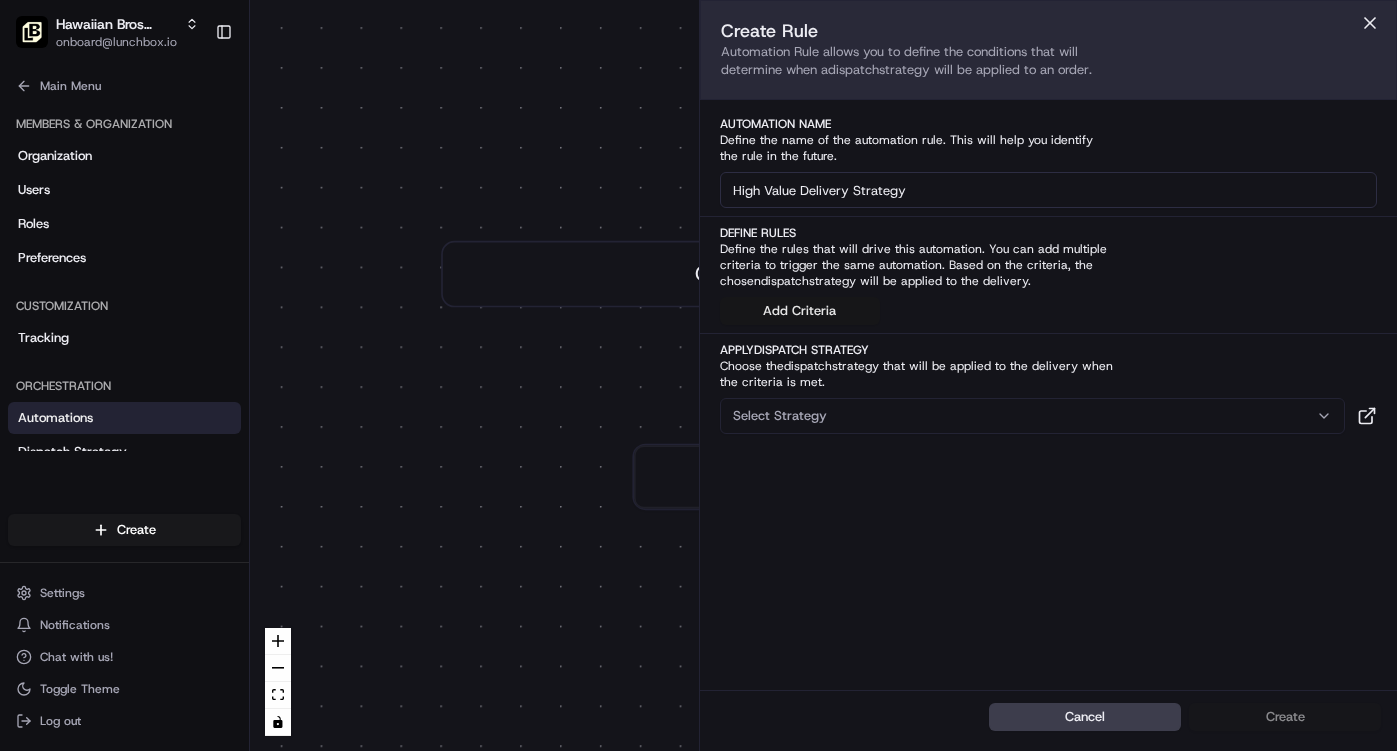 type on "High Value Delivery Strategy" 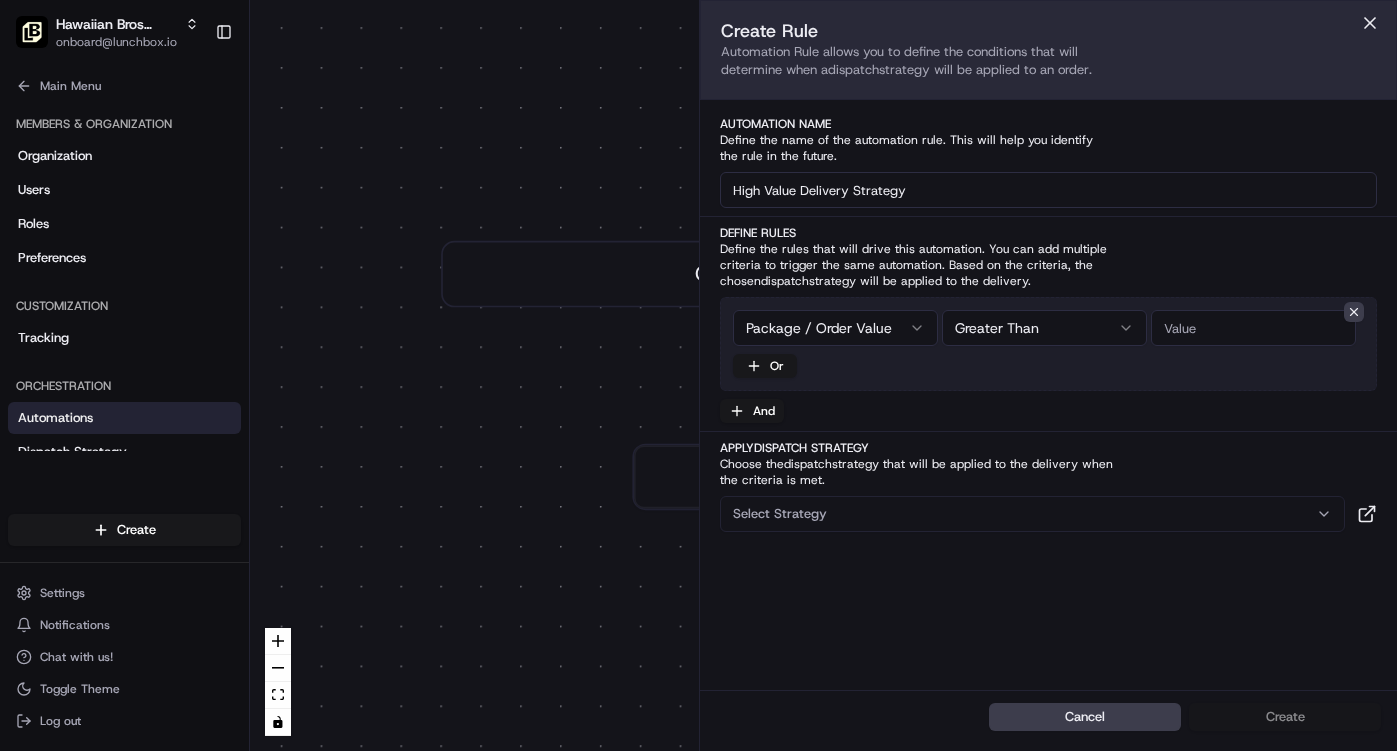 click on "Dispatch 0 Order / Delivery Received Create new Rule Default Automation Settings Automations apply to all deliveries that meet the defined criteria and do not have a dispatch strategy attached. Press enter or space to select a node. You can then use the arrow keys to move the node around. Press delete to remove it and escape to cancel. Press enter or space to select an edge. You can then press delete to remove it or escape to cancel. Create Rule dispatch Automation Name Define Rules dispatch" at bounding box center [698, 375] 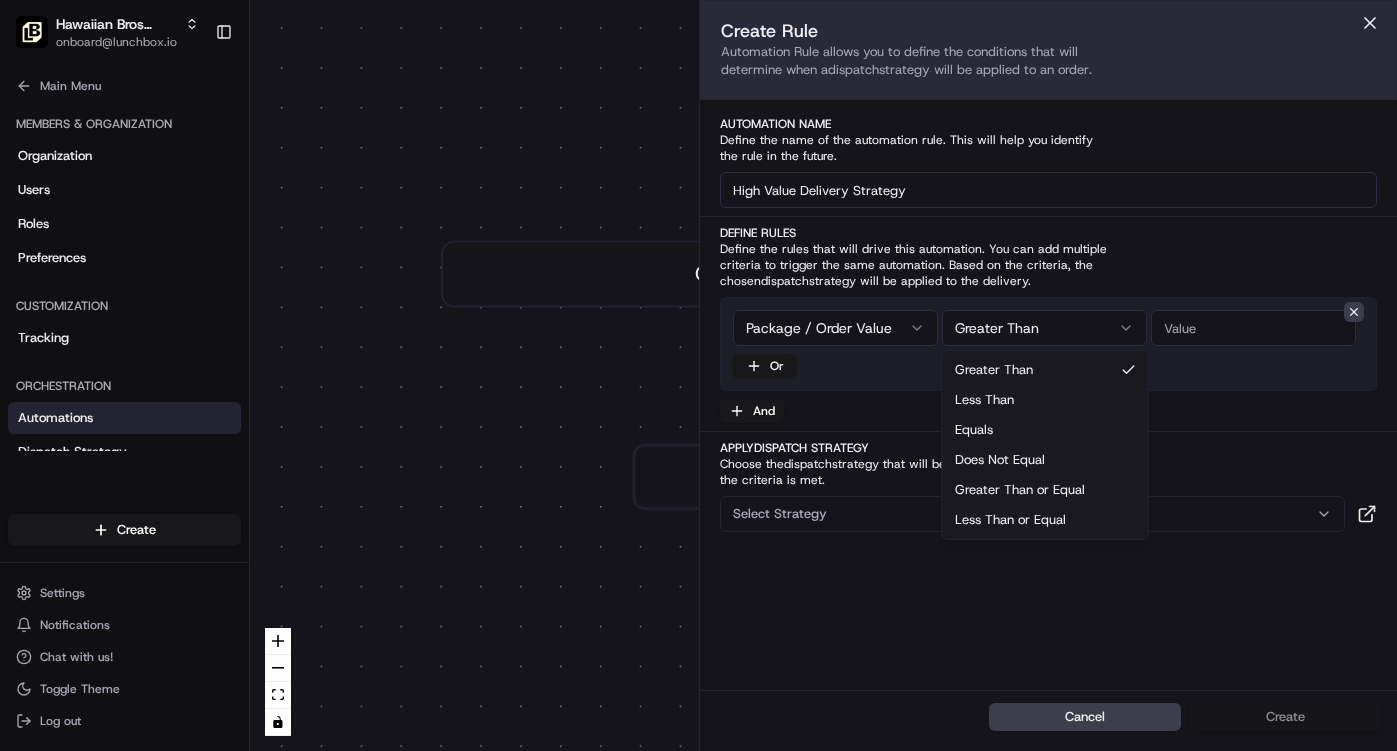 click on "Dispatch 0 Order / Delivery Received Create new Rule Default Automation Settings Automations apply to all deliveries that meet the defined criteria and do not have a dispatch strategy attached. Press enter or space to select a node. You can then use the arrow keys to move the node around. Press delete to remove it and escape to cancel. Press enter or space to select an edge. You can then press delete to remove it or escape to cancel. Create Rule dispatch Automation Name Define Rules dispatch" at bounding box center (698, 375) 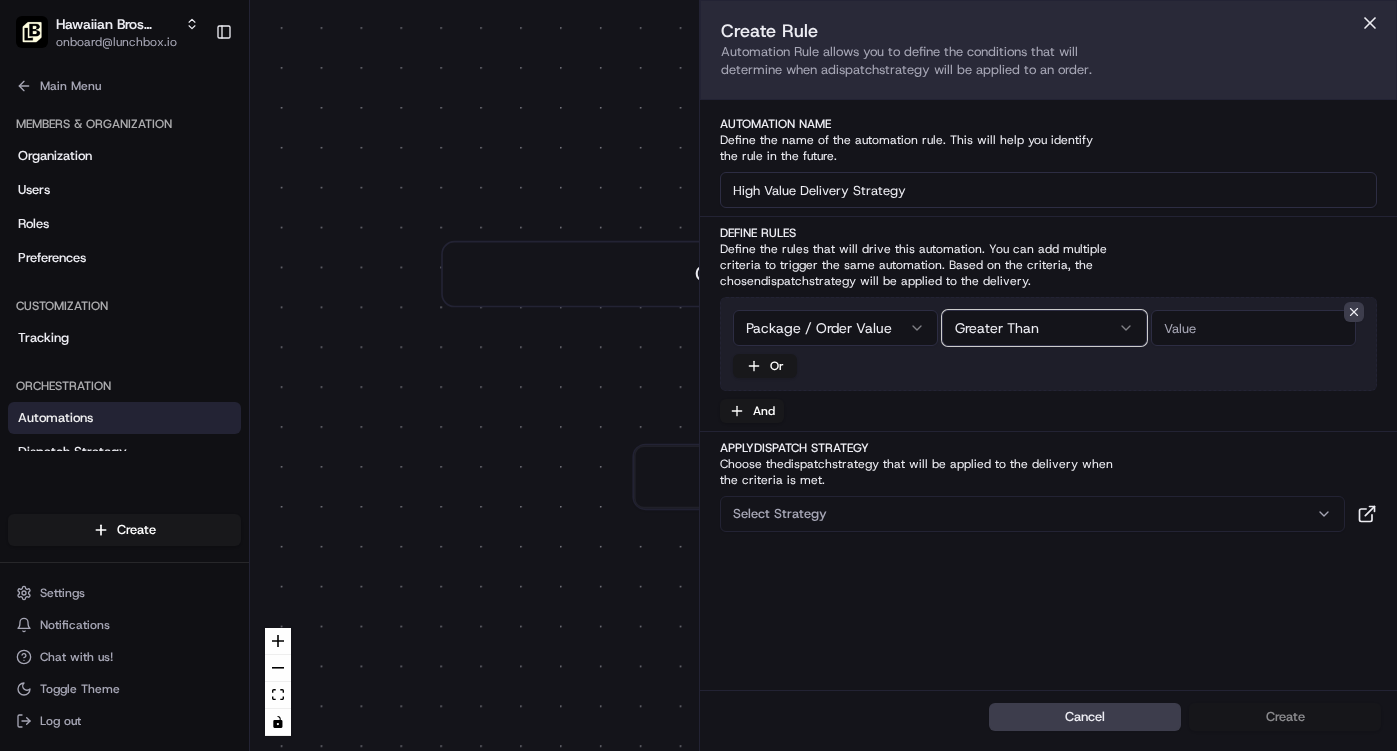 click on "Dispatch 0 Order / Delivery Received Create new Rule Default Automation Settings Automations apply to all deliveries that meet the defined criteria and do not have a dispatch strategy attached. Press enter or space to select a node. You can then use the arrow keys to move the node around. Press delete to remove it and escape to cancel. Press enter or space to select an edge. You can then press delete to remove it or escape to cancel. Create Rule dispatch Automation Name Define Rules dispatch" at bounding box center (698, 375) 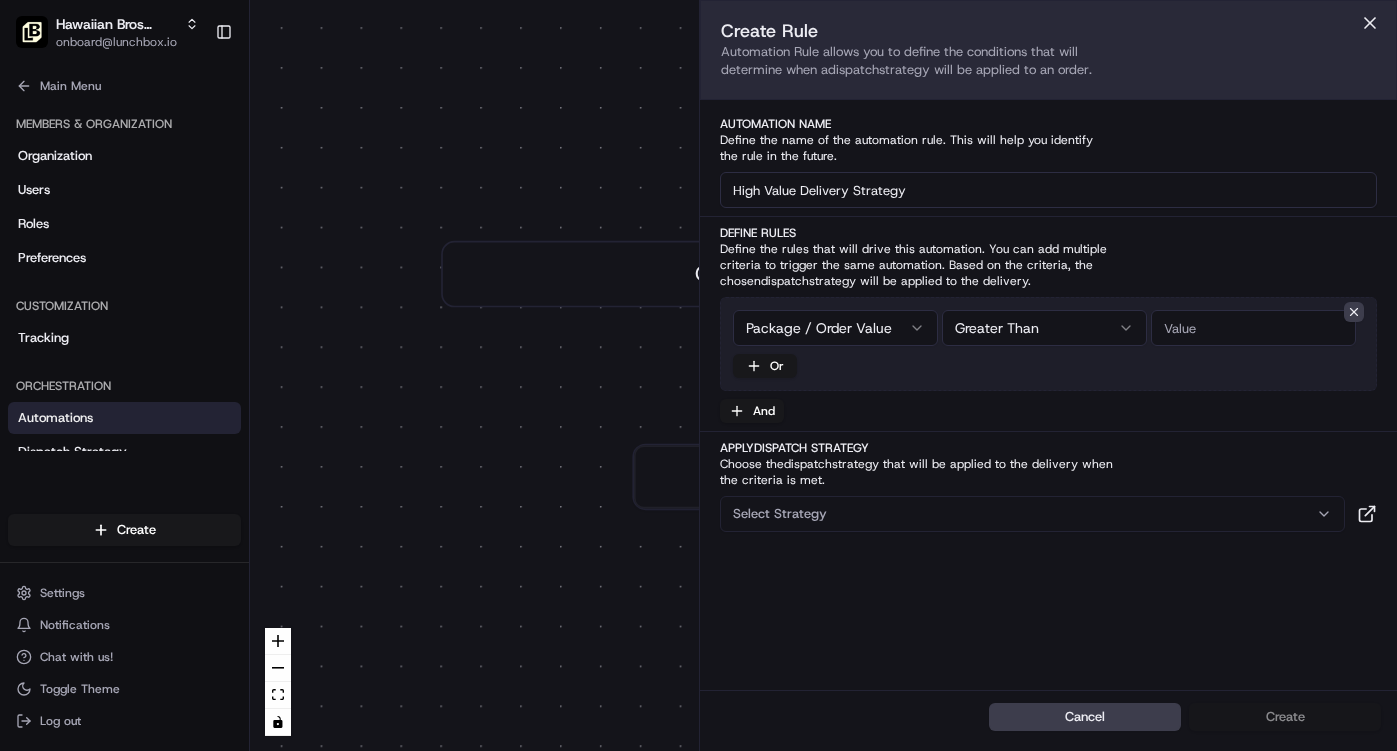 click at bounding box center (1253, 328) 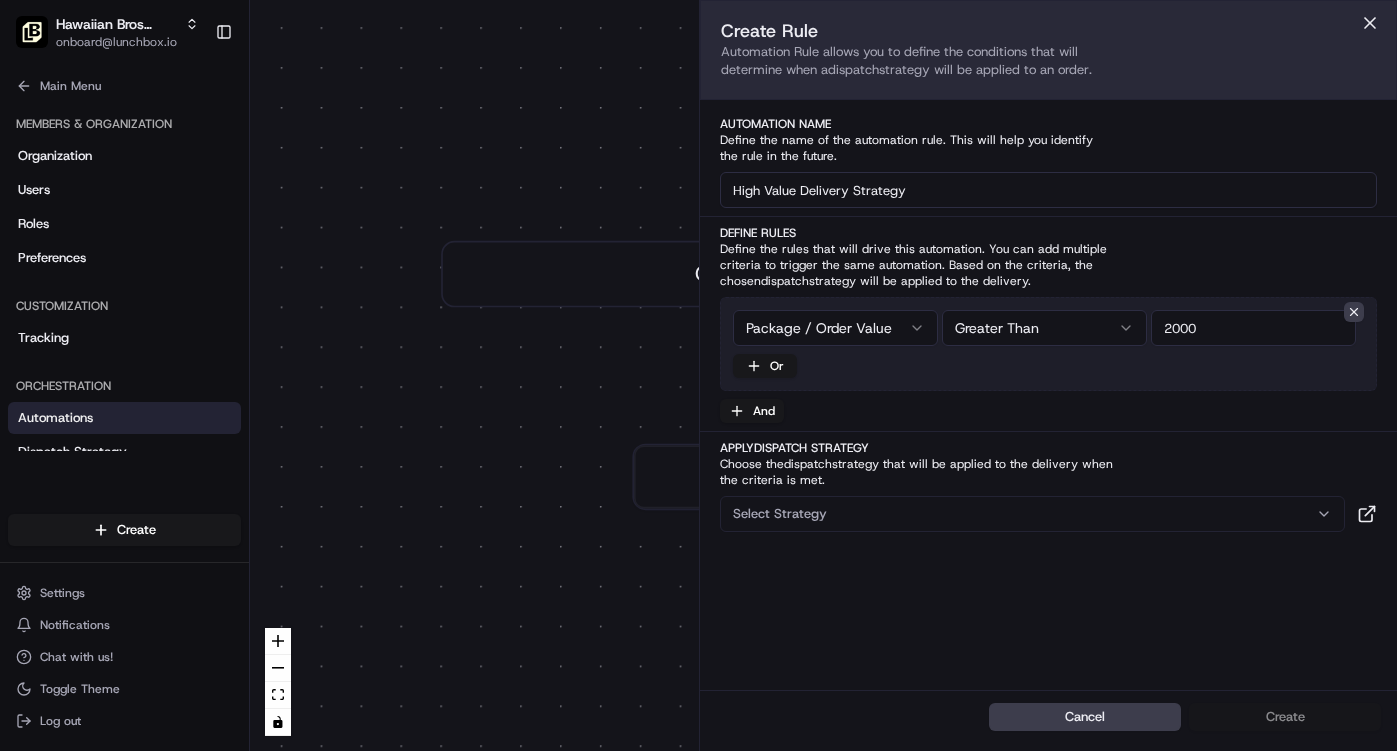type on "2000" 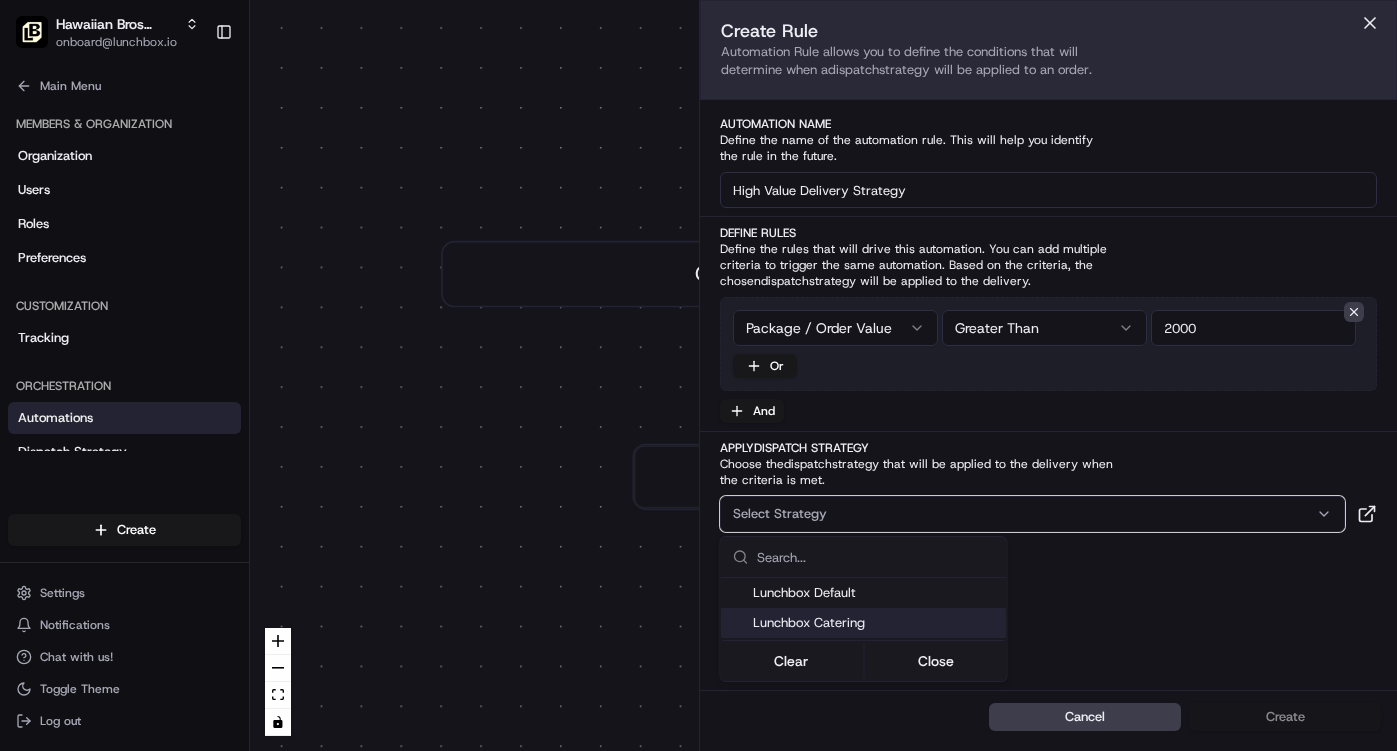 click on "Lunchbox Catering" at bounding box center [876, 623] 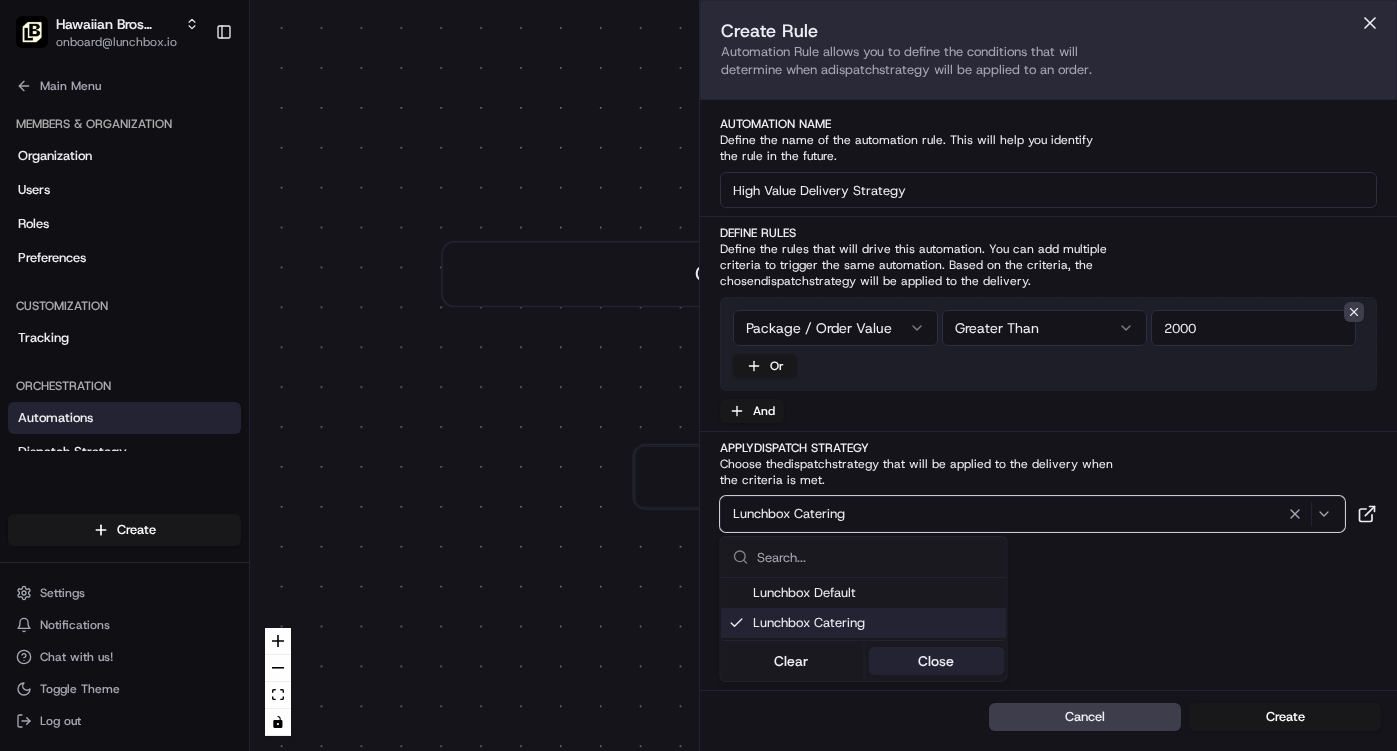 click on "Close" at bounding box center [936, 661] 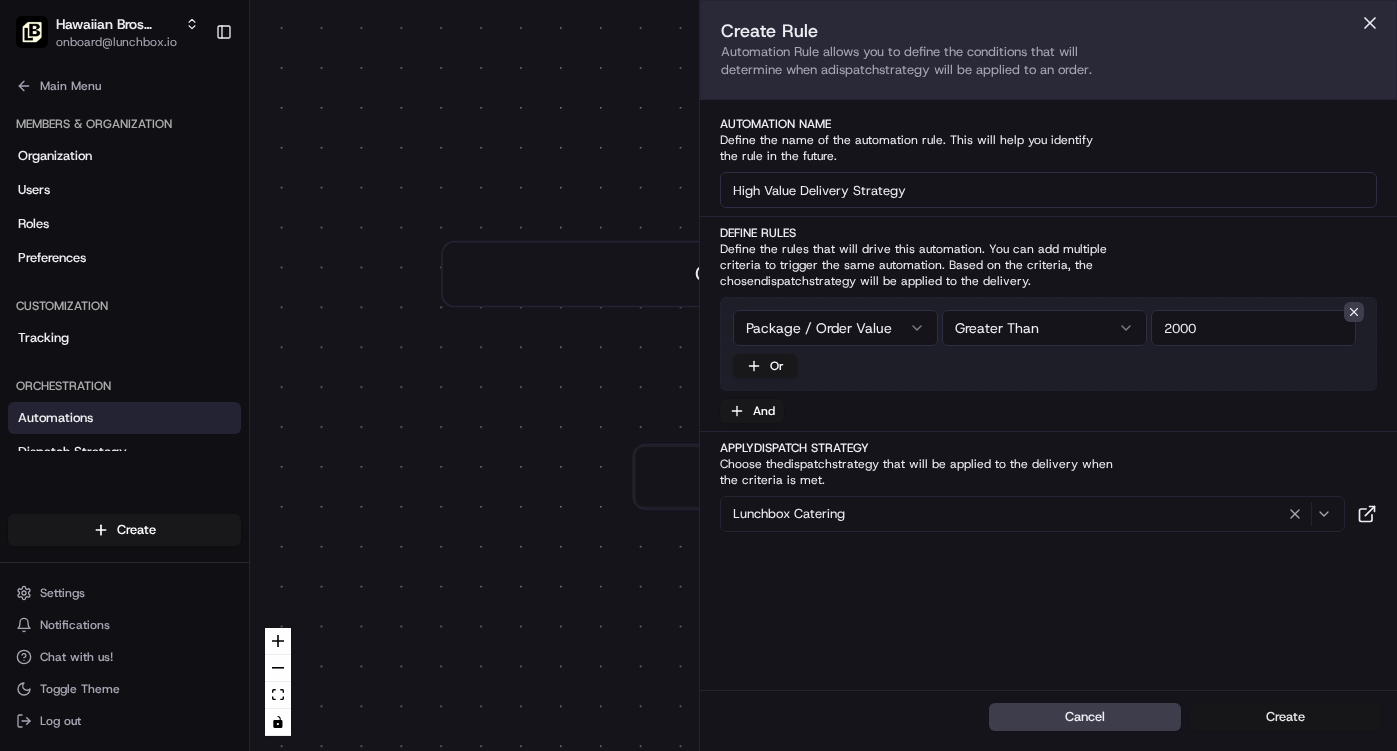 click on "Create" at bounding box center (1285, 717) 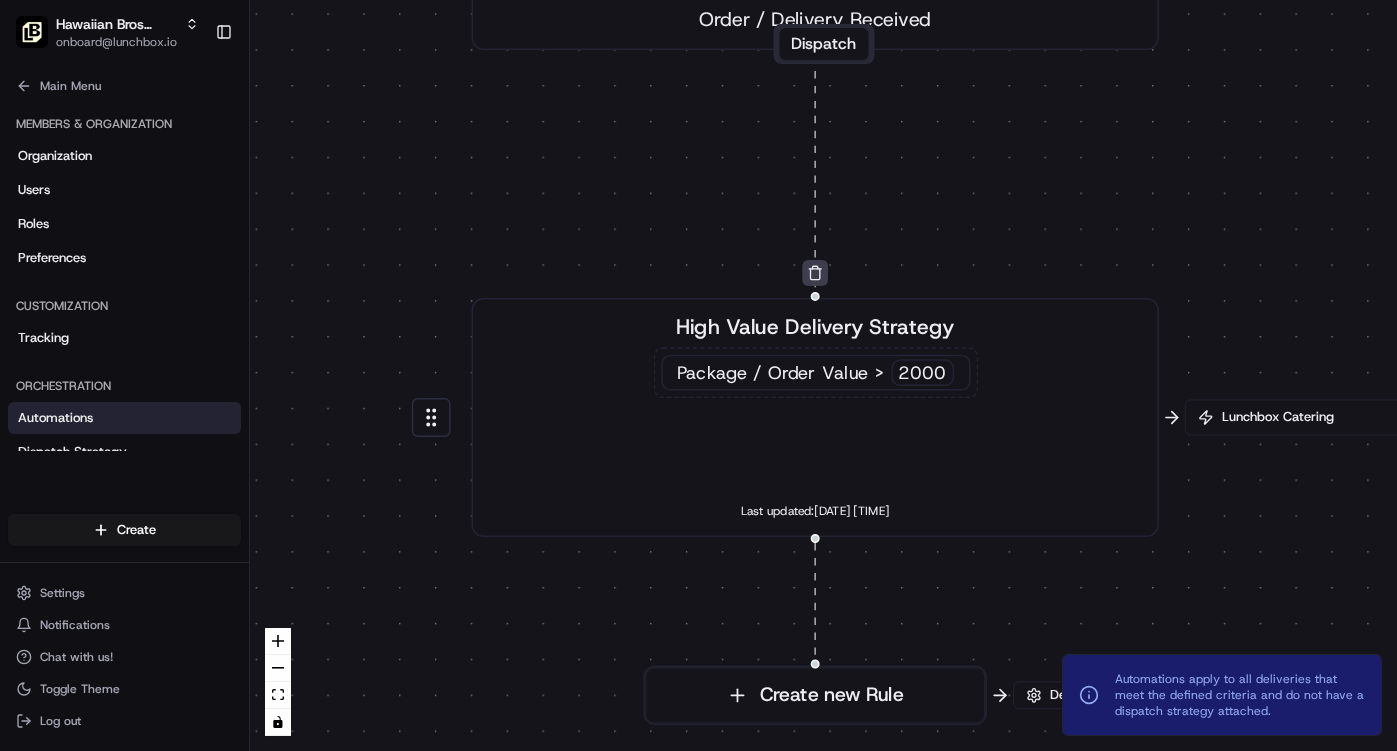 drag, startPoint x: 933, startPoint y: 552, endPoint x: 907, endPoint y: 268, distance: 285.18765 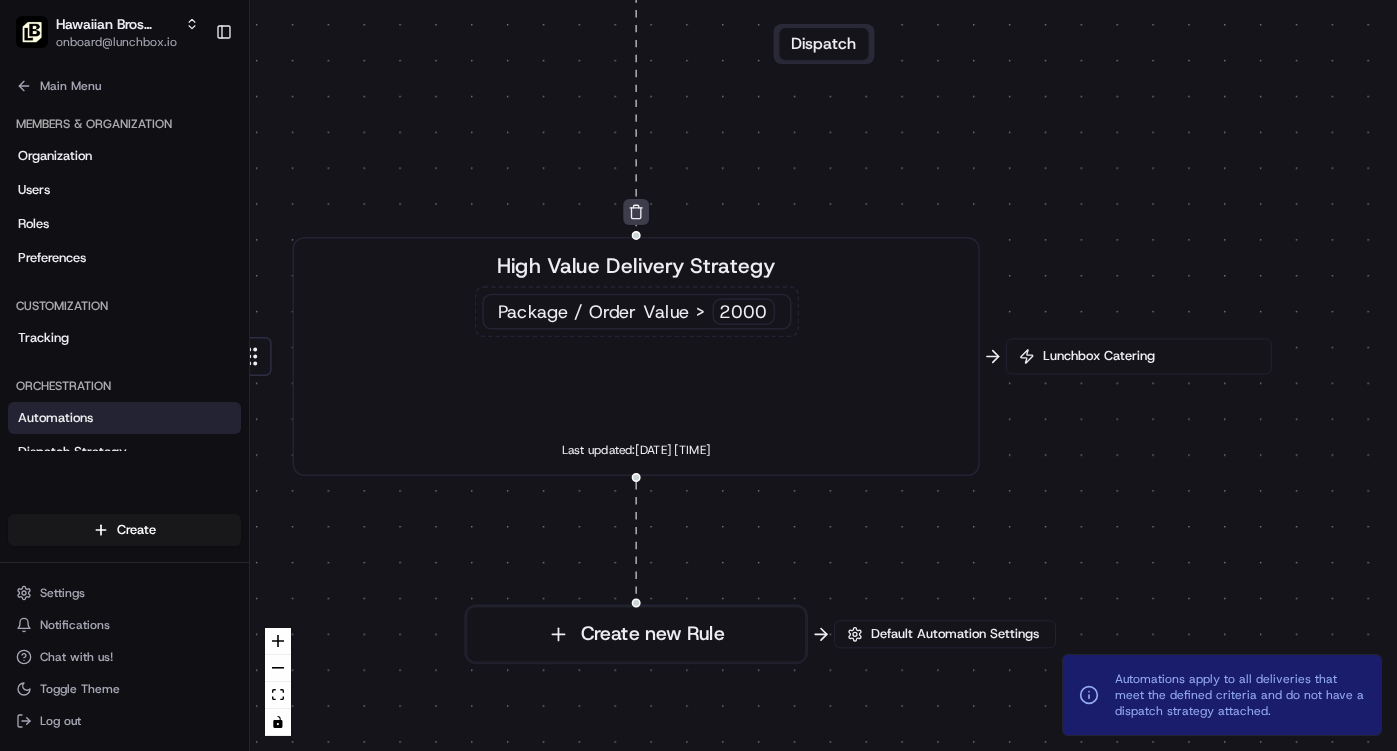 drag, startPoint x: 947, startPoint y: 216, endPoint x: 767, endPoint y: 154, distance: 190.37857 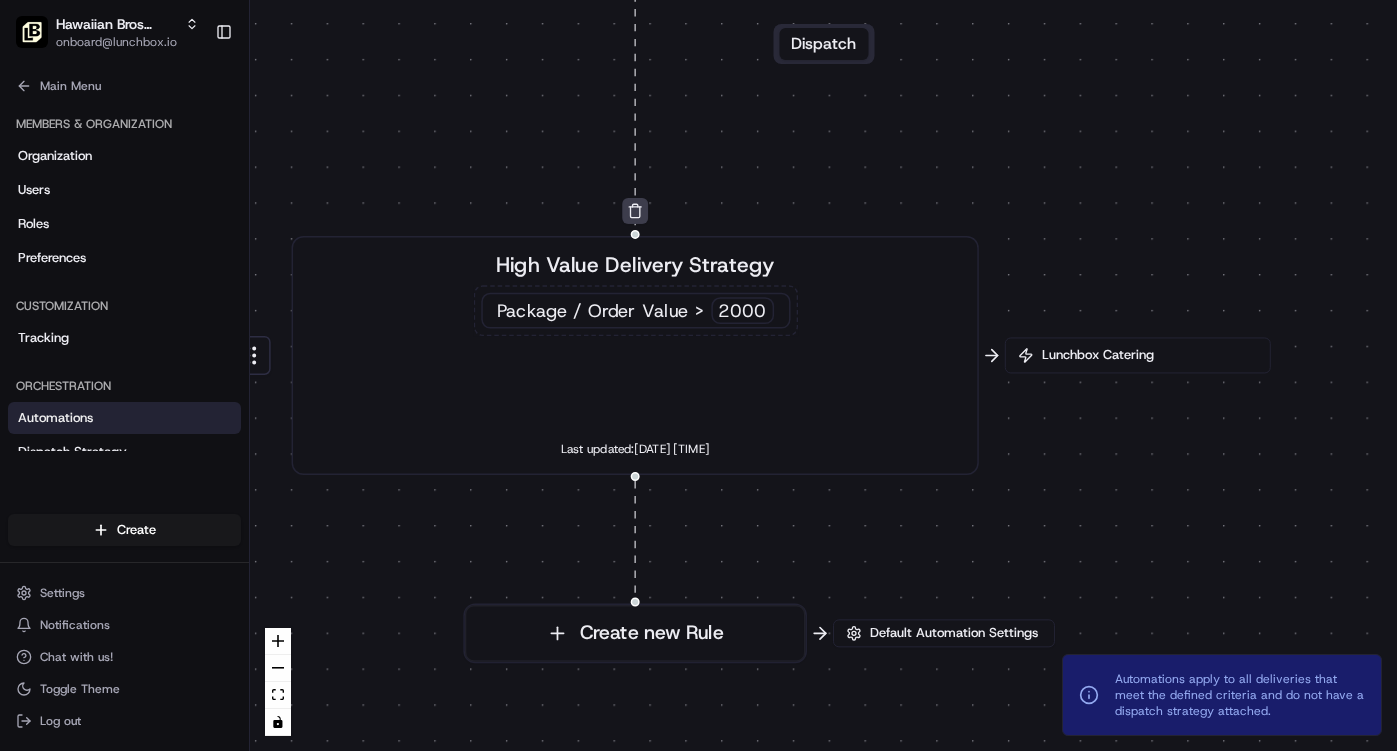 click on "High Value Delivery Strategy Package / Order Value > 2000   Last updated:  [DATE] [TIME]" at bounding box center [635, 355] 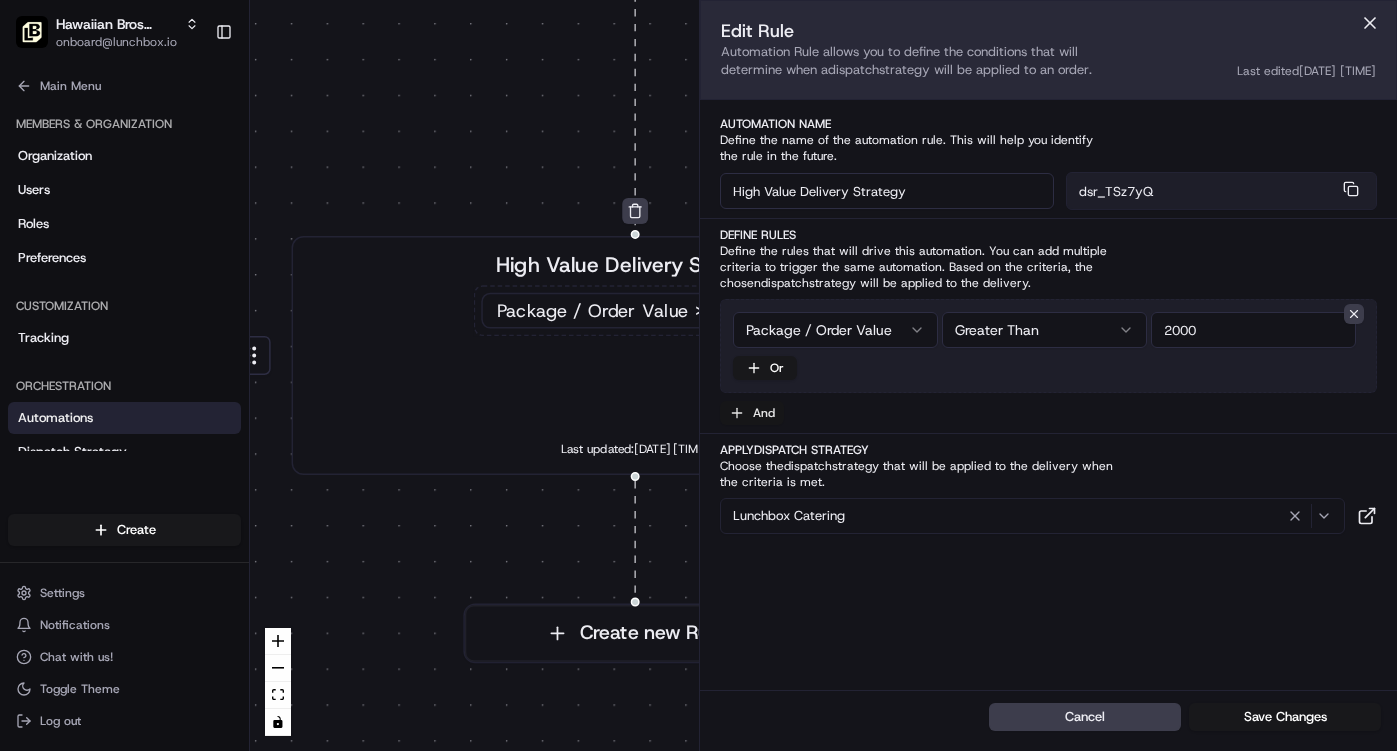 click on "And" at bounding box center [752, 413] 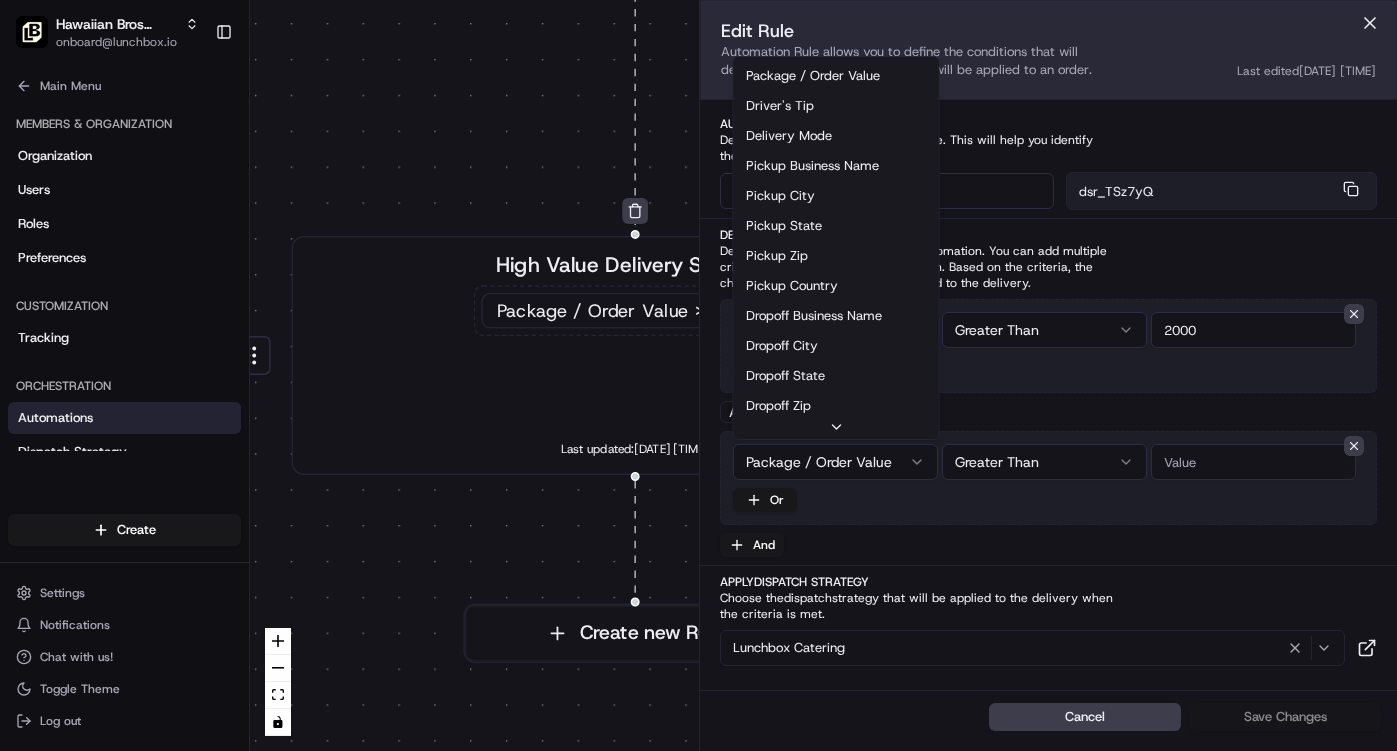 click on "0 0 Order / Delivery Received High Value Delivery Strategy Package / Order Value > 2000 Last updated: [DATE] [TIME] Default Automation Settings Lunchbox Catering Automations apply to all deliveries that meet the defined criteria and do not have a dispatch strategy attached. Press enter or space to select a node. You can then use the arrow keys to move the node around. Press delete to remove it and escape to cancel. Press enter or space to select an edge. You can then press delete to remove it or escape to cancel. Edit Rule Automation Rule allows you to define the conditions that will determine when a dispatch strategy will be applied to an order. Last edited [DATE] [TIME] Automation Name Define the name of the automation rule. This will help you identify the rule in the future. High Value Delivery Strategy dsr_TSz7yQ Define Rules dispatch strategy will be applied to the delivery. Package / Order Value Greater Than 2000 Or And Package / Order Value Package / Order Value" at bounding box center [823, 375] 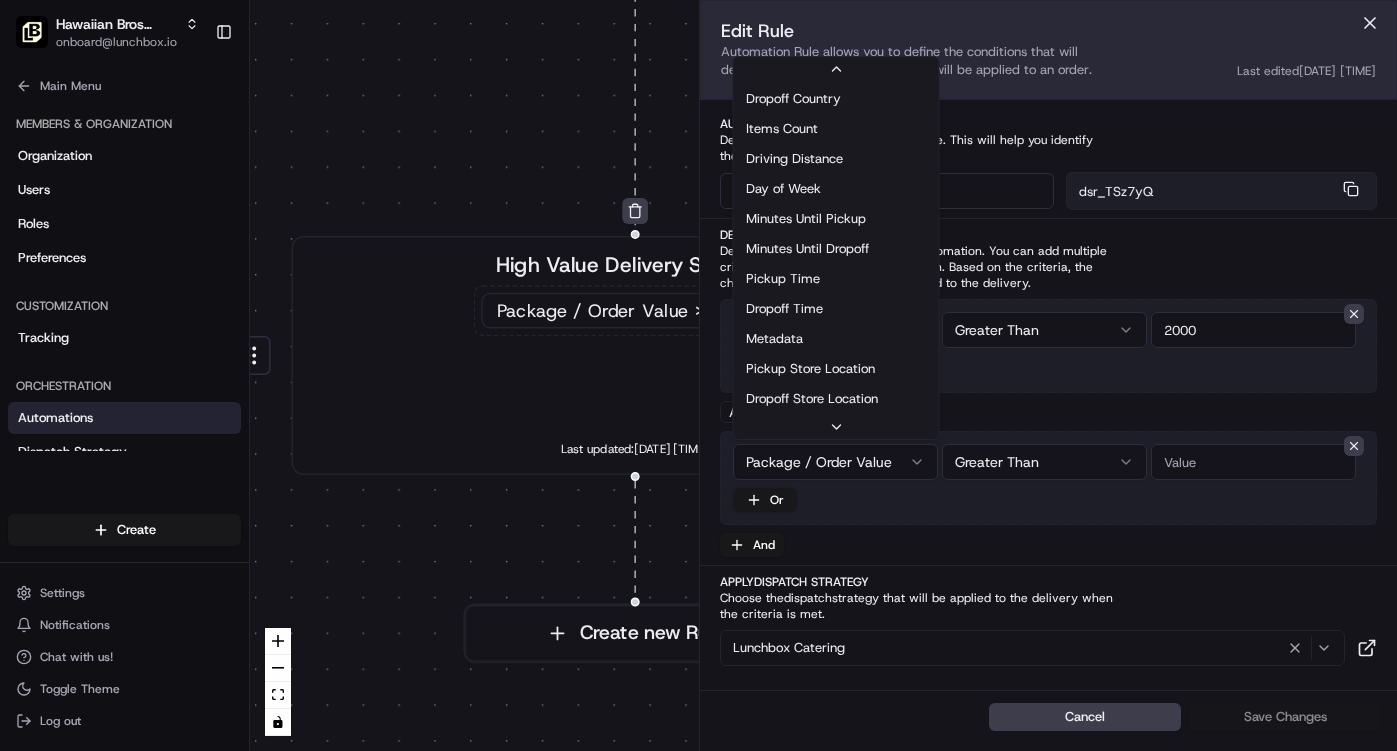 scroll, scrollTop: 640, scrollLeft: 0, axis: vertical 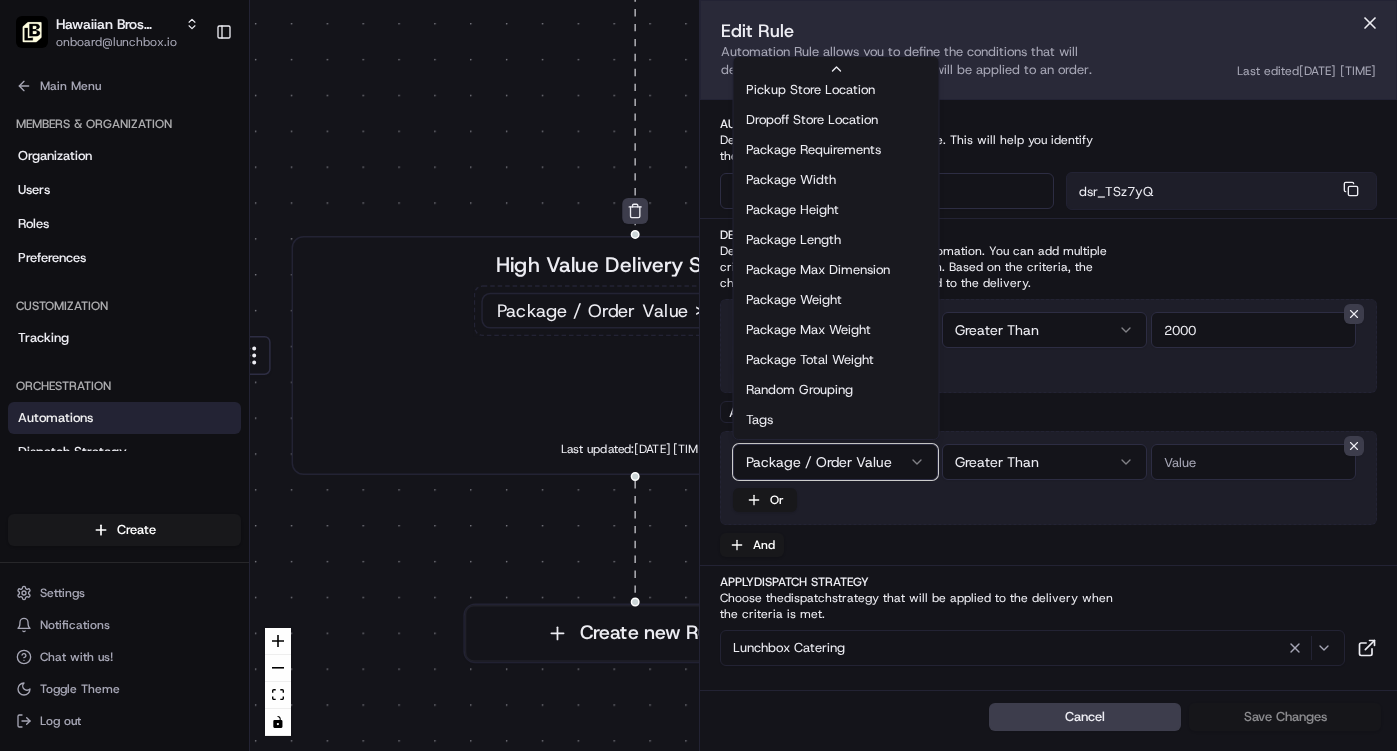 click on "Hawaiian Bros (North Kansas City [STATE]) onboard@[DOMAIN] Toggle Sidebar Orders Deliveries Providers Nash AI Analytics Favorites Request Logs Notification Triggers Main Menu Members & Organization Organization Users Roles Preferences Customization Tracking Orchestration Automations Dispatch Strategy Locations Pickup Locations Dropoff Locations Billing Billing Refund Requests Integrations Notification Triggers Webhooks API Keys Request Logs Create Settings Notifications Chat with us! Toggle Theme Log out Dispatch 0 0 Order / Delivery Received High Value Delivery Strategy Package / Order Value > 2000 Last updated: [DATE] [TIME] Create new Rule Default Automation Settings Lunchbox Catering Automations apply to all deliveries that meet the defined criteria and do not have a dispatch strategy attached. Press enter or space to select a node. You can then use the arrow keys to move the node around. Press delete to remove it and escape to cancel. Edit Rule dispatch Last edited dsr_TSz7yQ" at bounding box center (698, 375) 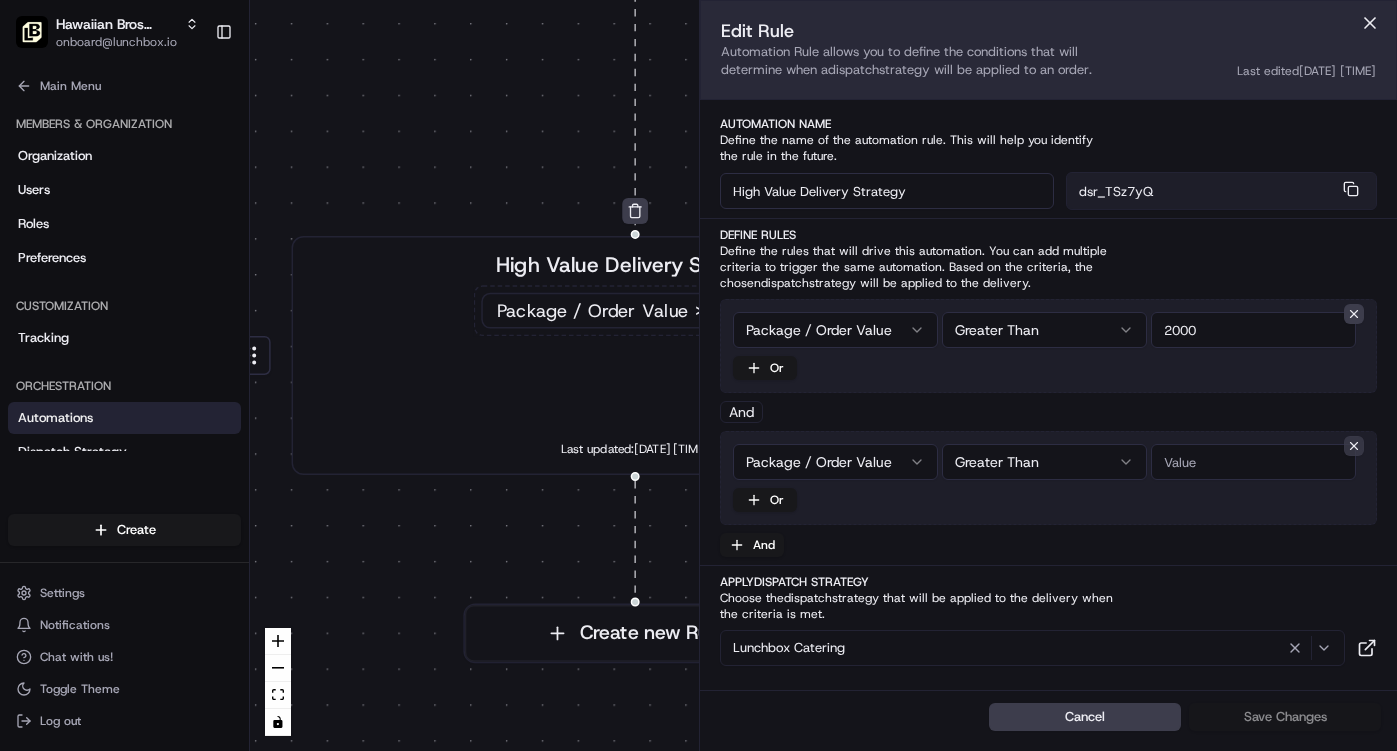 click at bounding box center (1354, 446) 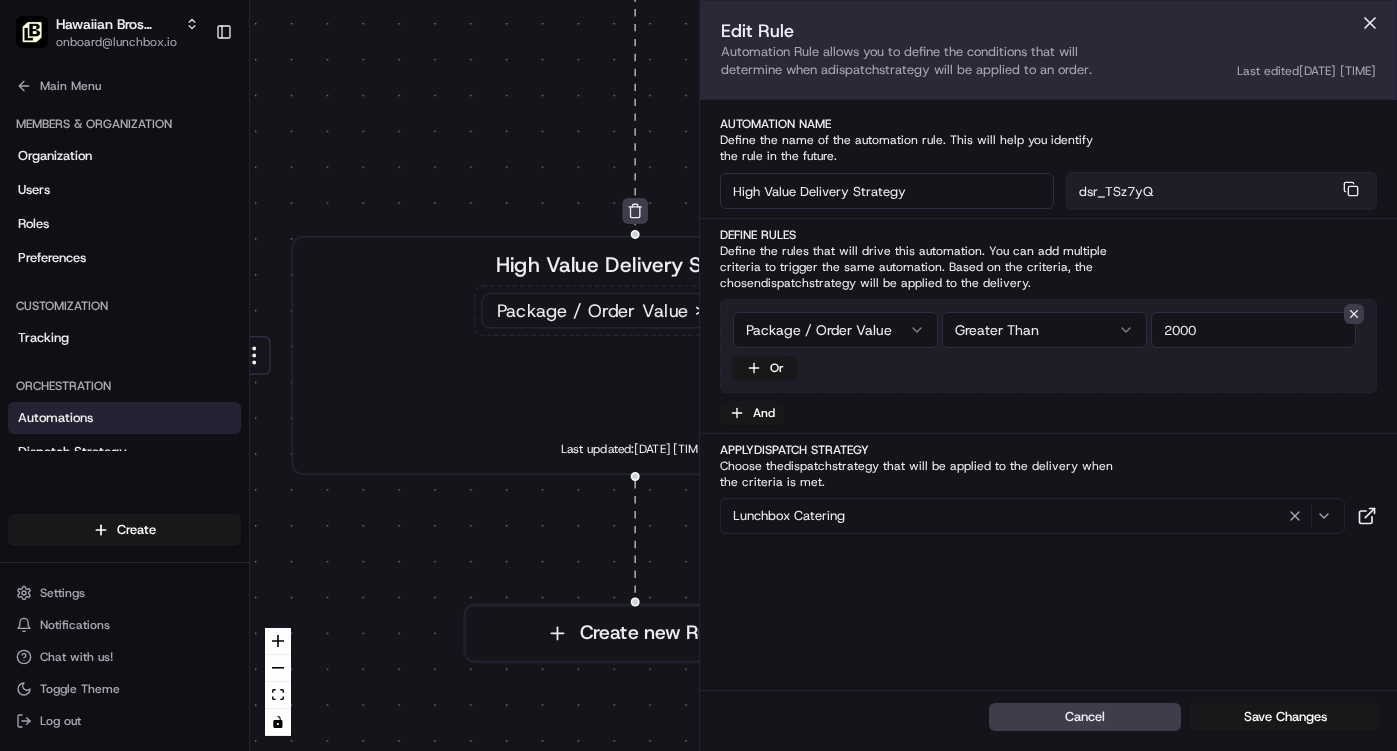 click on "Lunchbox Catering" at bounding box center (1033, 516) 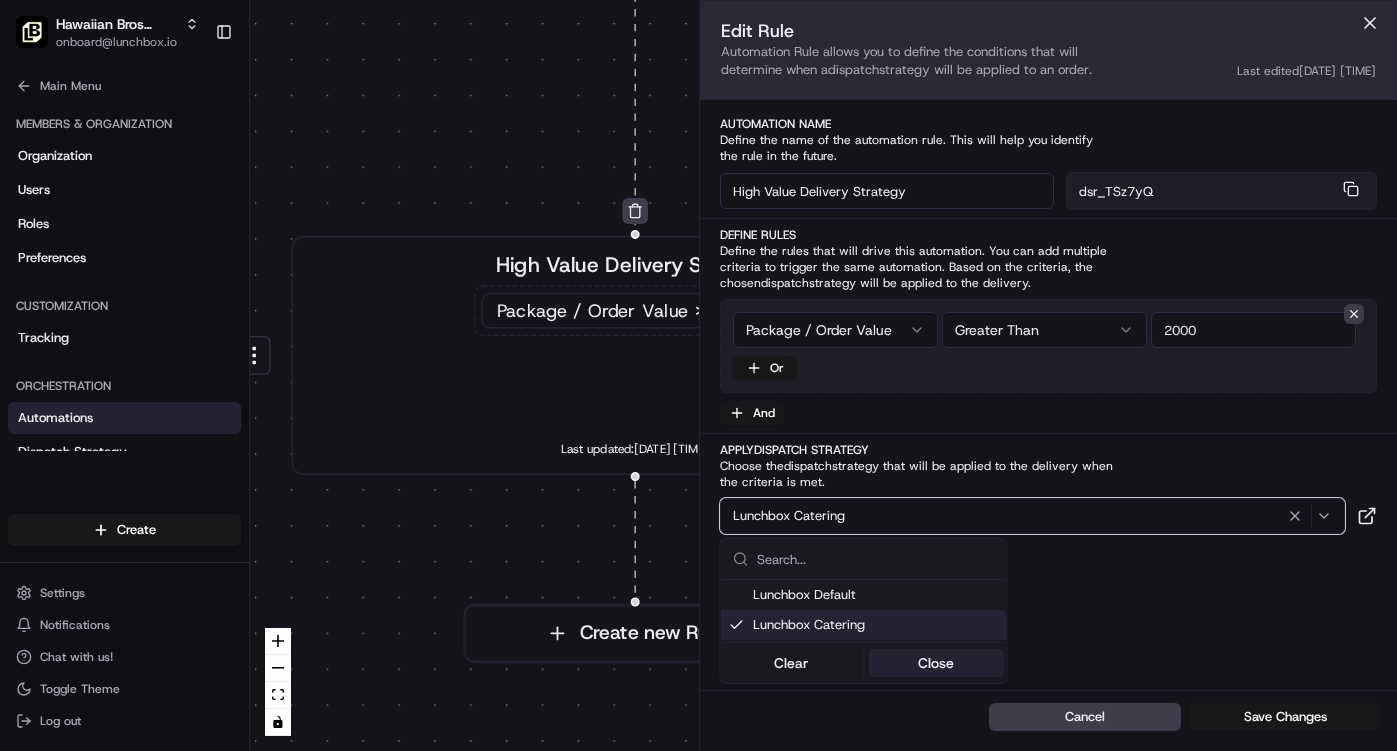 click on "Close" at bounding box center (936, 663) 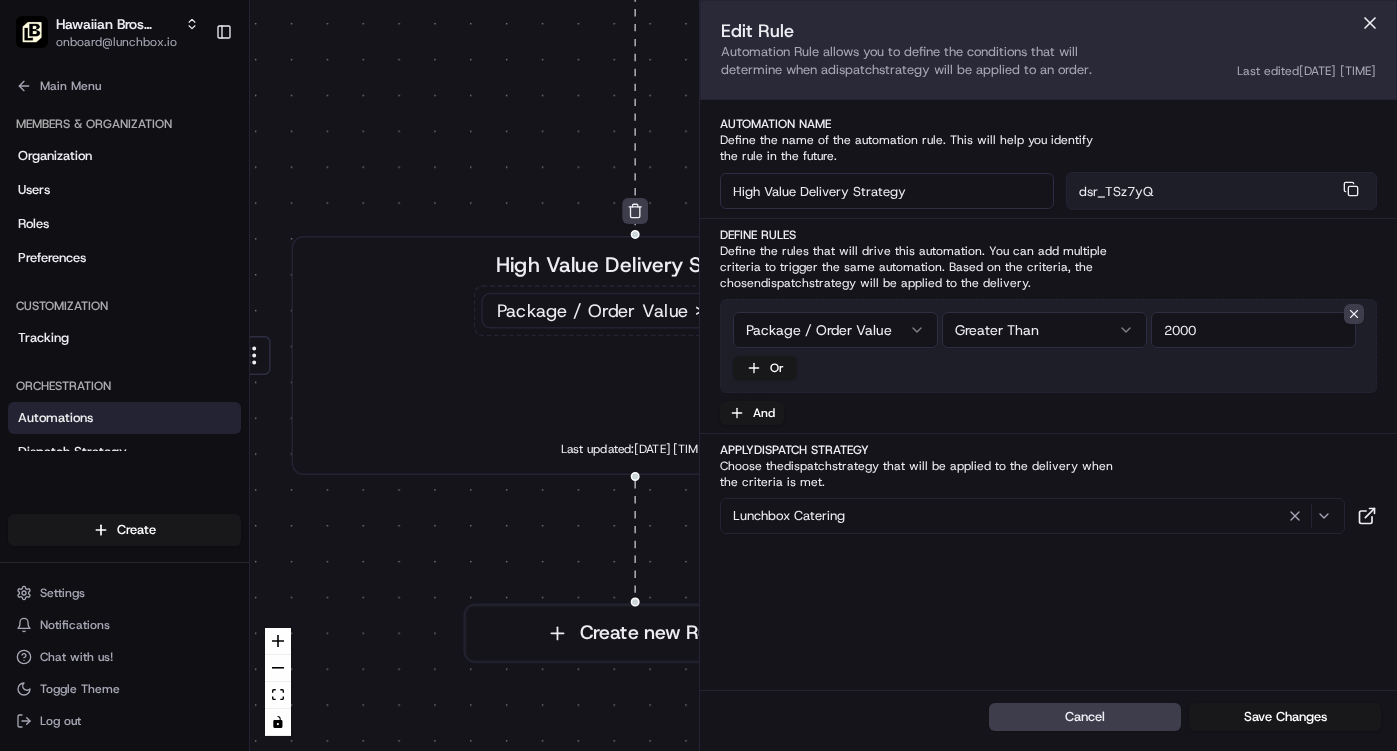 click on "High Value Delivery Strategy" at bounding box center [887, 191] 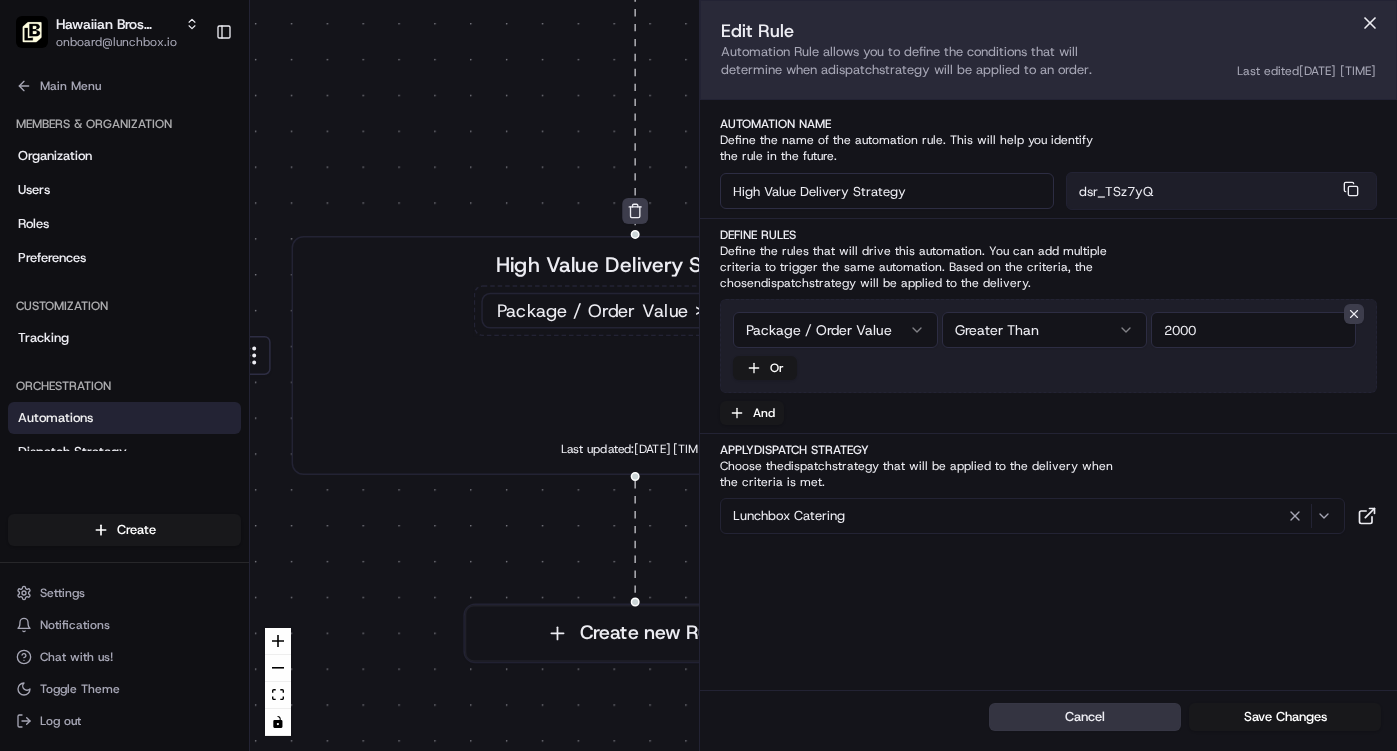 click on "Cancel" at bounding box center (1085, 717) 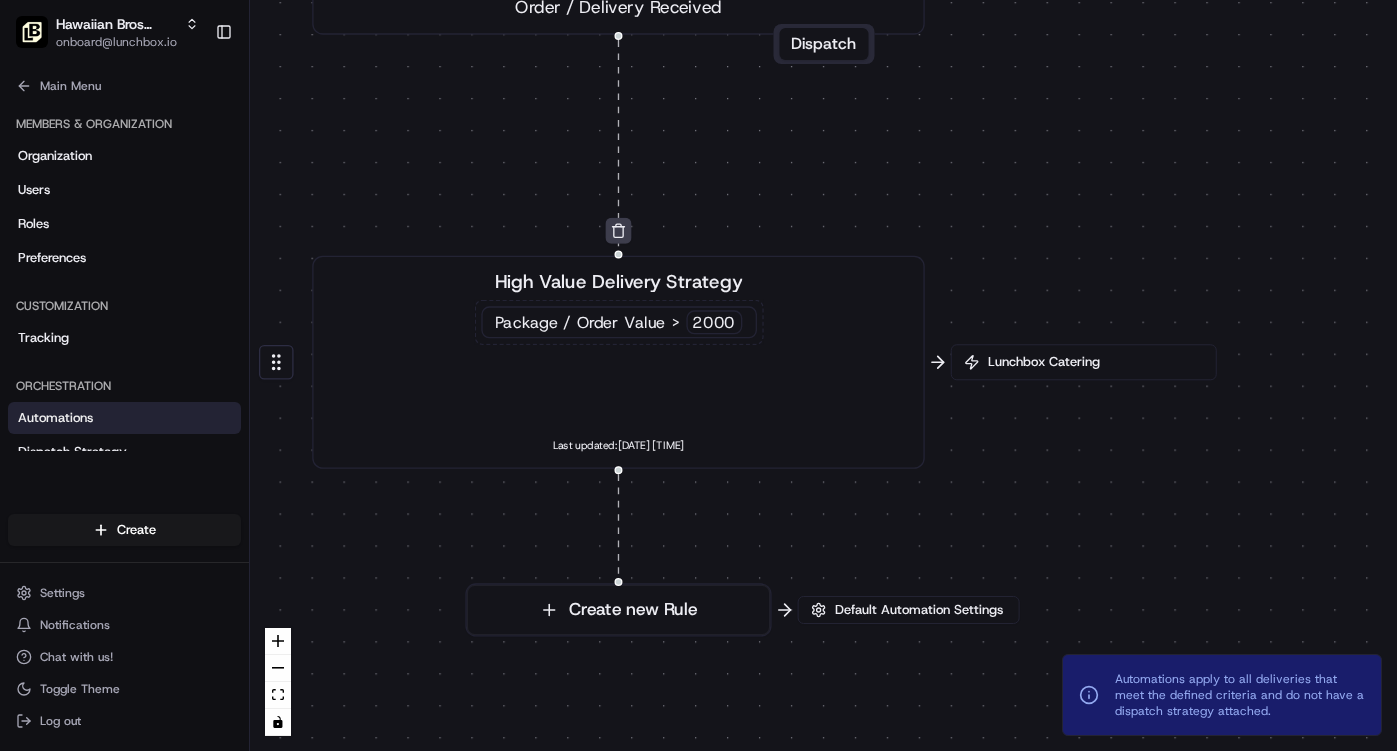 click on "High Value Delivery Strategy Package / Order Value > 2000   Last updated:  [DATE] [TIME]" at bounding box center [618, 362] 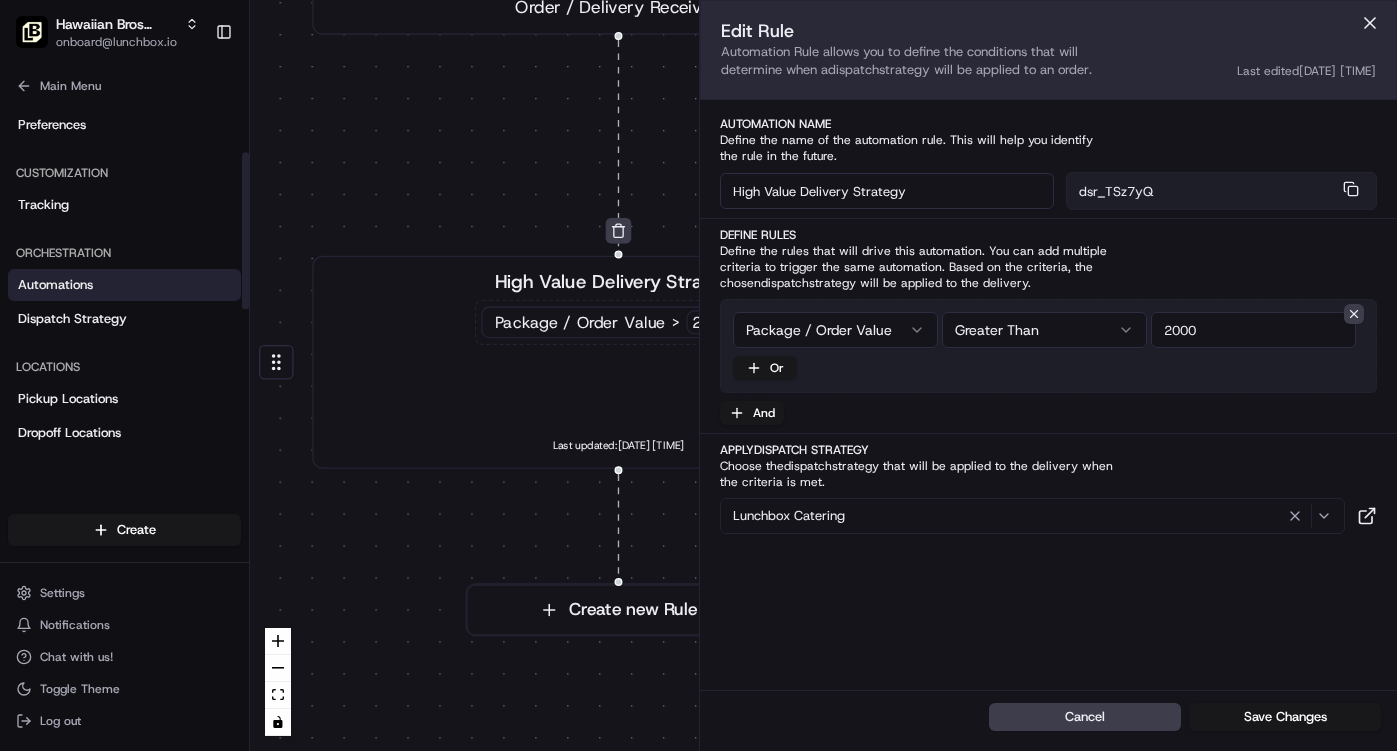 scroll, scrollTop: 106, scrollLeft: 0, axis: vertical 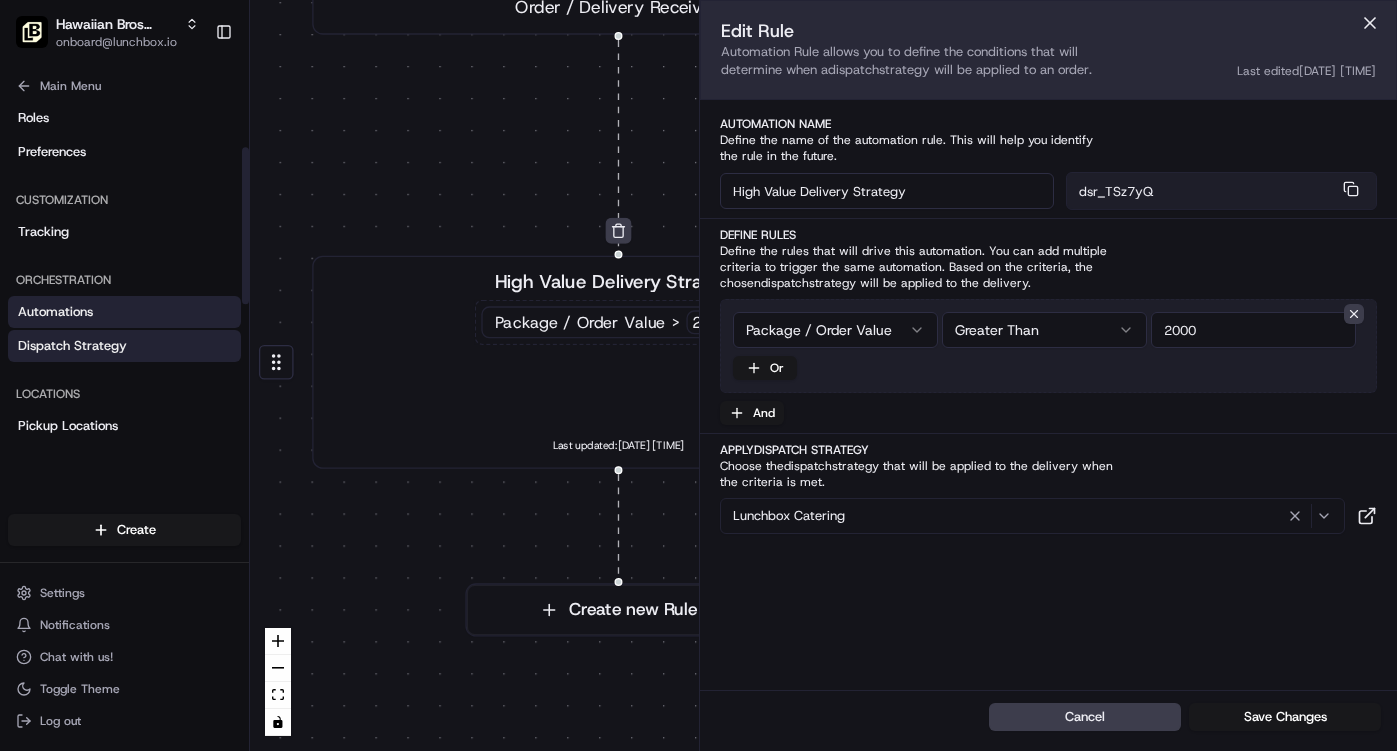click on "Dispatch Strategy" at bounding box center [72, 346] 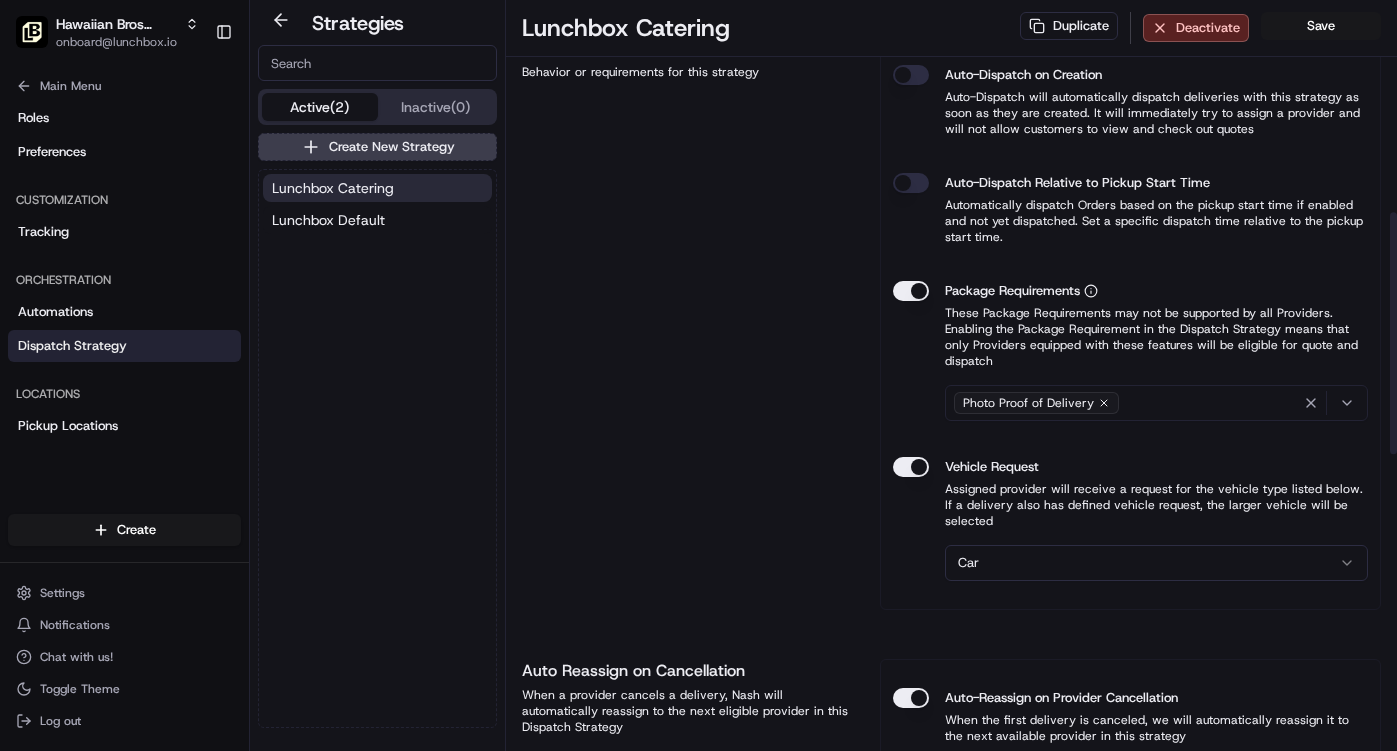 scroll, scrollTop: 762, scrollLeft: 0, axis: vertical 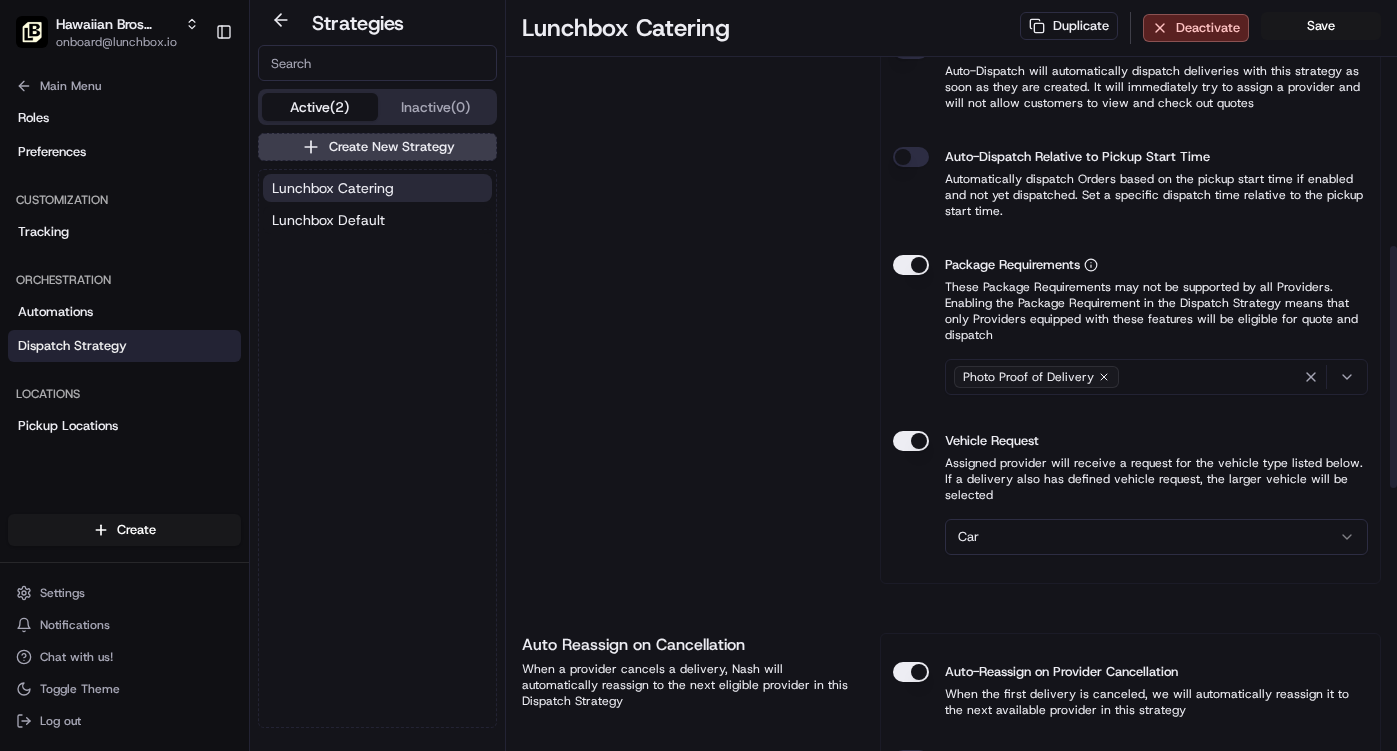 click on "Hawaiian Bros (North Kansas City [STATE]) onboard@[DOMAIN] Toggle Sidebar Orders Deliveries Providers Nash AI Analytics Favorites Request Logs Notification Triggers Main Menu Members & Organization Organization Users Roles Preferences Customization Tracking Orchestration Automations Dispatch Strategy Locations Pickup Locations Dropoff Locations Billing Billing Refund Requests Integrations Notification Triggers Webhooks API Keys Request Logs Create Settings Notifications Chat with us! Toggle Theme Log out Strategies Active (2) Inactive (0) Create New Strategy Lunchbox Catering Lunchbox Default Lunchbox Catering Duplicate Deactivate Save Strategy Info Last edited [DATE] [TIME] Lunchbox Catering dss_dPSivg This strategy is used in automations Changes to this strategy will affect your automated workflows View usage Provider Selection Add allowed providers from list and define strategy Manual Ranking Lowest Cost Most Reliable Weighted Distribution 1 . DeliverThat 2 . Uber LOF - 0 $ +" at bounding box center (698, 375) 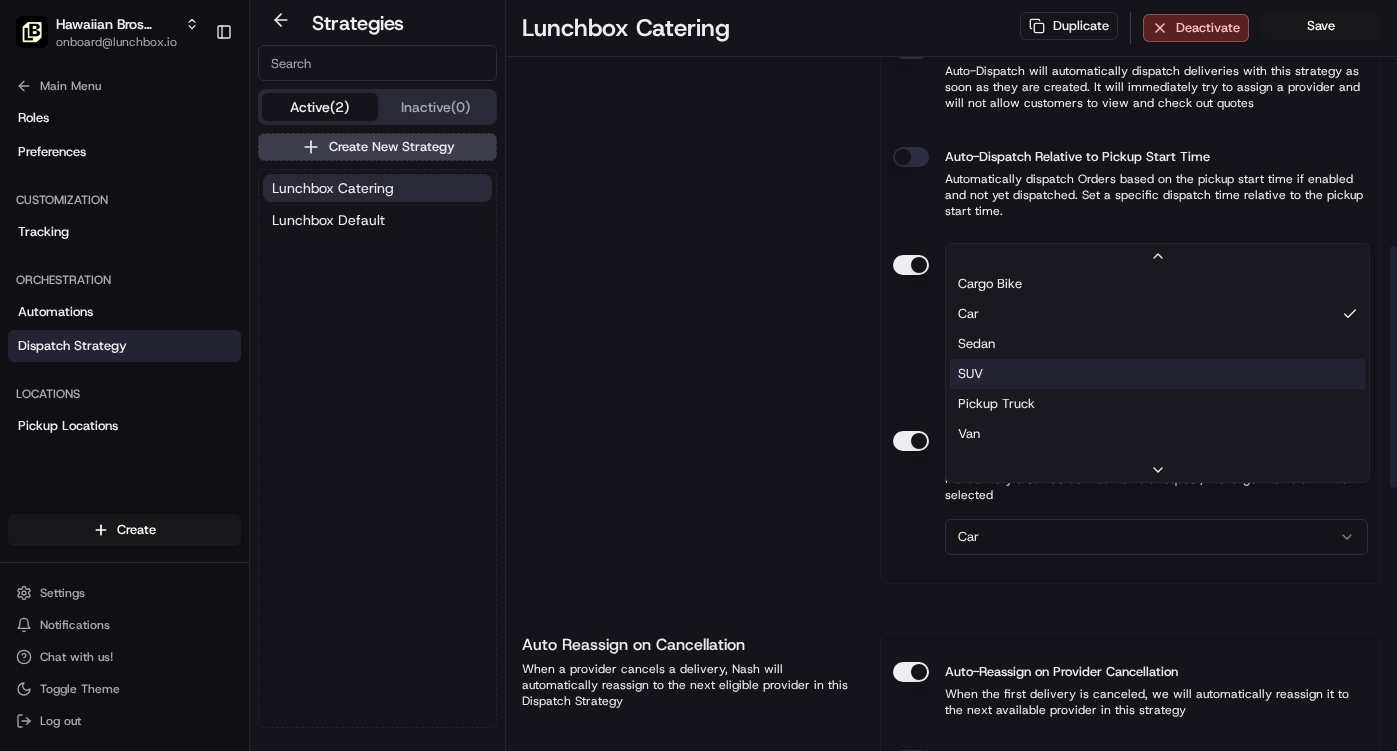 scroll, scrollTop: 64, scrollLeft: 0, axis: vertical 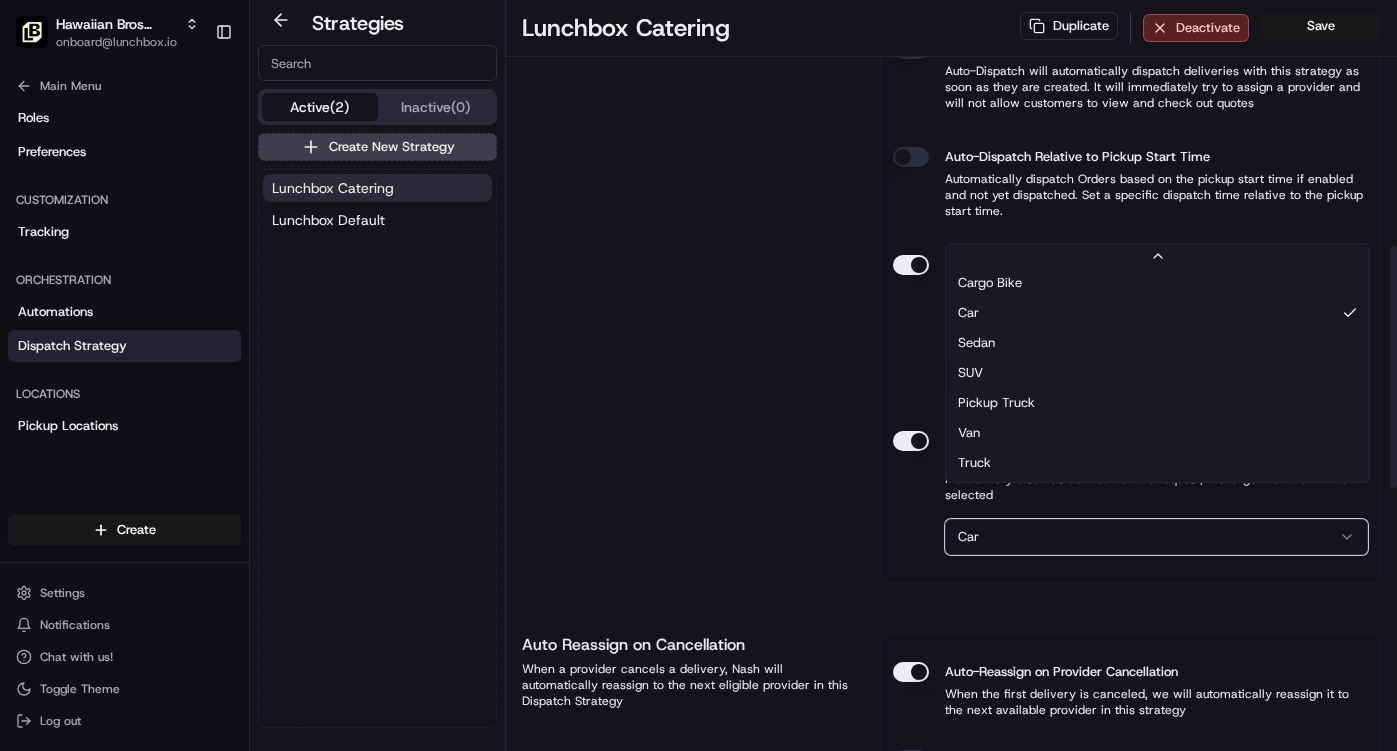 click on "Hawaiian Bros (North Kansas City [STATE]) onboard@[DOMAIN] Toggle Sidebar Orders Deliveries Providers Nash AI Analytics Favorites Request Logs Notification Triggers Main Menu Members & Organization Organization Users Roles Preferences Customization Tracking Orchestration Automations Dispatch Strategy Locations Pickup Locations Dropoff Locations Billing Billing Refund Requests Integrations Notification Triggers Webhooks API Keys Request Logs Create Settings Notifications Chat with us! Toggle Theme Log out Strategies Active (2) Inactive (0) Create New Strategy Lunchbox Catering Lunchbox Default Lunchbox Catering Duplicate Deactivate Save Strategy Info Last edited [DATE] [TIME] Lunchbox Catering dss_dPSivg This strategy is used in automations Changes to this strategy will affect your automated workflows View usage Provider Selection Add allowed providers from list and define strategy Manual Ranking Lowest Cost Most Reliable Weighted Distribution 1 . DeliverThat 2 . Uber LOF - 0 $ +" at bounding box center (698, 375) 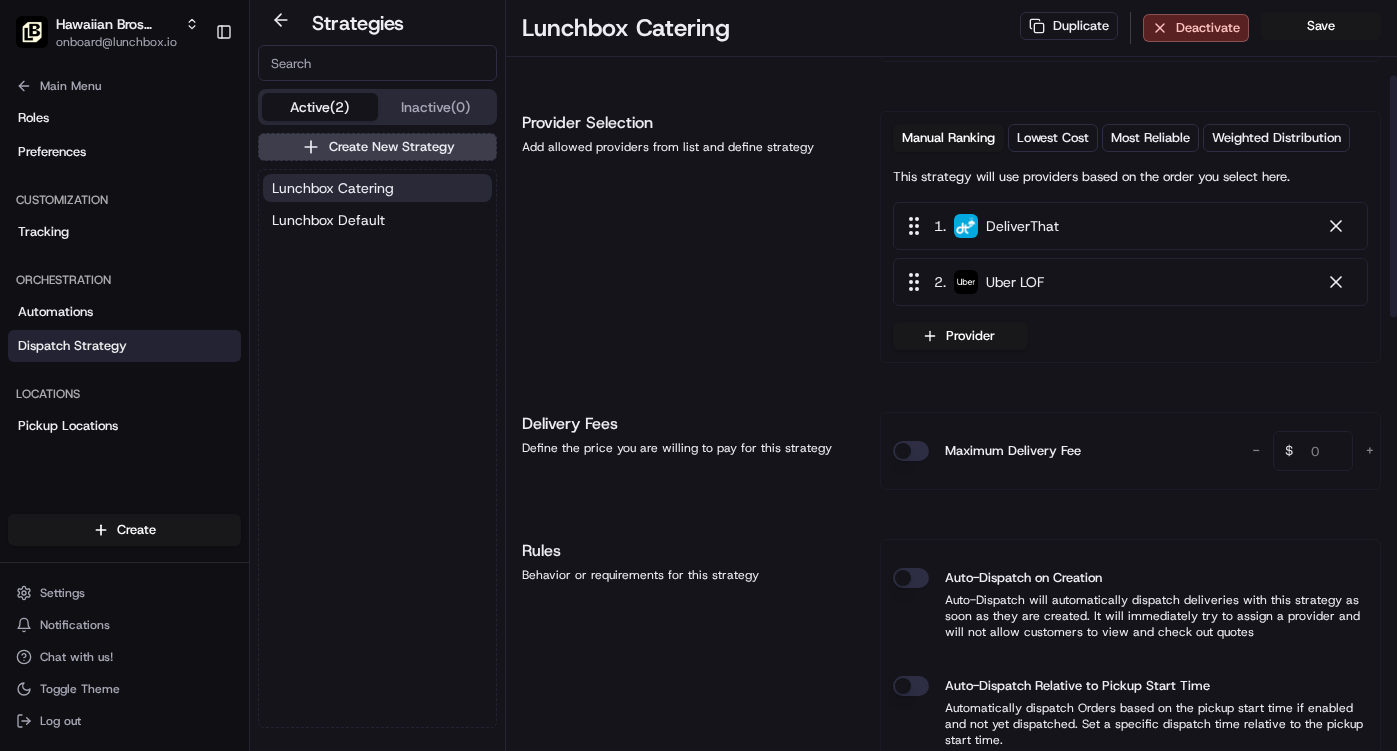 scroll, scrollTop: 230, scrollLeft: 0, axis: vertical 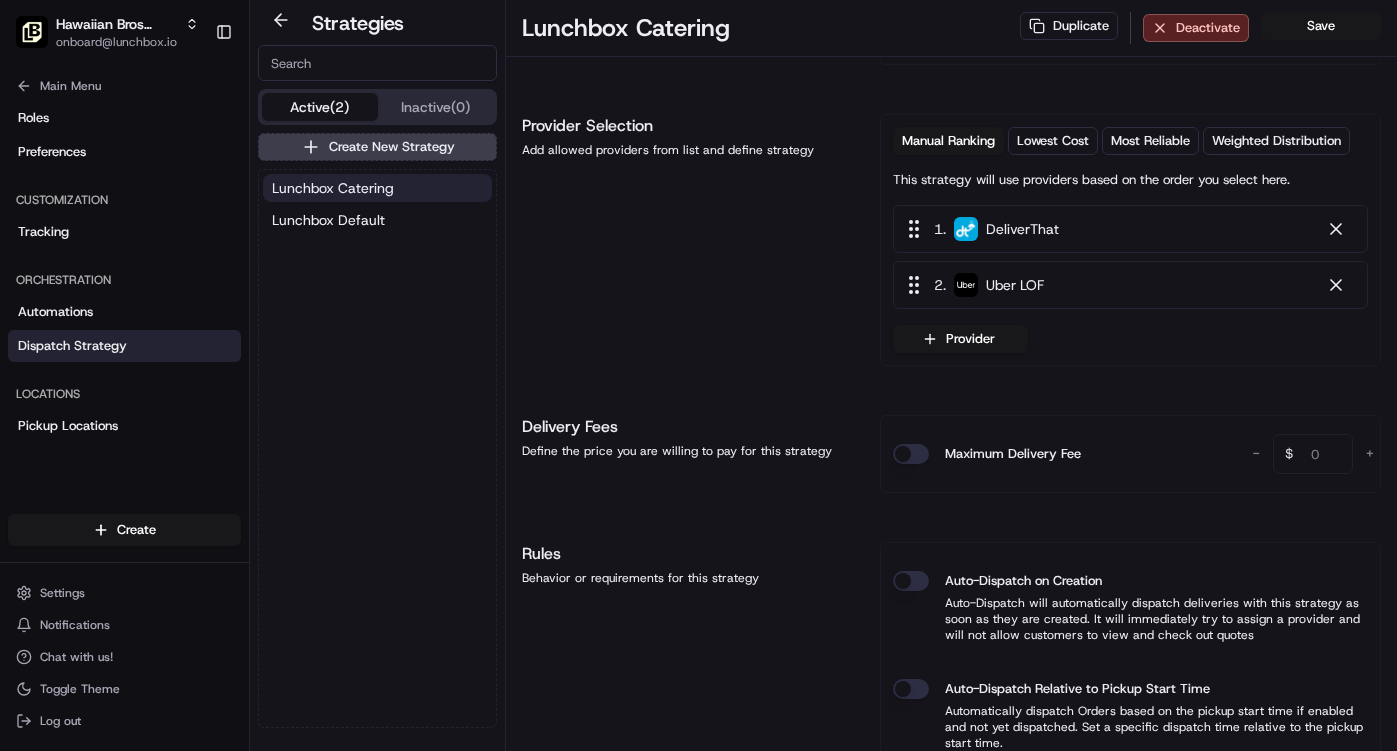 click on "Lunchbox Catering" at bounding box center [333, 188] 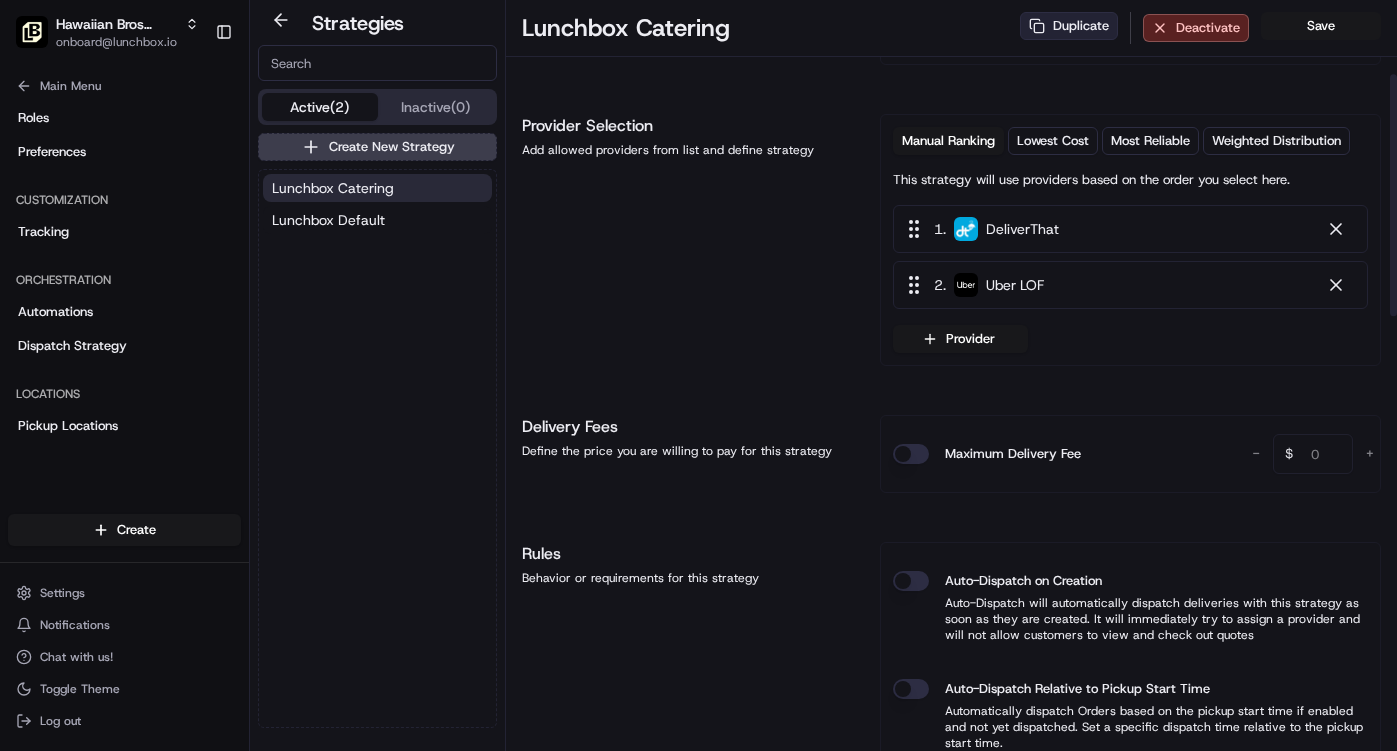 click on "Duplicate" at bounding box center (1069, 26) 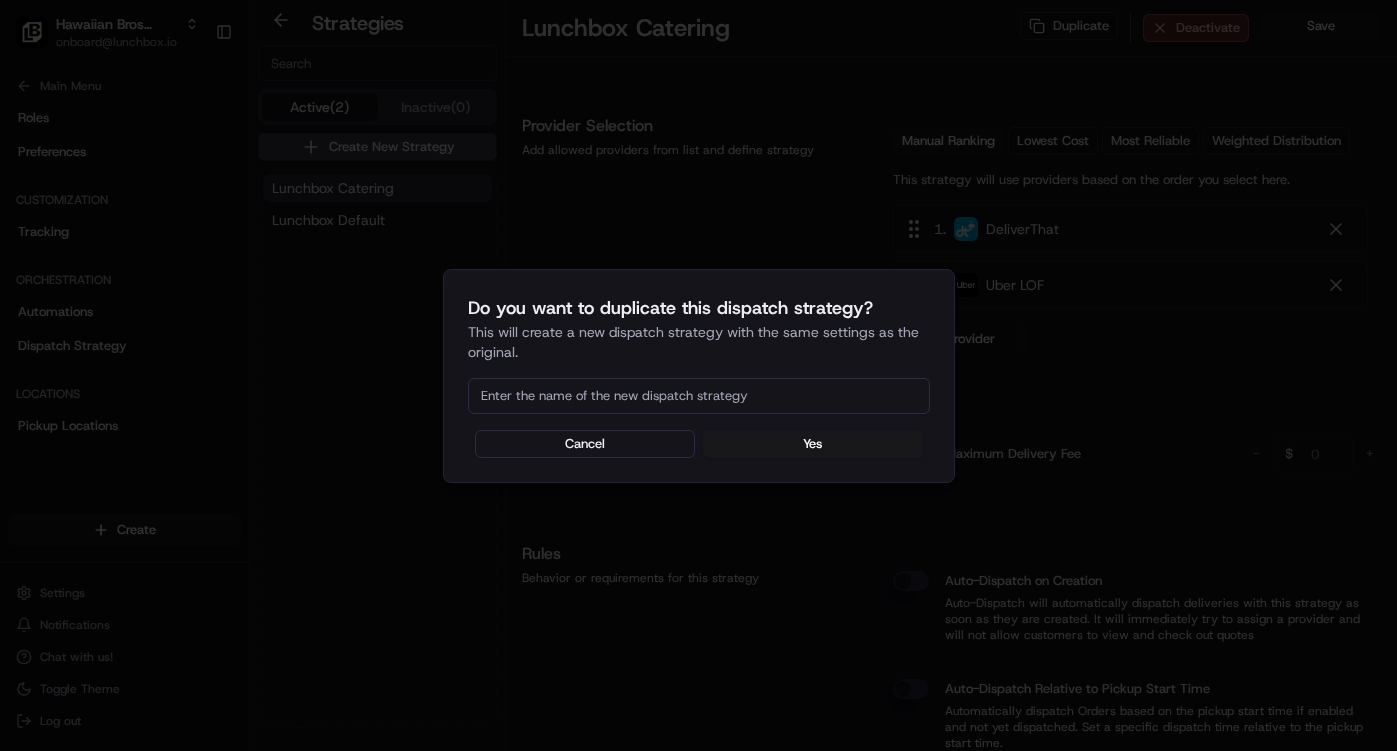 click at bounding box center (699, 396) 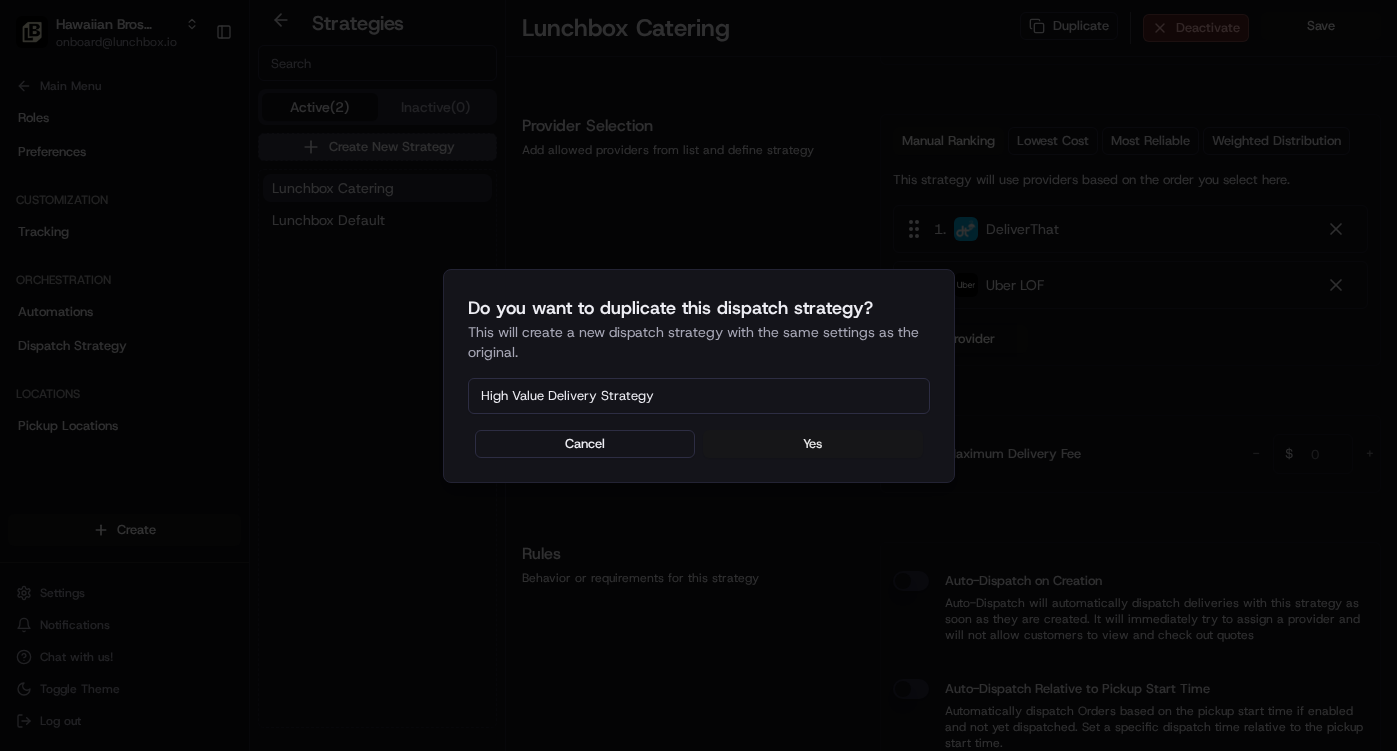 type on "High Value Delivery Strategy" 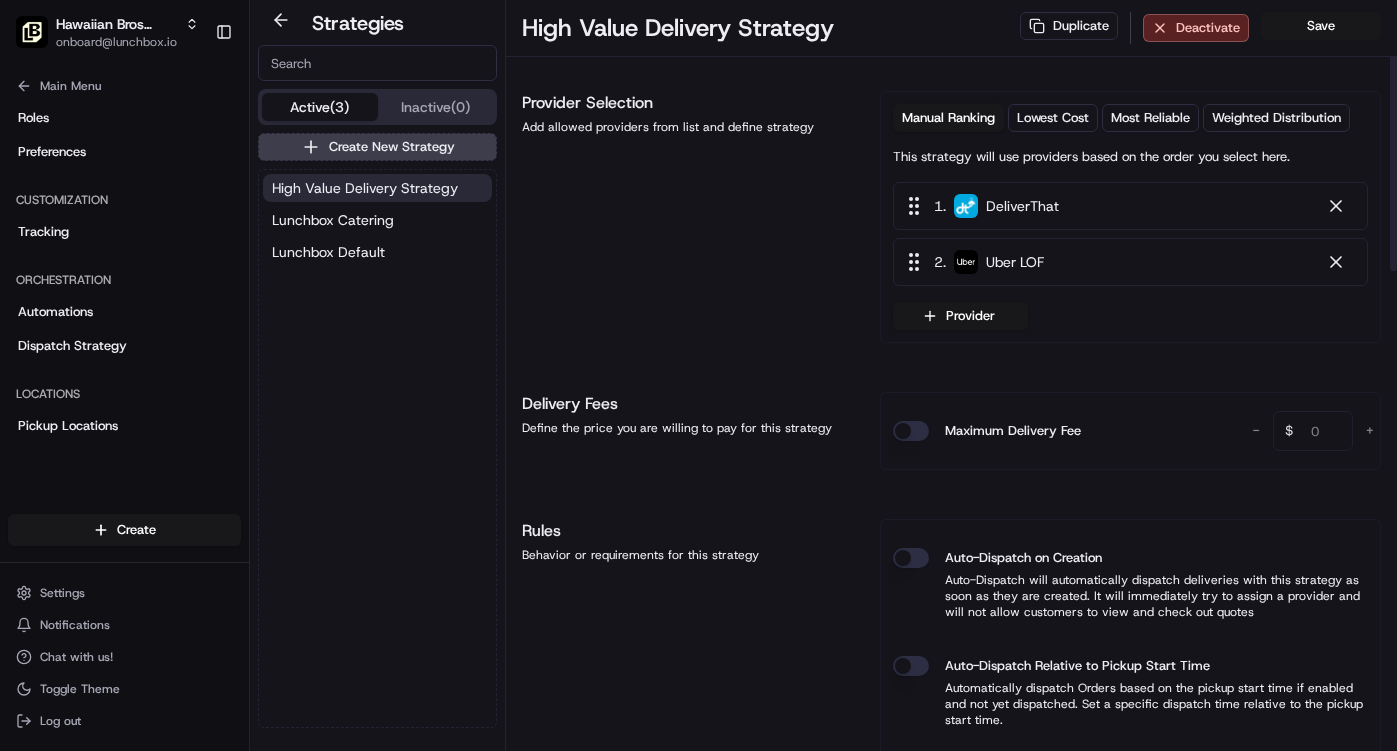 scroll, scrollTop: 0, scrollLeft: 0, axis: both 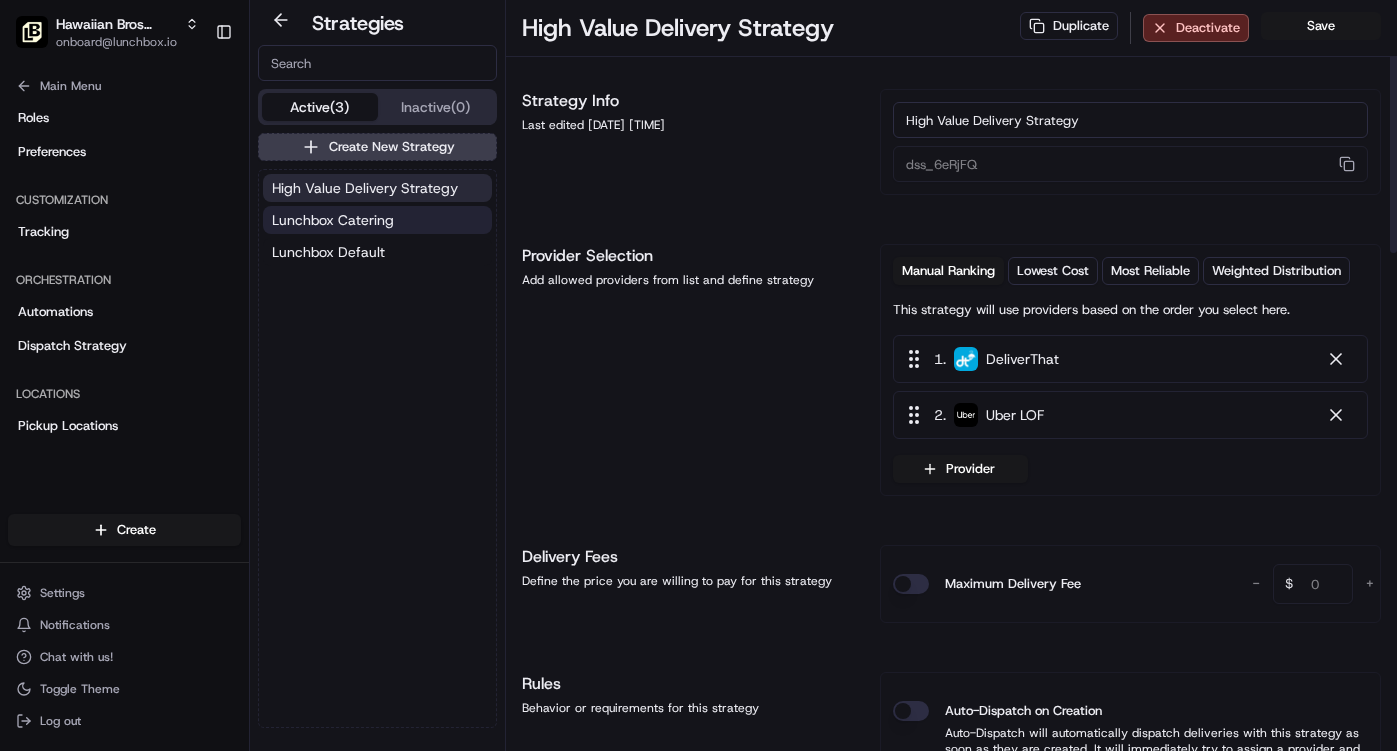 click on "Lunchbox Catering" at bounding box center (377, 220) 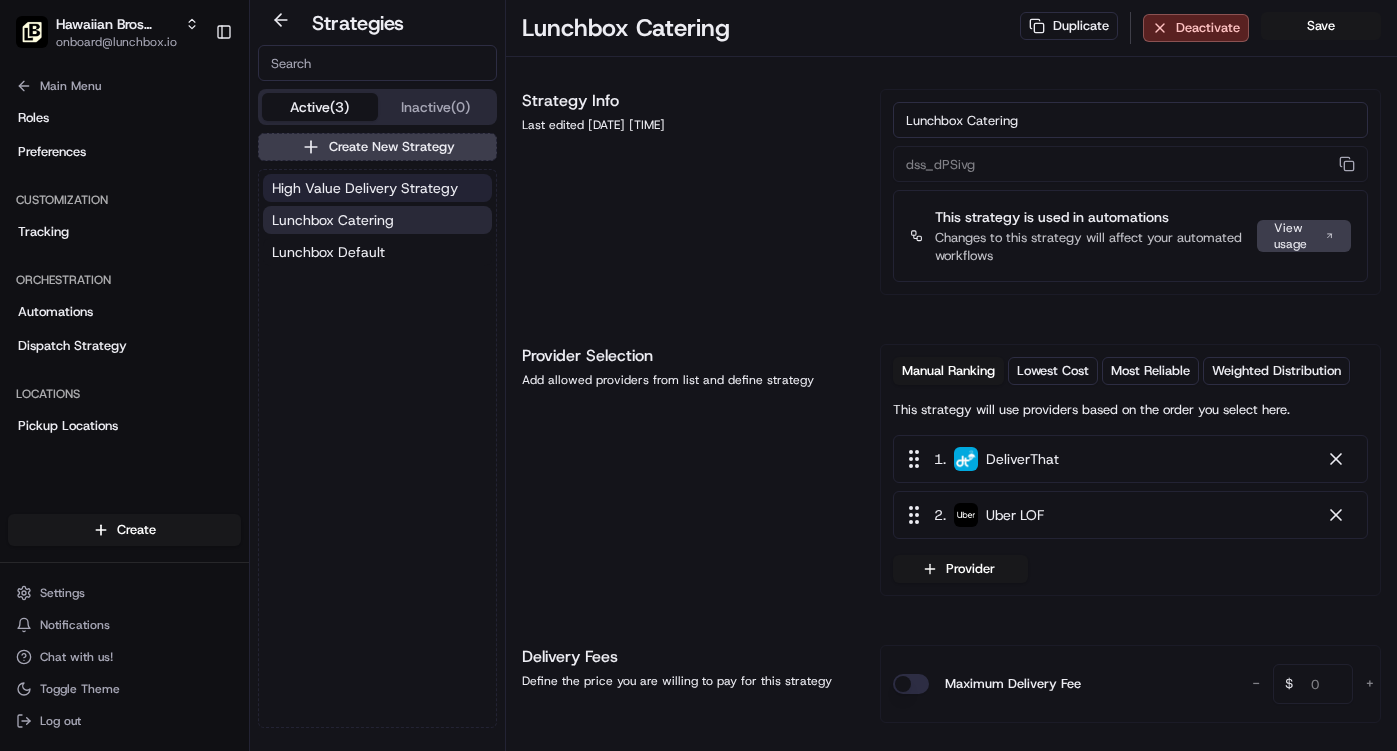 click on "High Value Delivery Strategy" at bounding box center [365, 188] 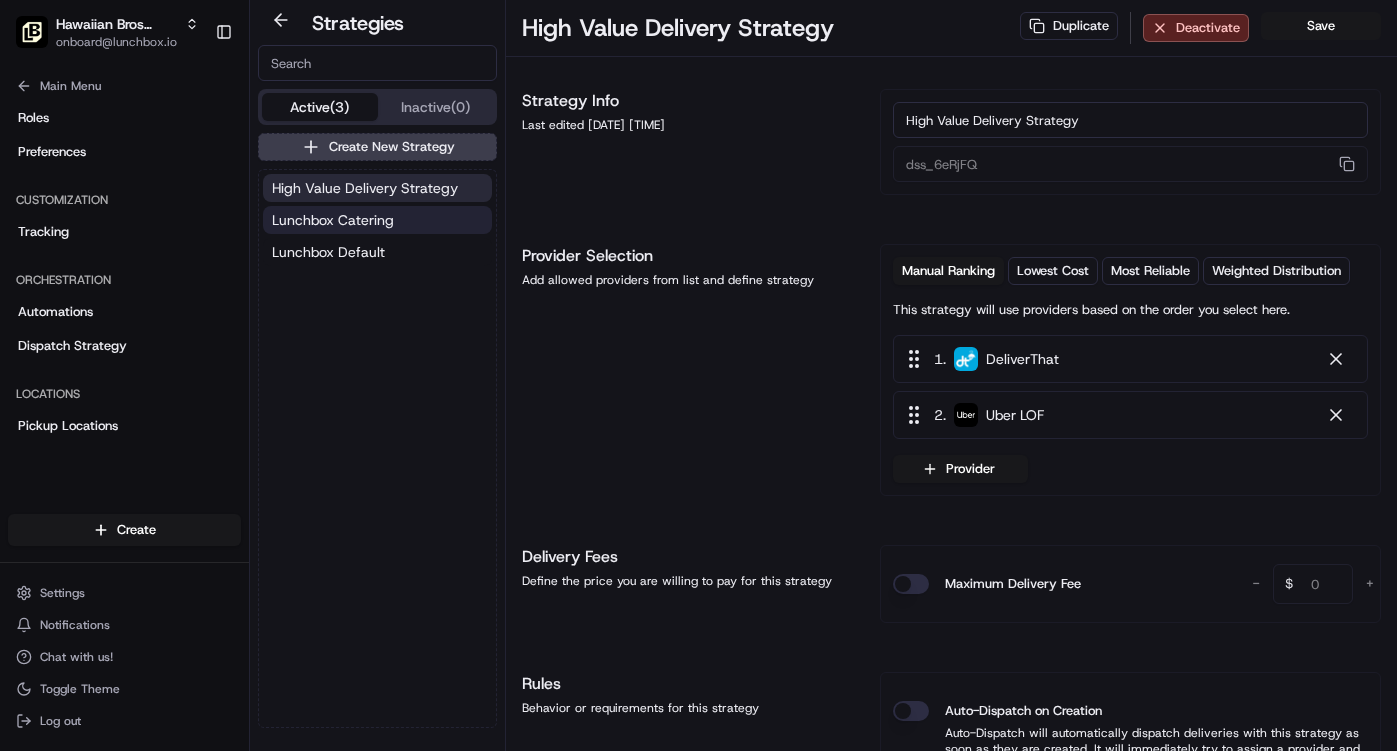 click on "Lunchbox Catering" at bounding box center [333, 220] 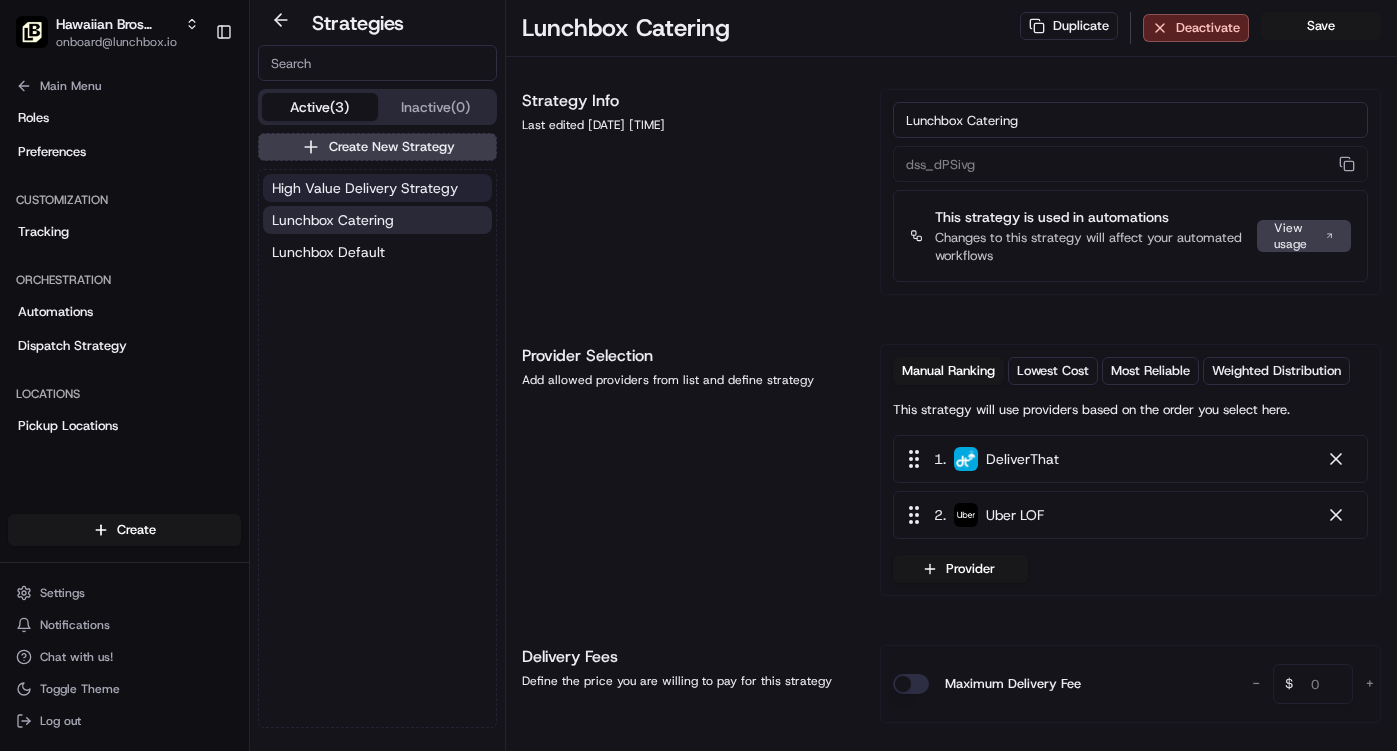 click on "High Value Delivery Strategy" at bounding box center [365, 188] 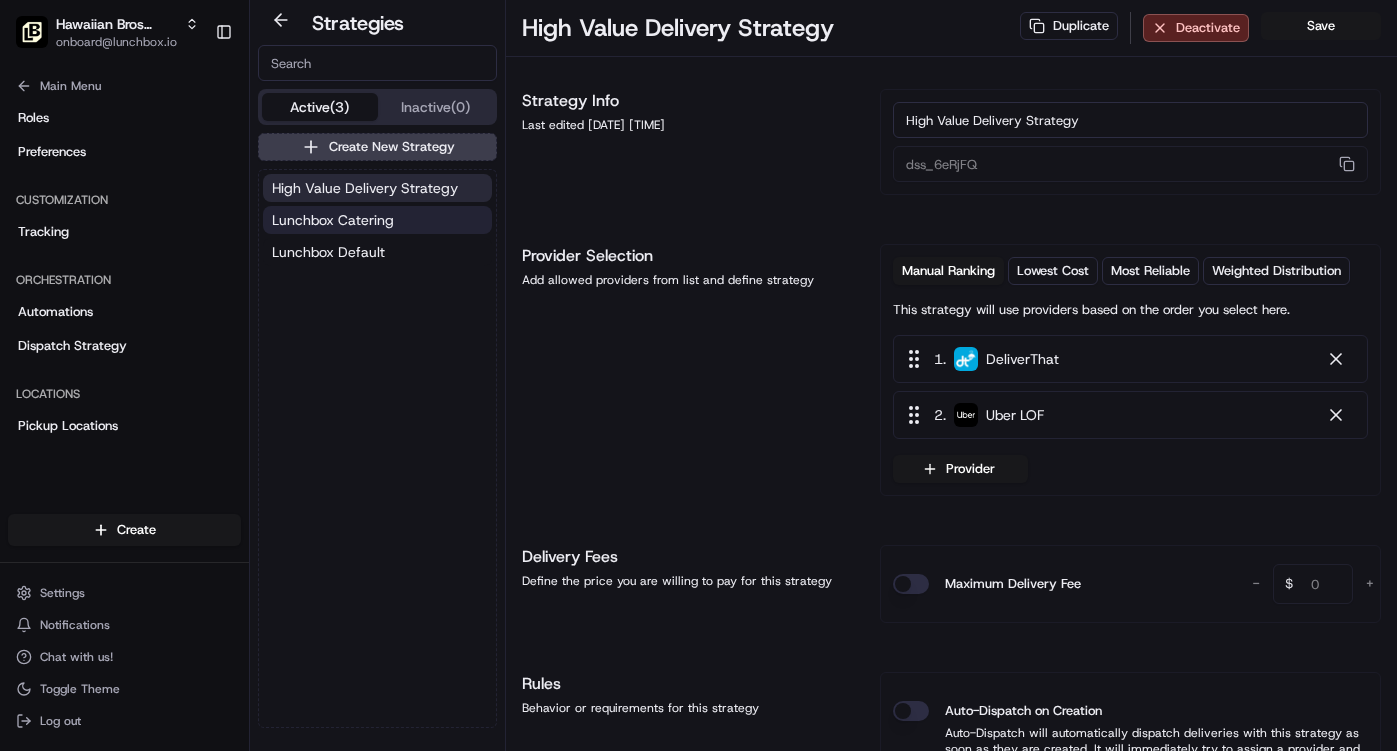 click on "Lunchbox Catering" at bounding box center (333, 220) 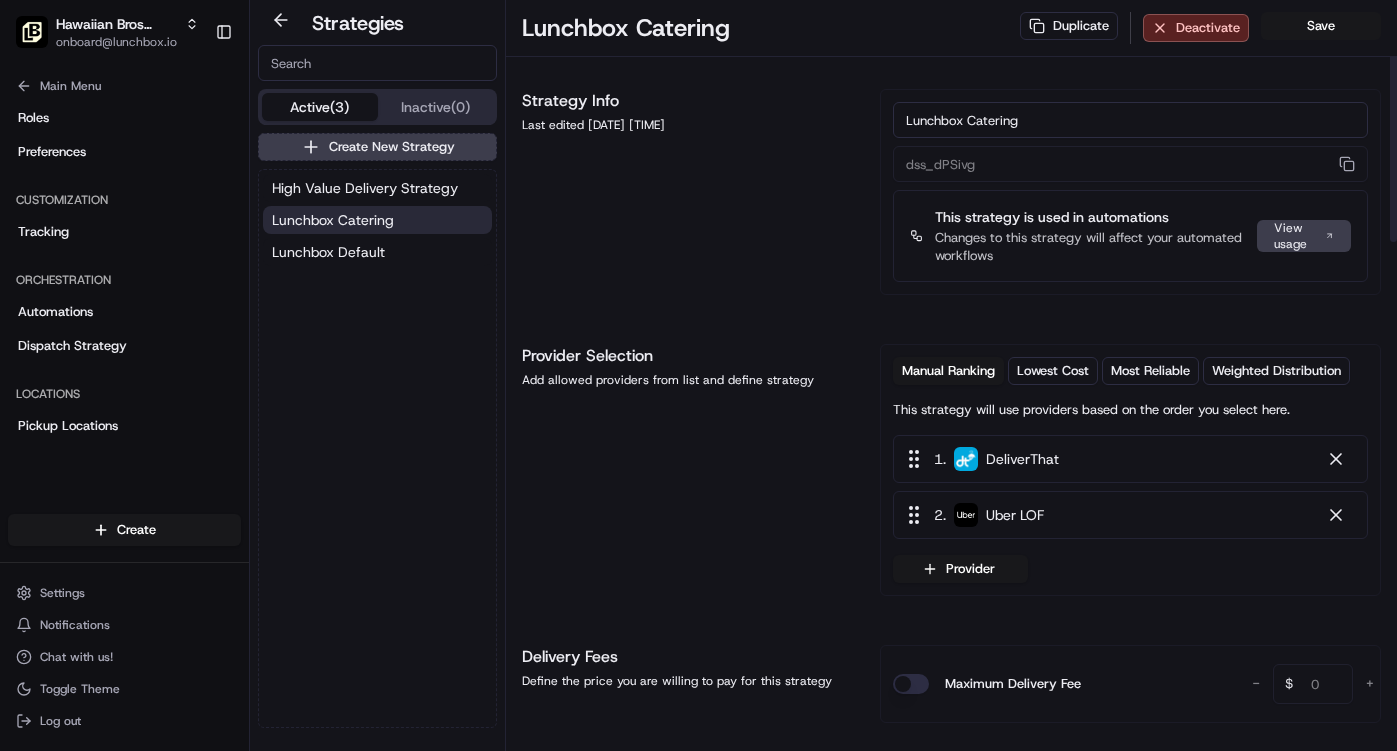 click on "View usage" at bounding box center [1304, 236] 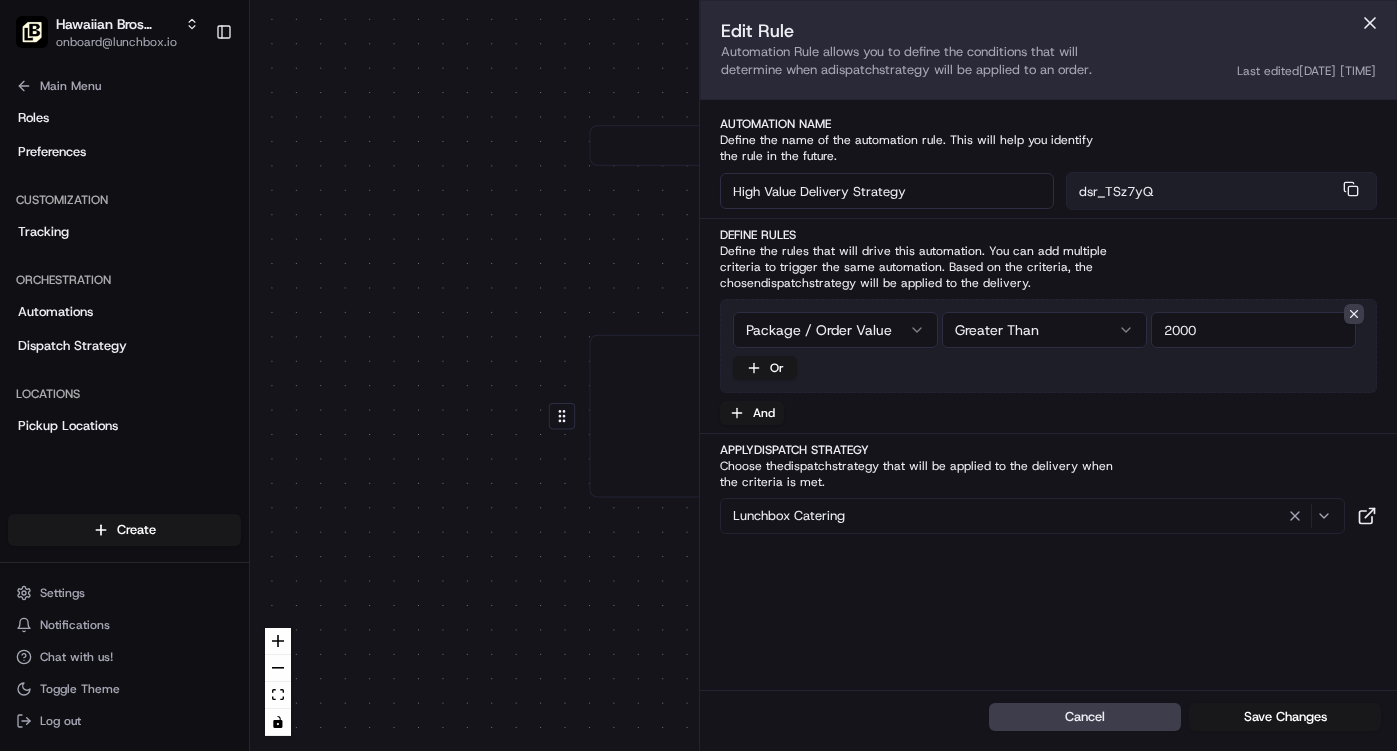 click on "Lunchbox Catering" at bounding box center (1033, 516) 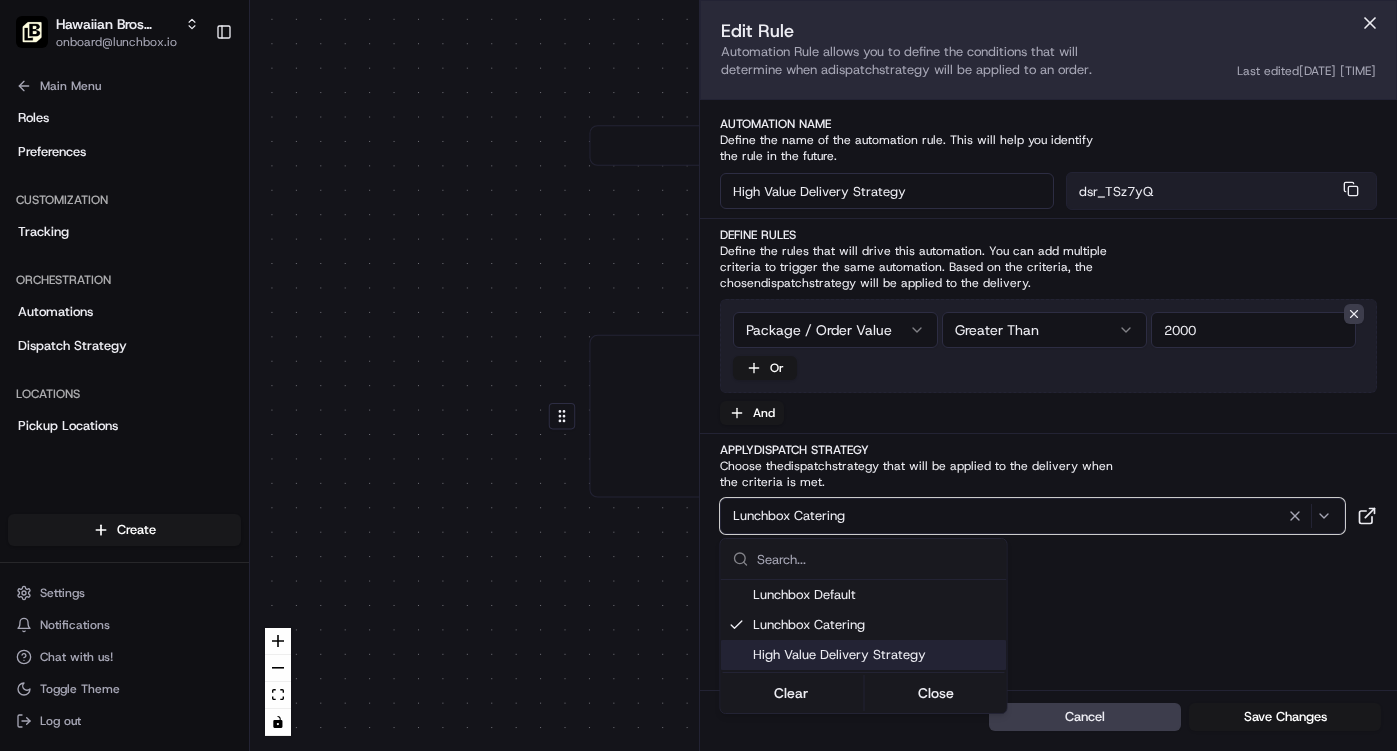 click on "High Value Delivery Strategy" at bounding box center [876, 655] 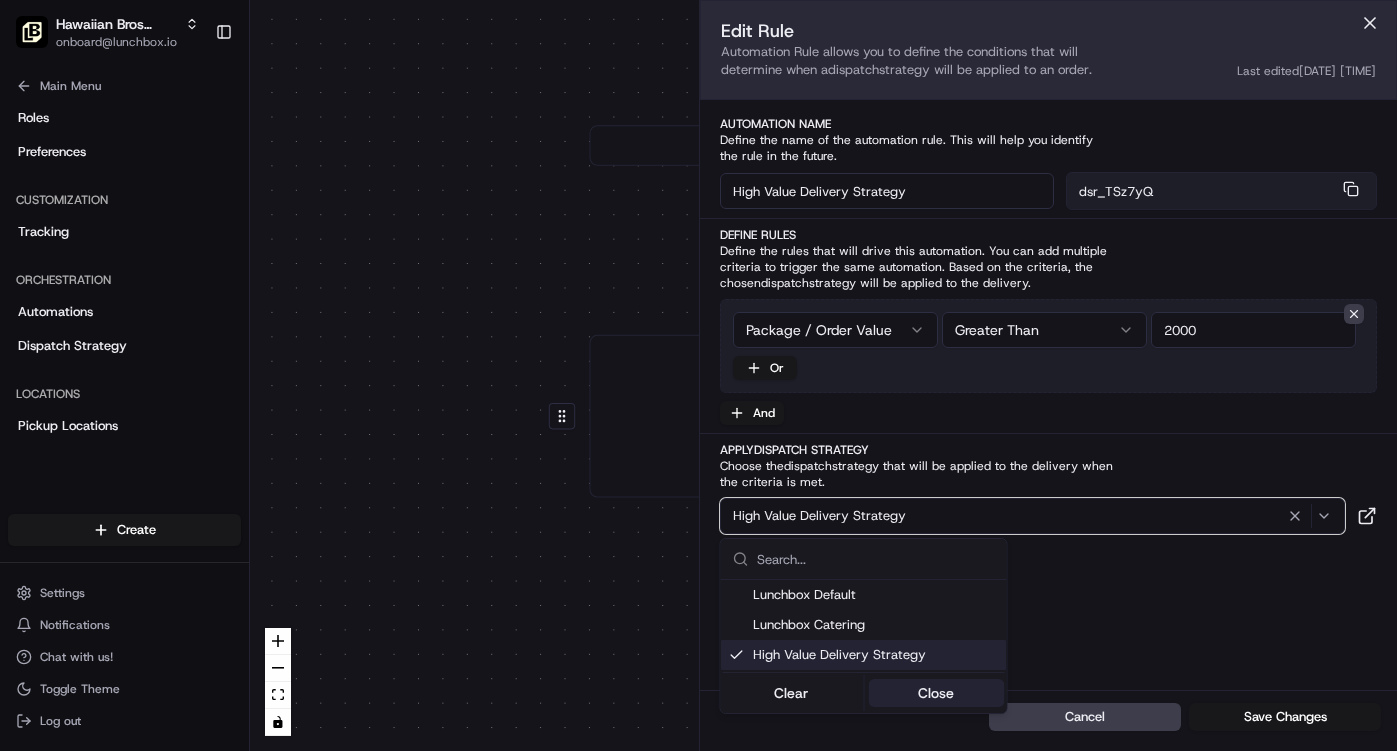click on "Close" at bounding box center [936, 693] 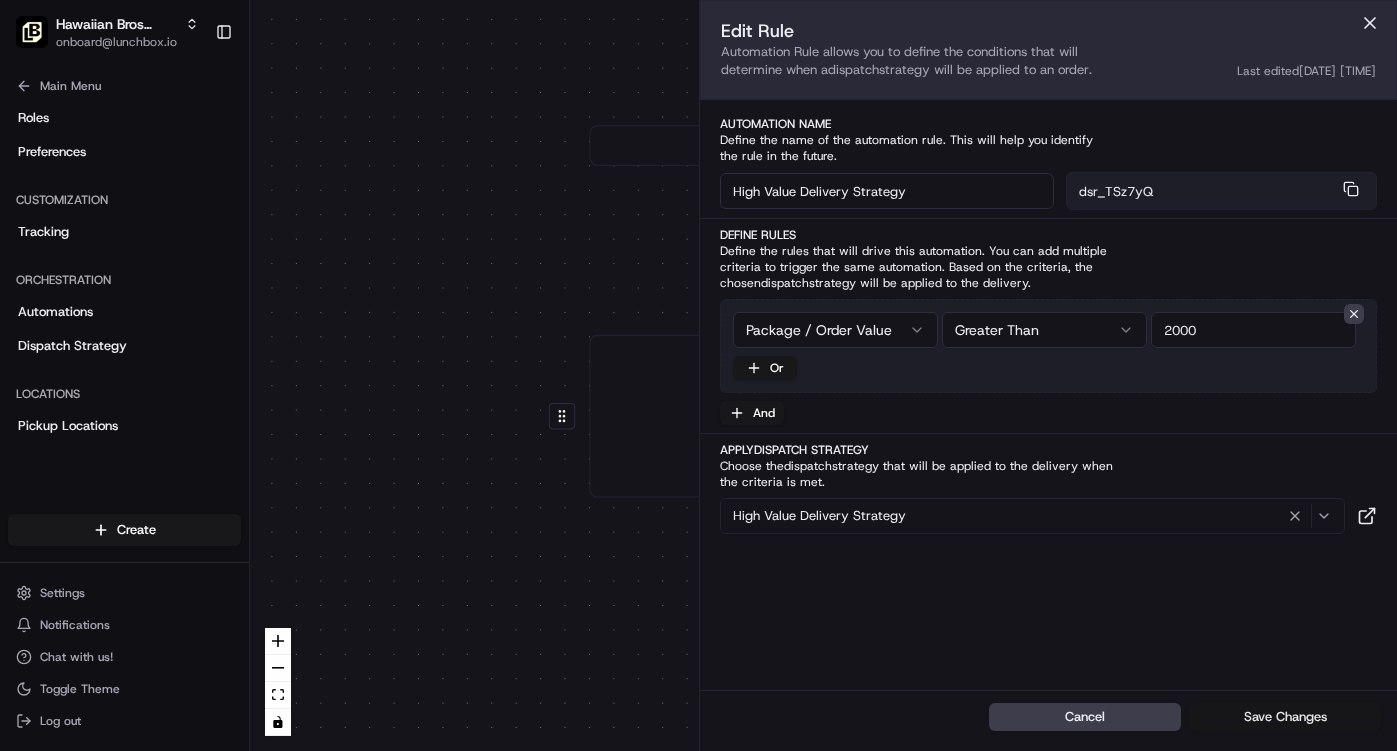 click on "Save Changes" at bounding box center [1285, 717] 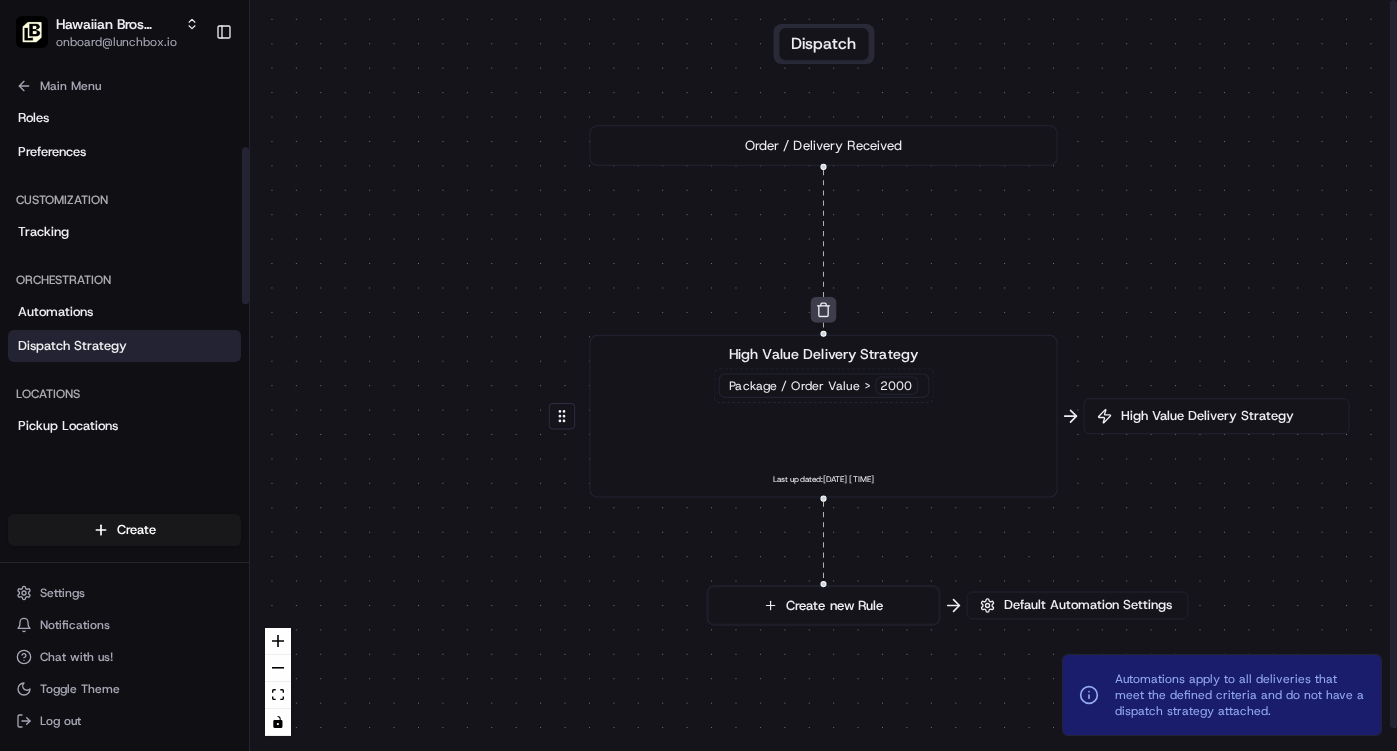 click on "Dispatch Strategy" at bounding box center (72, 346) 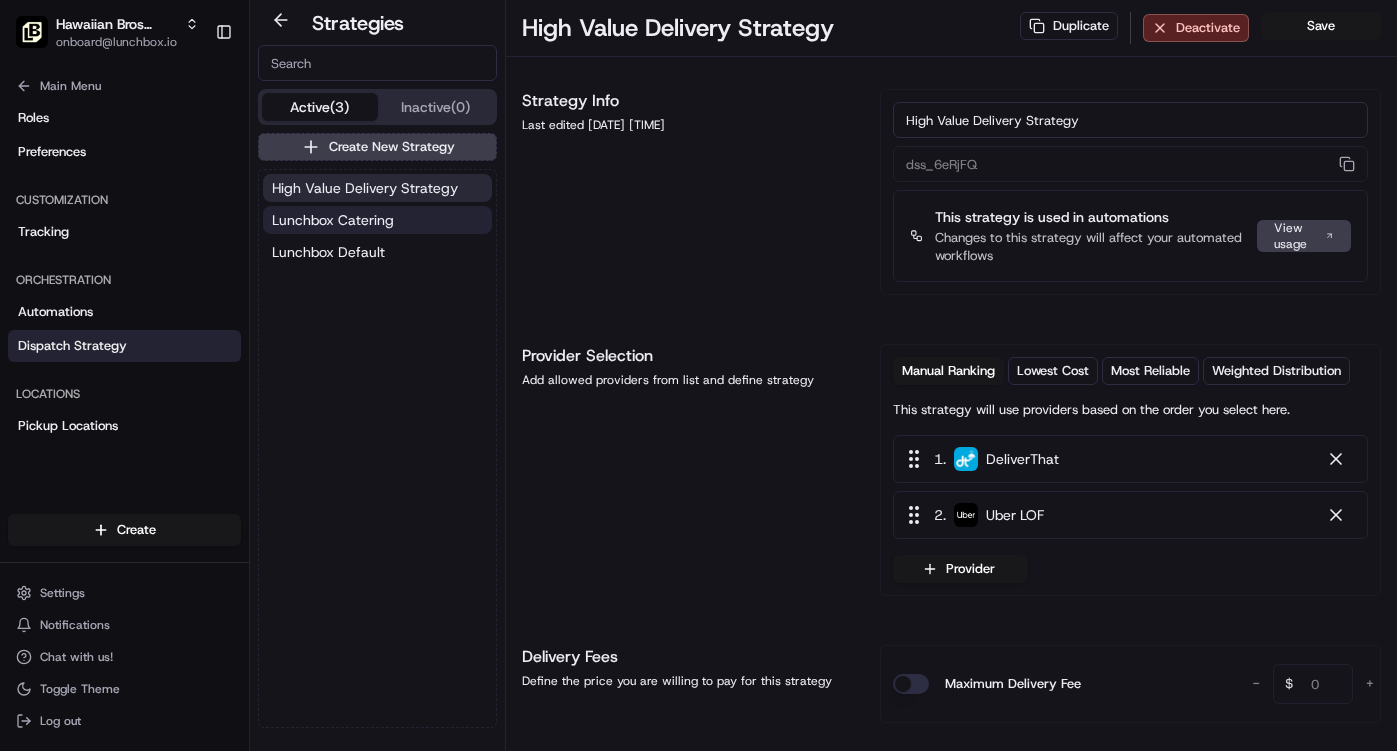 click on "Lunchbox Catering" at bounding box center [333, 220] 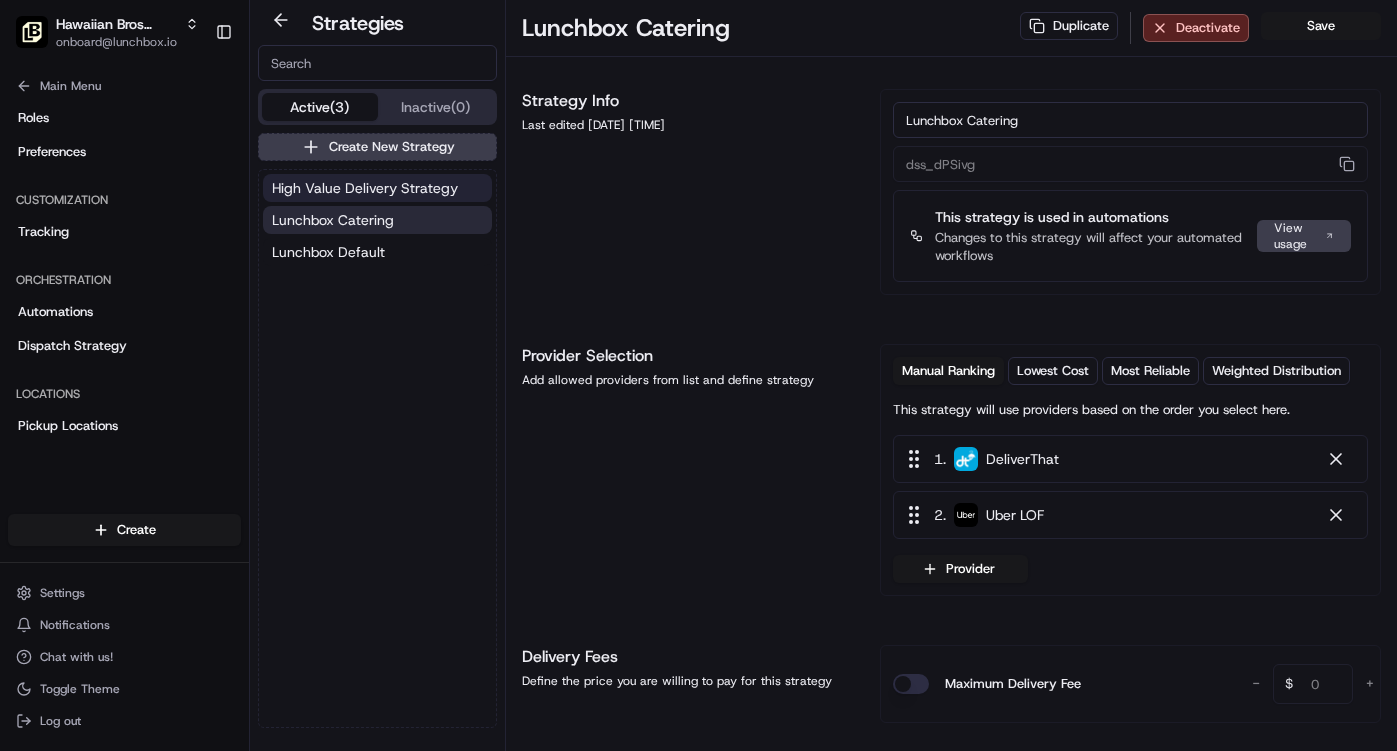 click on "High Value Delivery Strategy" at bounding box center [365, 188] 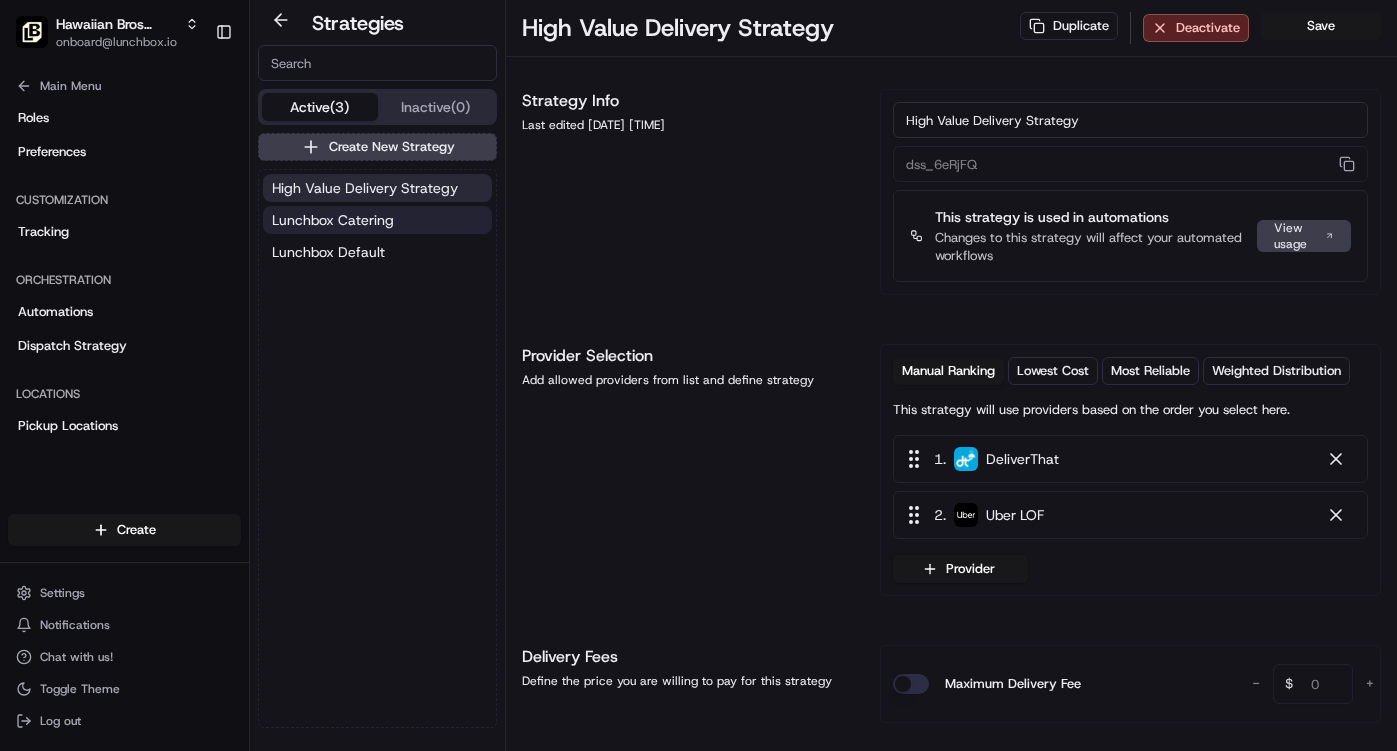 click on "Lunchbox Catering" at bounding box center [333, 220] 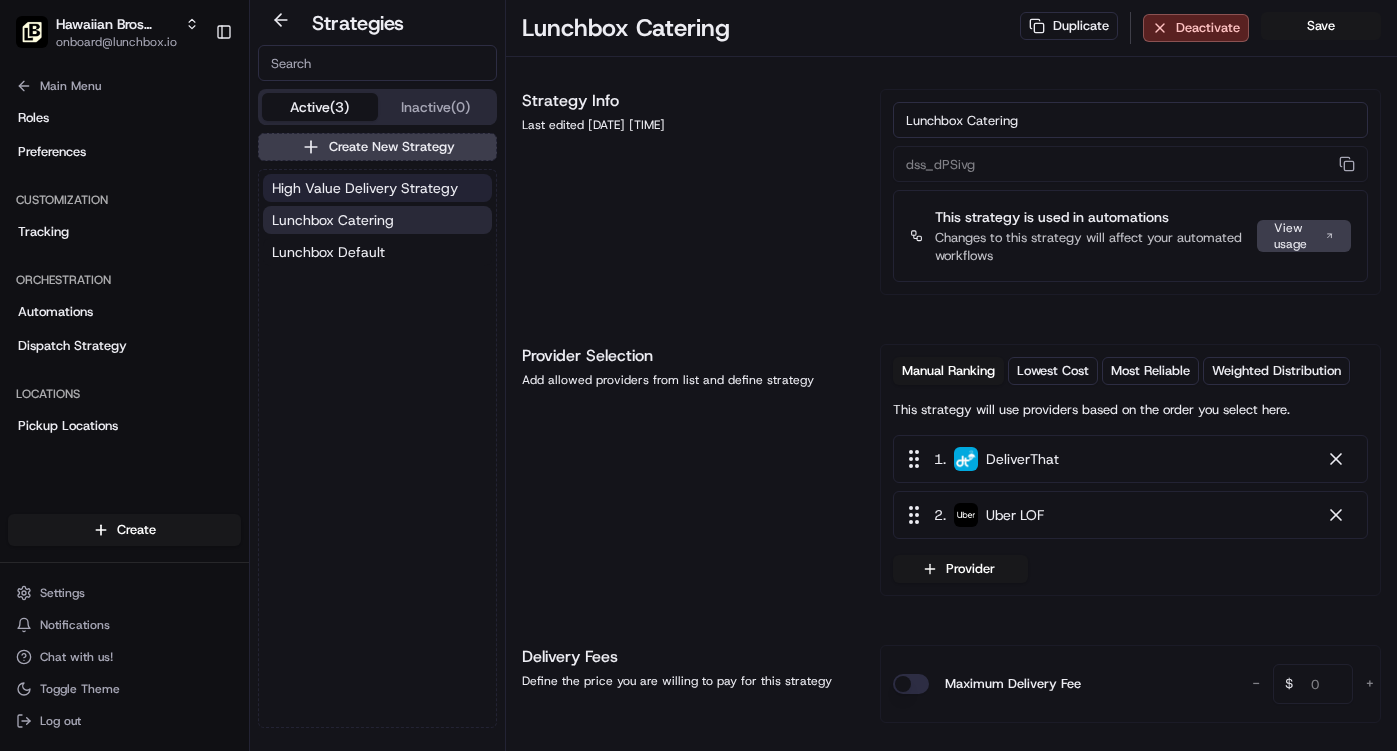 click on "High Value Delivery Strategy" at bounding box center (365, 188) 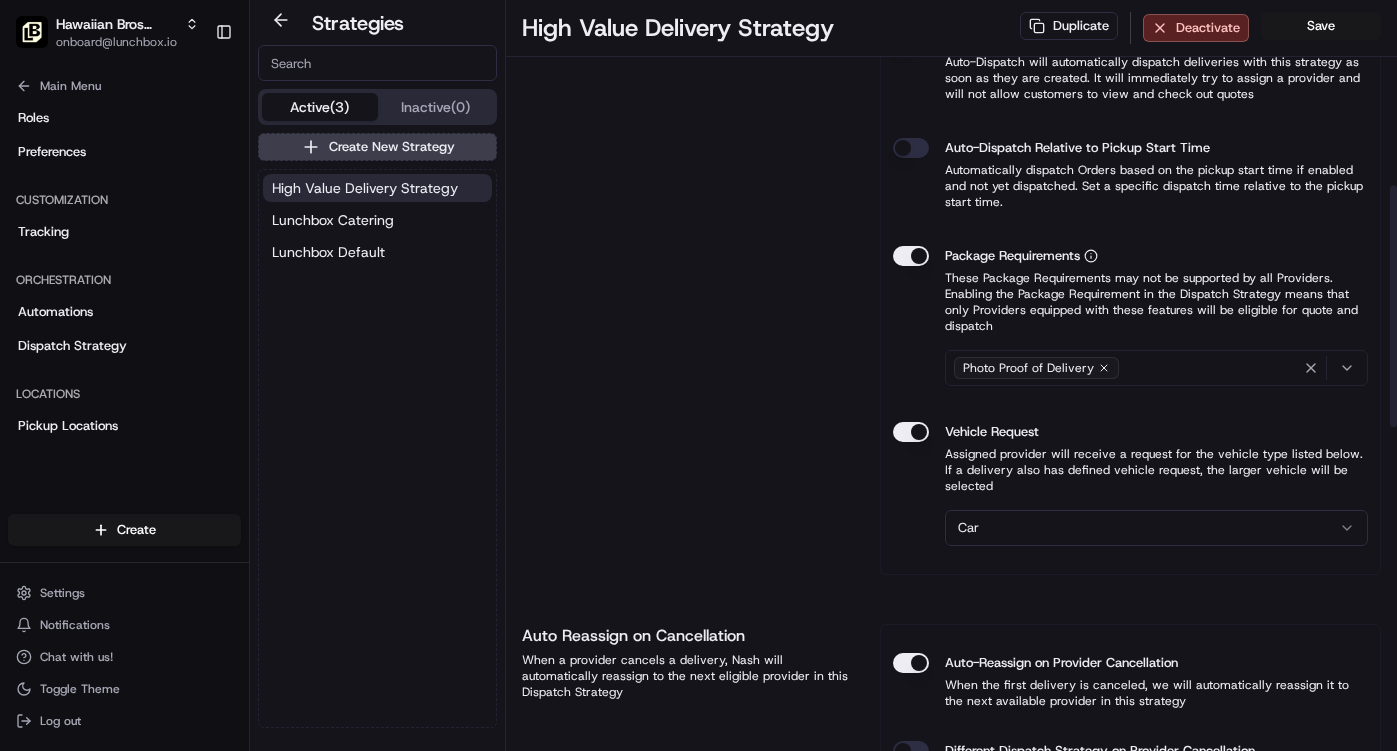 scroll, scrollTop: 777, scrollLeft: 0, axis: vertical 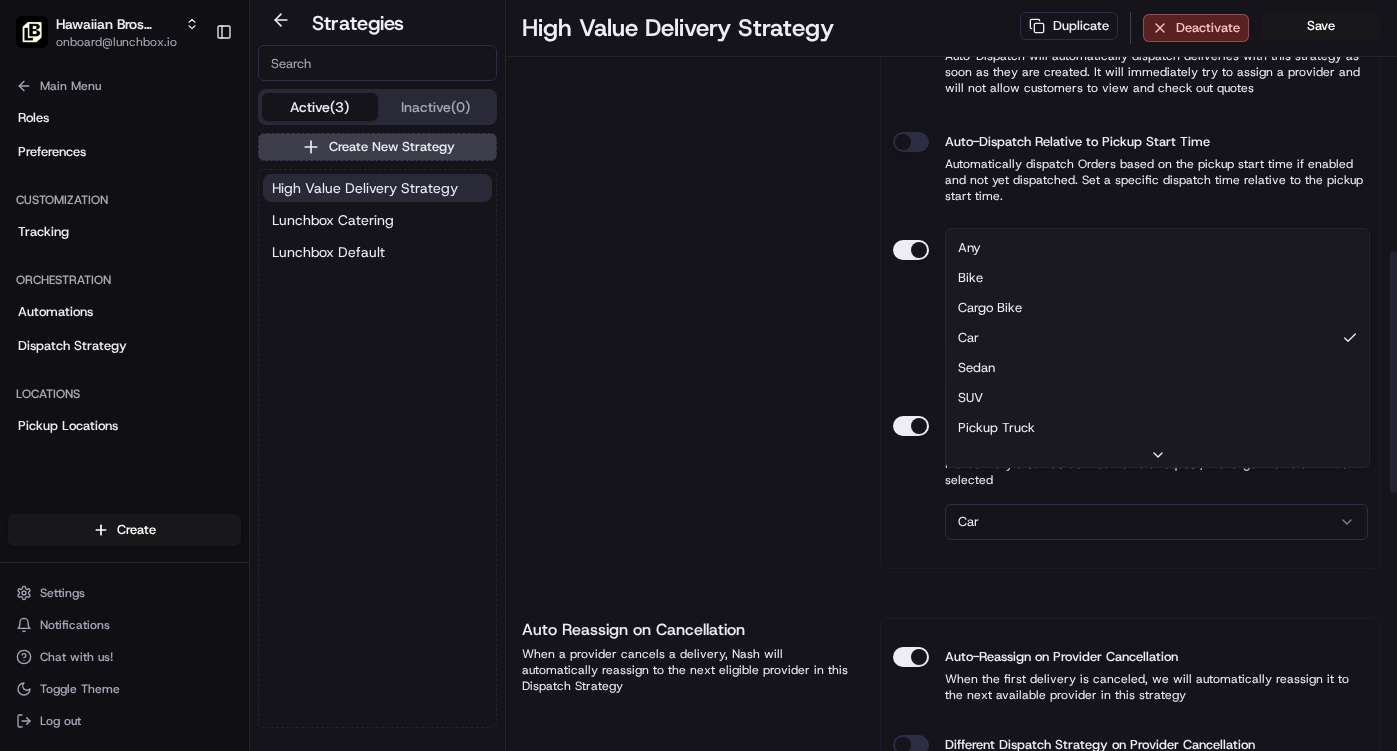 click on "Hawaiian Bros (North Kansas City [STATE]) onboard@[DOMAIN] Toggle Sidebar Orders Deliveries Providers Nash AI Analytics Favorites Request Logs Notification Triggers Main Menu Members & Organization Organization Users Roles Preferences Customization Tracking Orchestration Automations Dispatch Strategy Locations Pickup Locations Dropoff Locations Billing Billing Refund Requests Integrations Notification Triggers Webhooks API Keys Request Logs Create Settings Notifications Chat with us! Toggle Theme Log out Strategies Active (3) Inactive (0) Create New Strategy High Value Delivery Strategy Lunchbox Catering Lunchbox Default High Value Delivery Strategy Duplicate Deactivate Save Strategy Info Last edited [DATE] [TIME] High Value Delivery Strategy dss_6eRjFQ This strategy is used in automations Changes to this strategy will affect your automated workflows View usage Provider Selection Add allowed providers from list and define strategy Manual Ranking Lowest Cost Most Reliable 1 . 2 ." at bounding box center [698, 375] 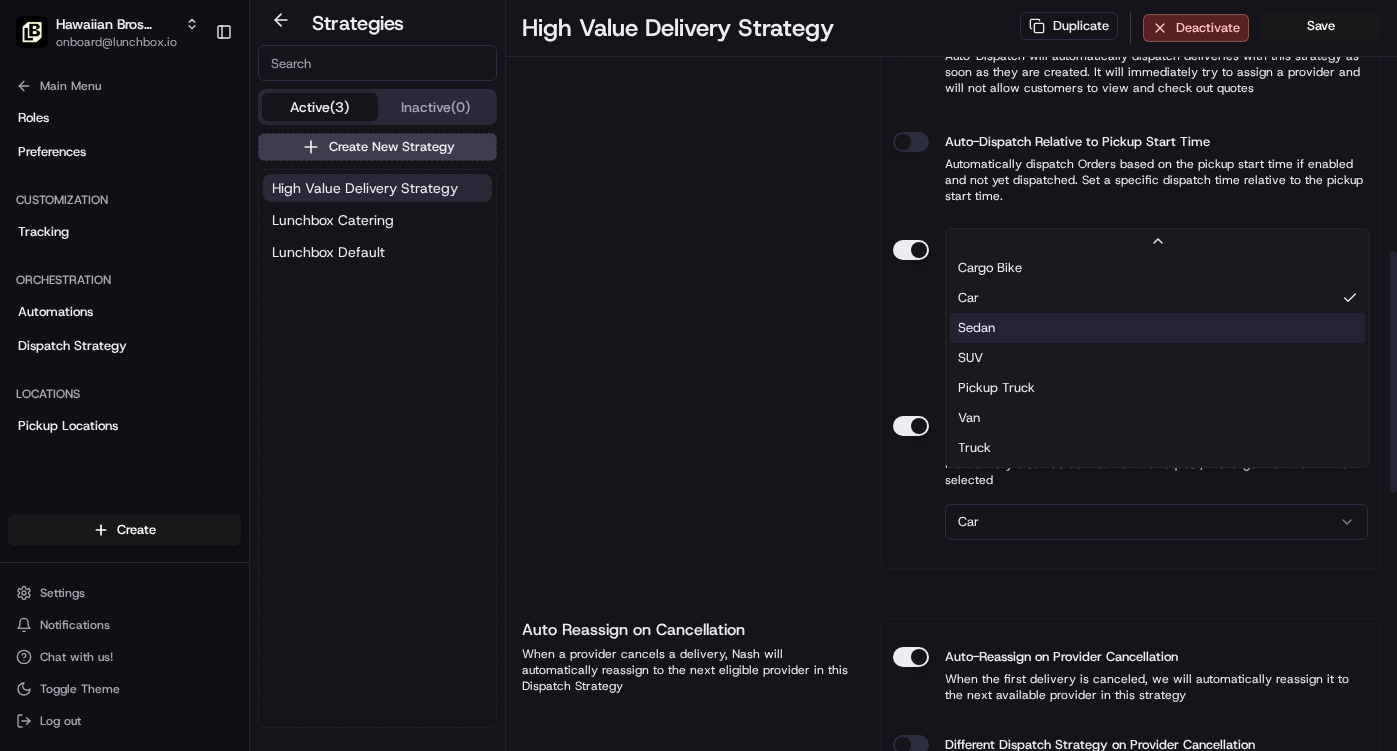 scroll, scrollTop: 64, scrollLeft: 0, axis: vertical 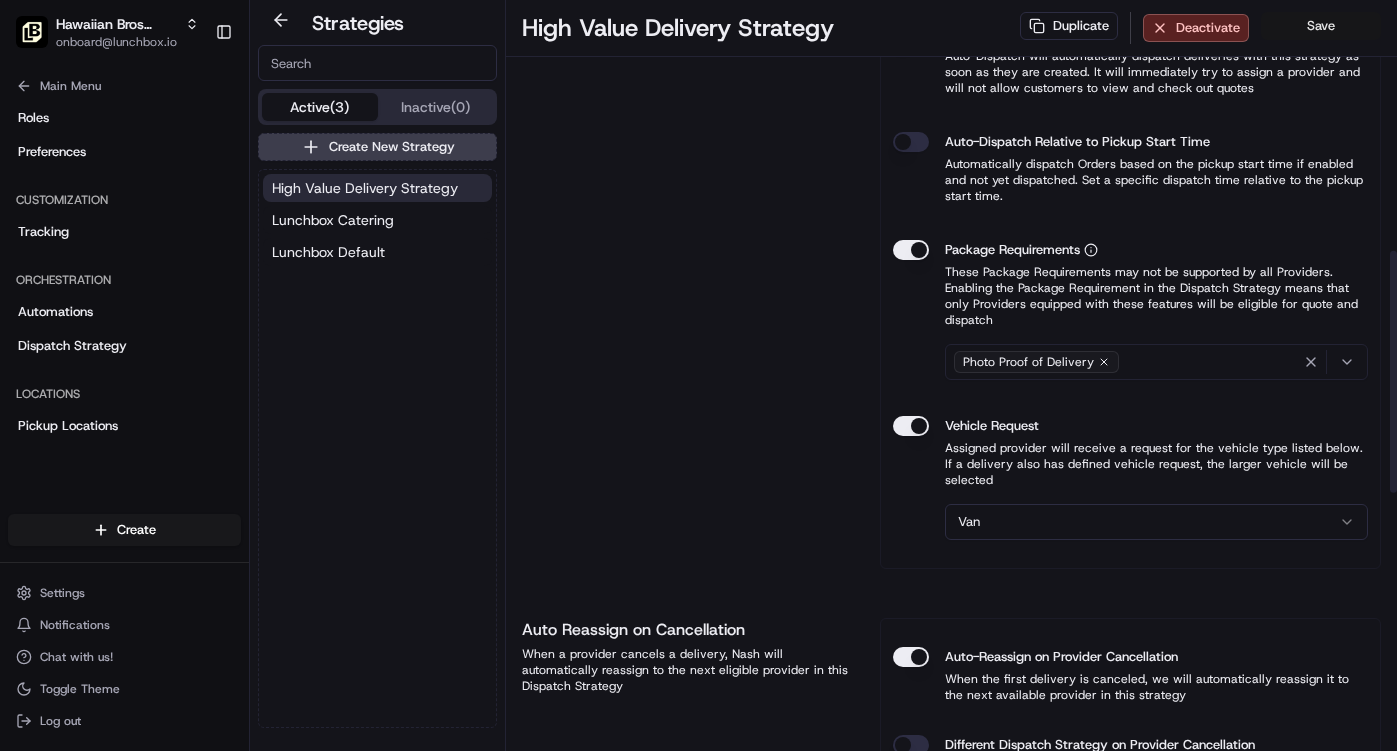 click on "Save" at bounding box center [1321, 26] 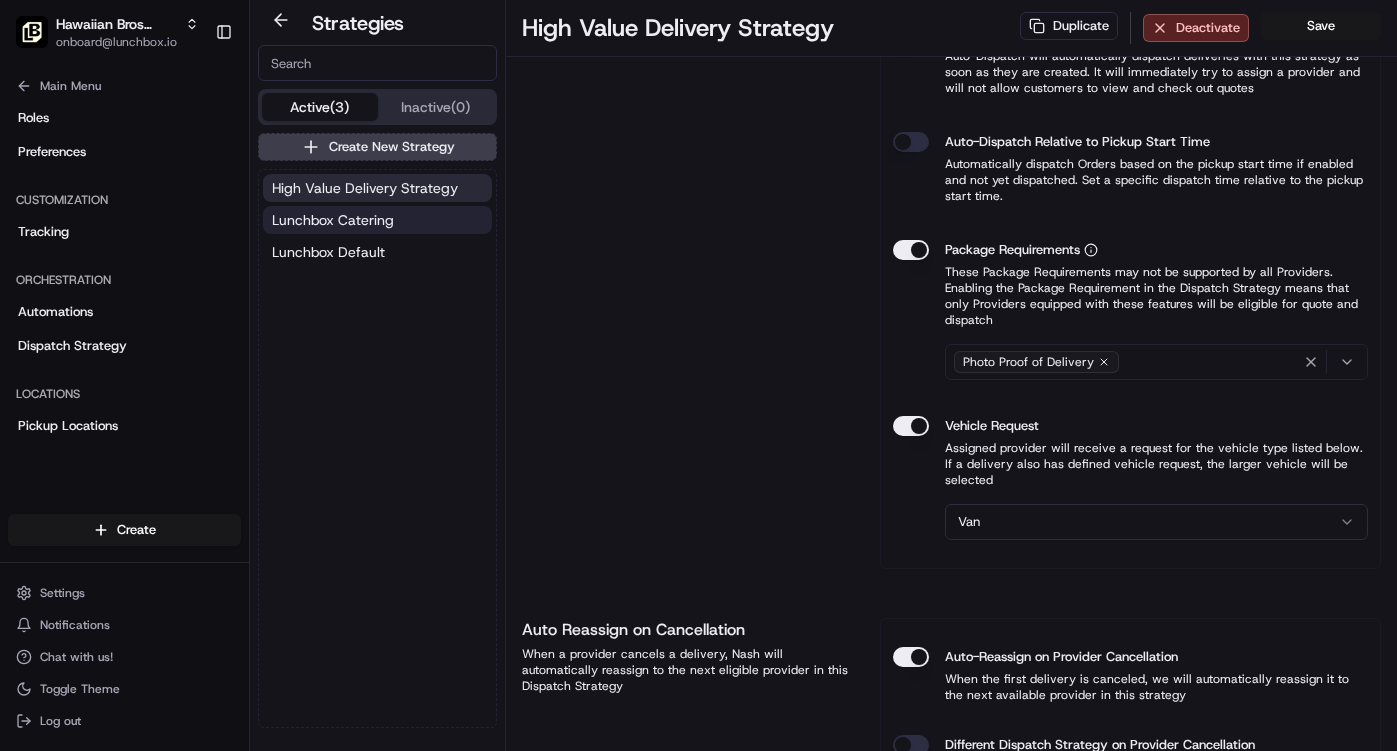 click on "Lunchbox Catering" at bounding box center [333, 220] 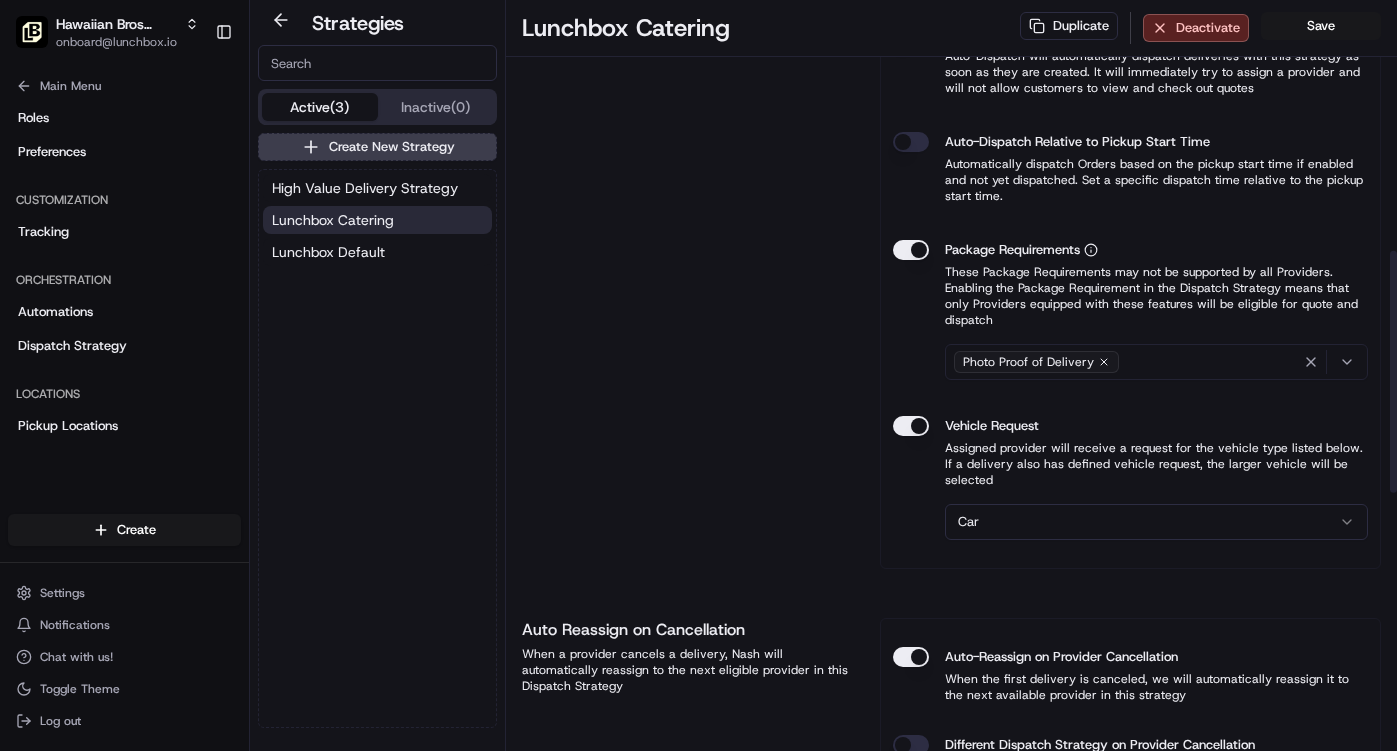 scroll, scrollTop: 0, scrollLeft: 0, axis: both 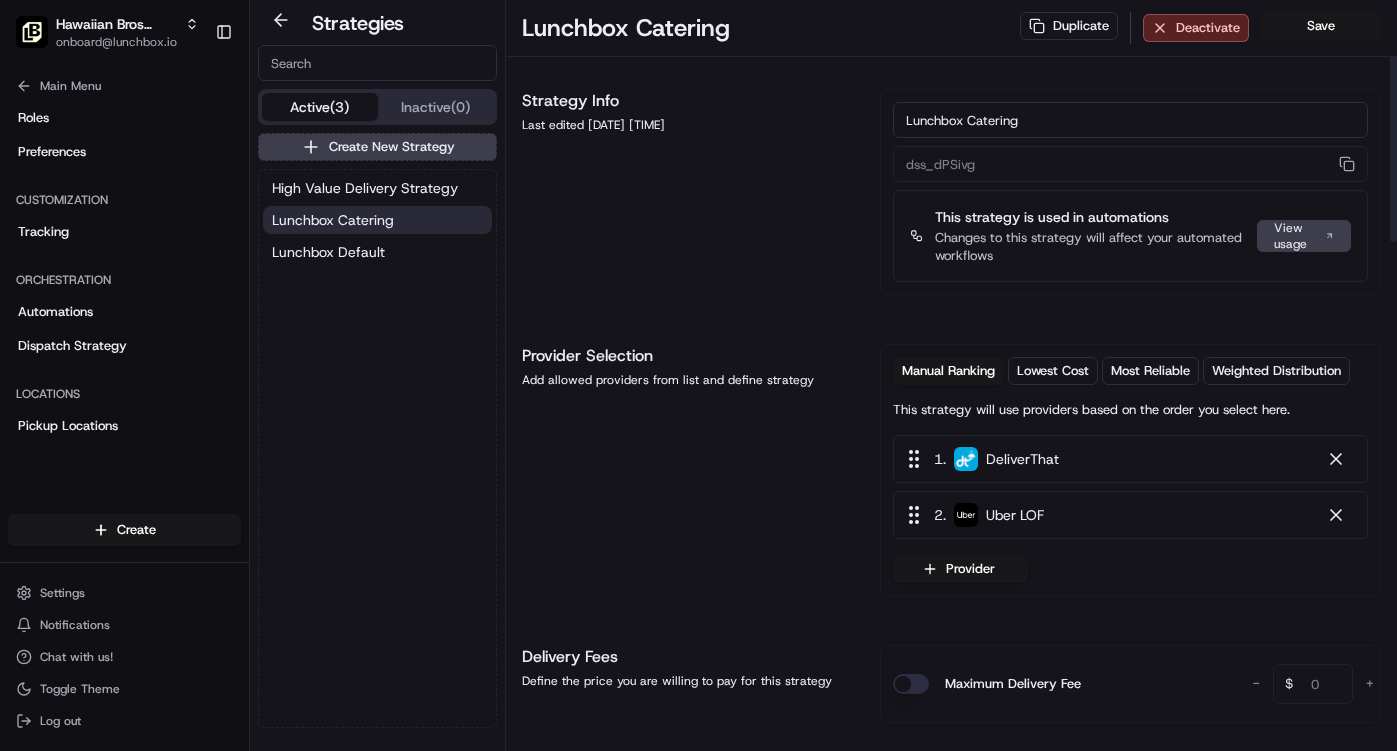 click on "View usage" at bounding box center [1304, 236] 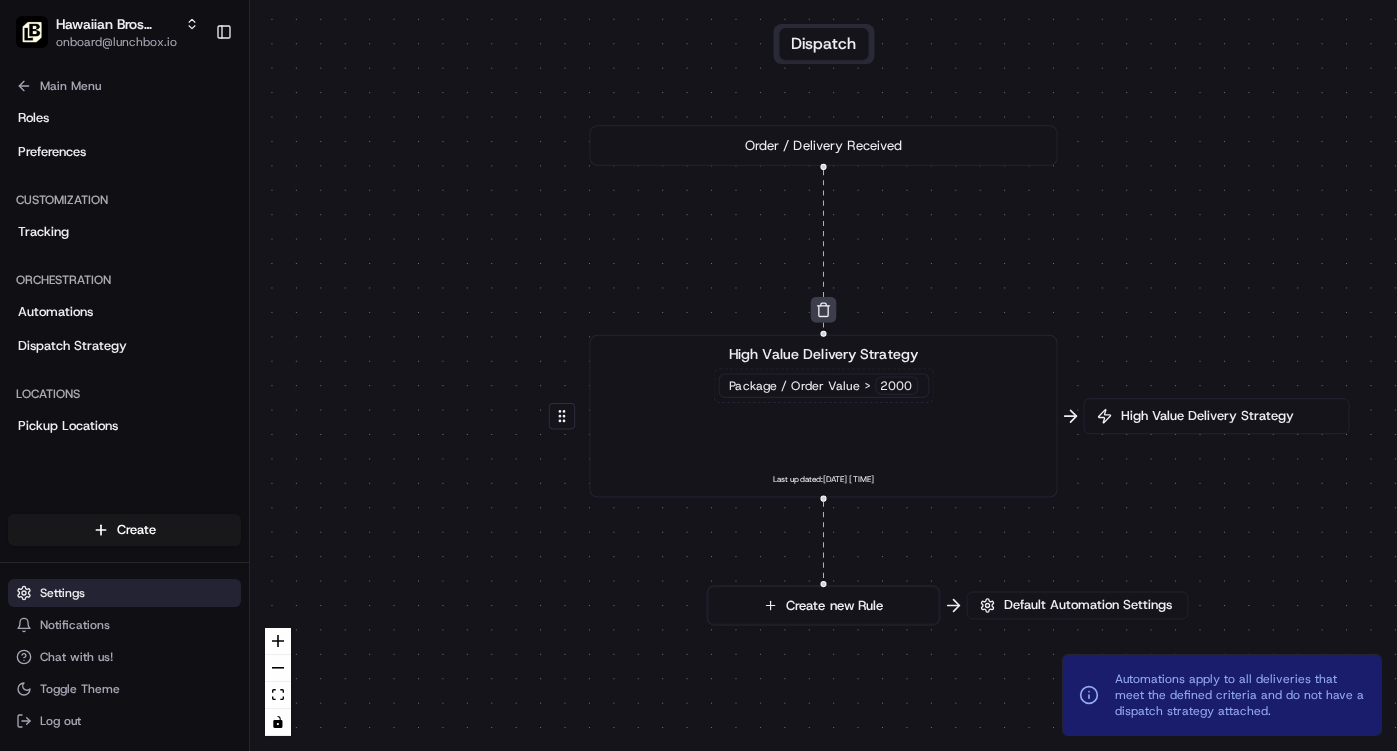 click on "Settings" at bounding box center [62, 593] 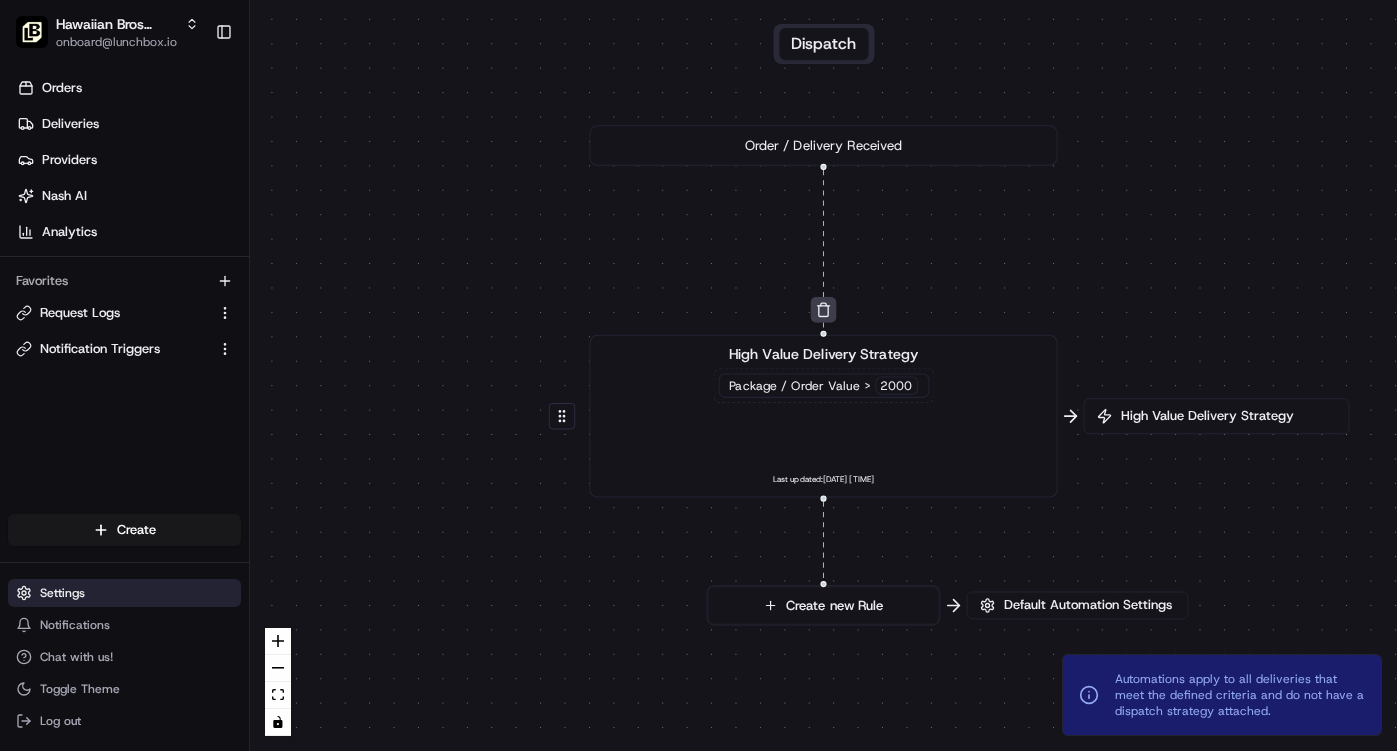 click on "Settings" at bounding box center (62, 593) 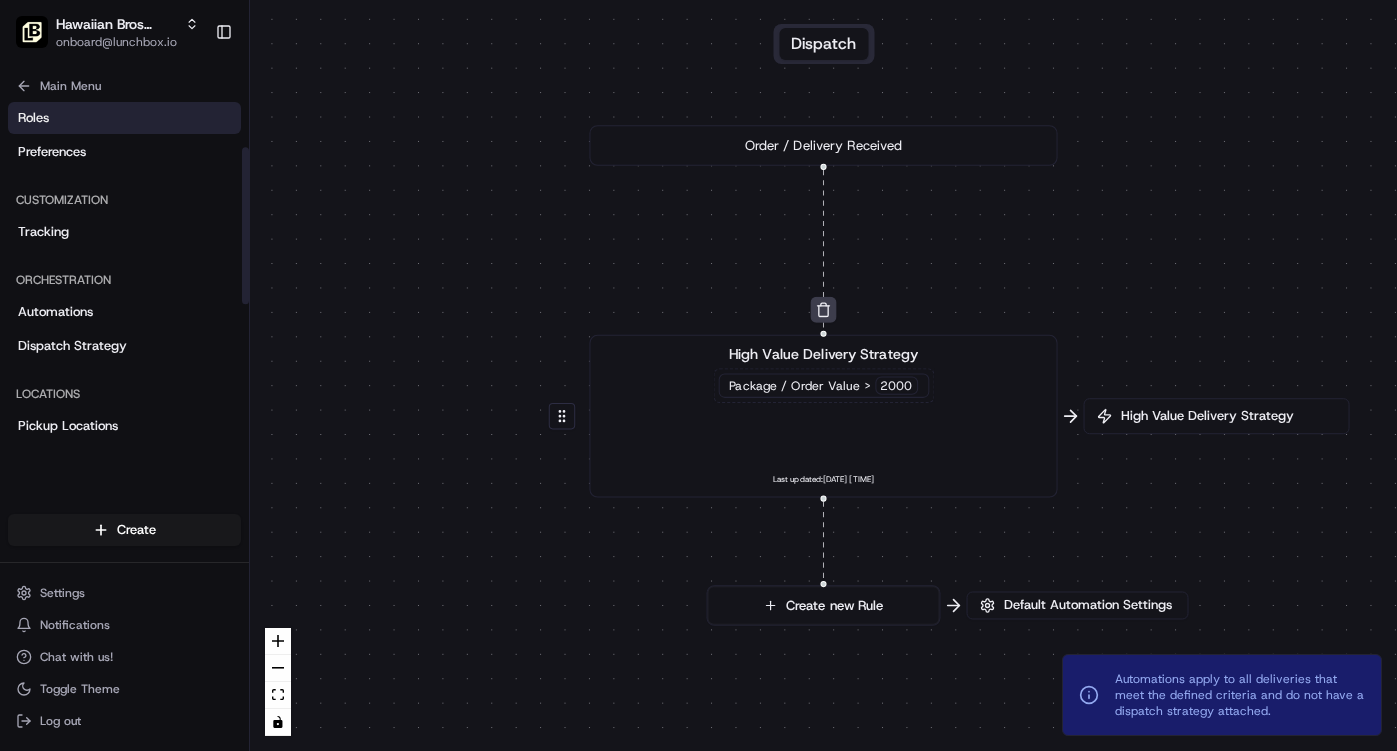 click on "Roles" at bounding box center (124, 118) 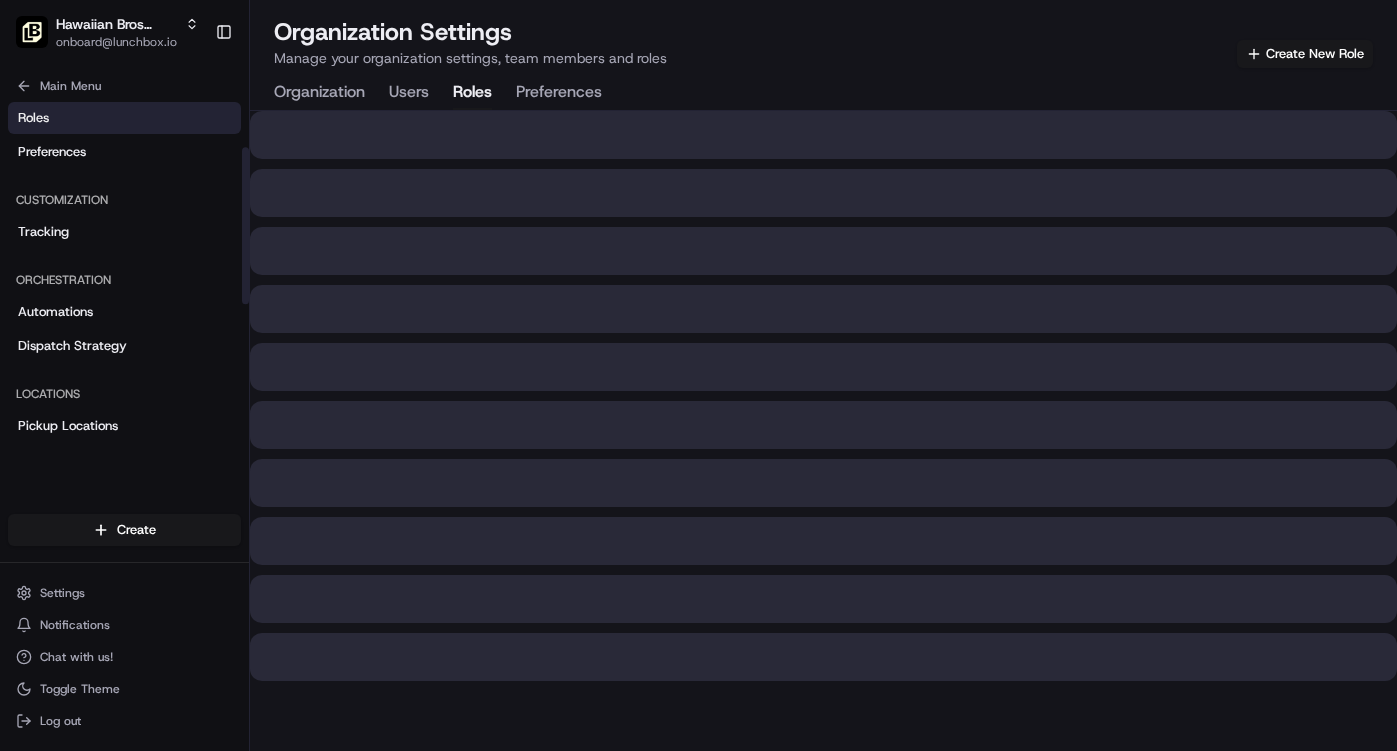 click on "Organization" at bounding box center (319, 93) 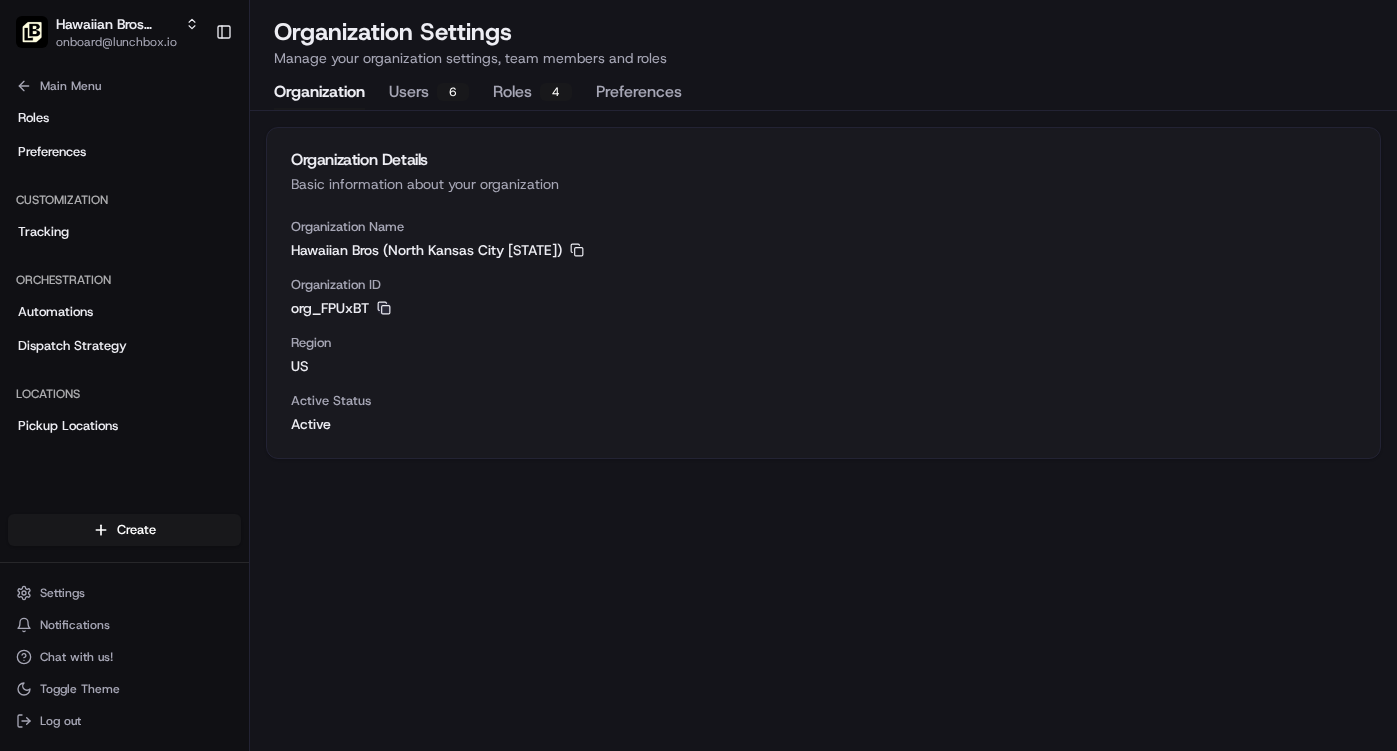 click 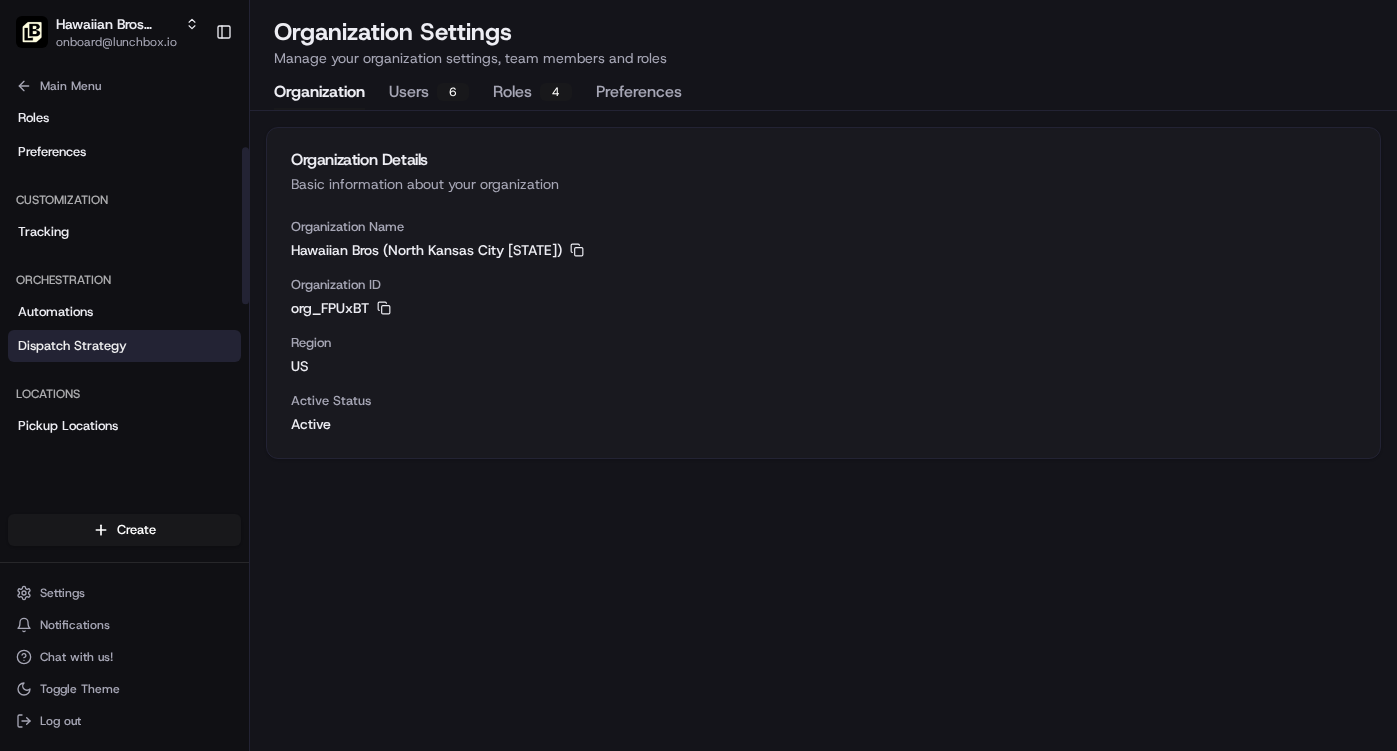 click on "Dispatch Strategy" at bounding box center (124, 346) 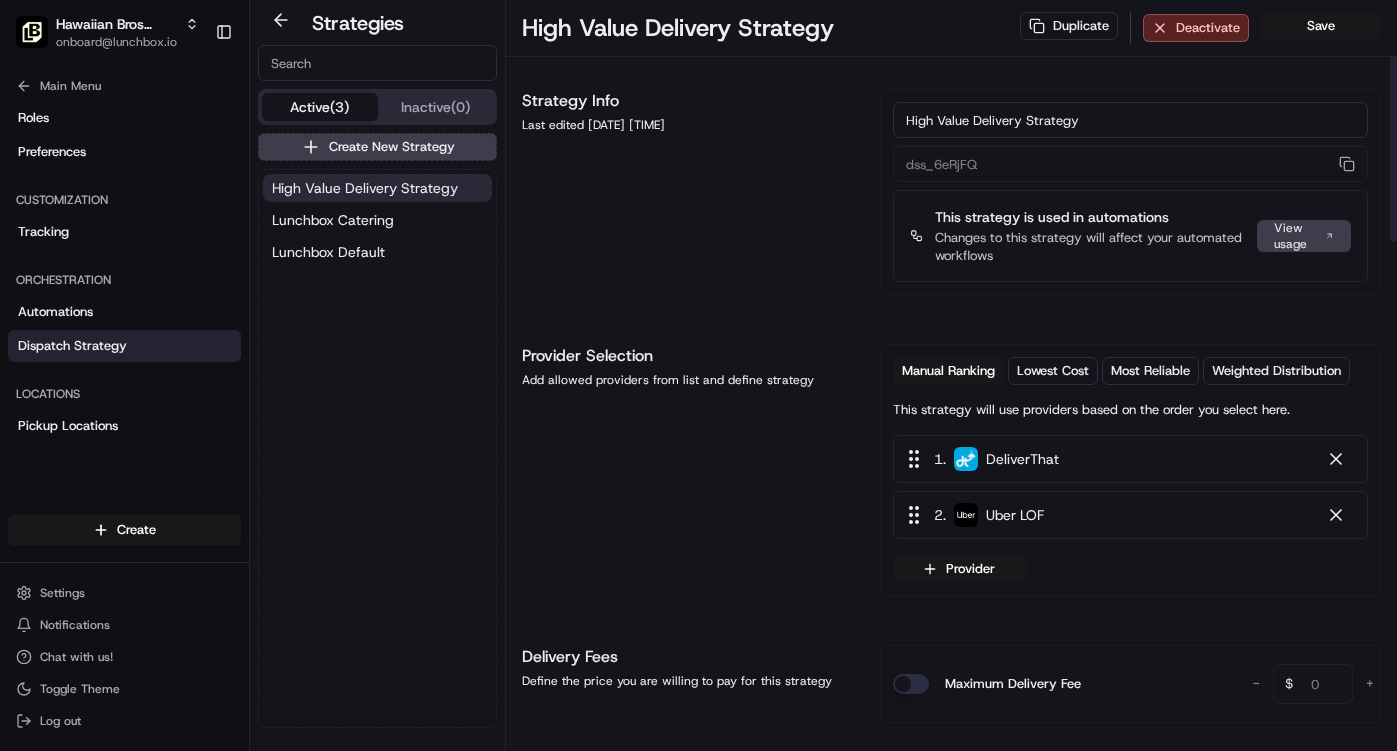 click on "Strategy Info Last edited Aug 07, 2025 4:54 PM" at bounding box center (689, 192) 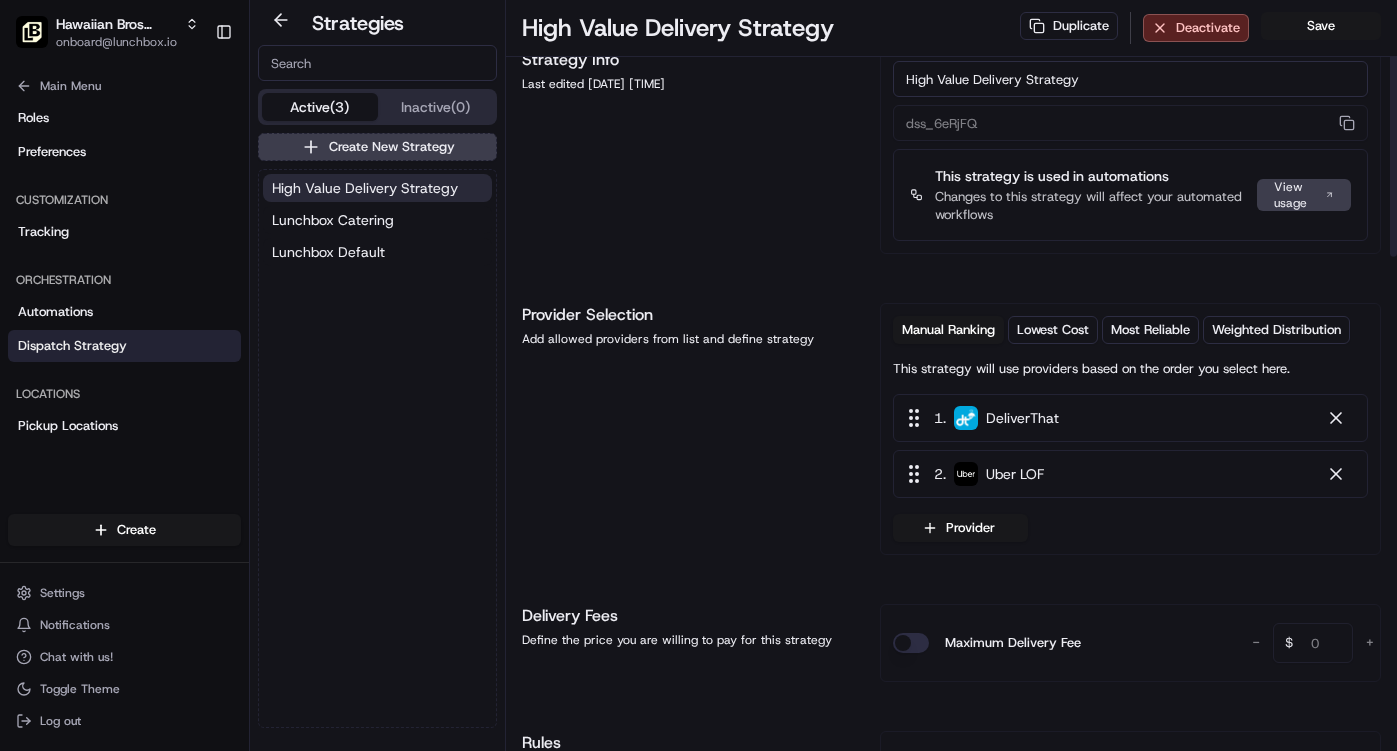 scroll, scrollTop: 58, scrollLeft: 0, axis: vertical 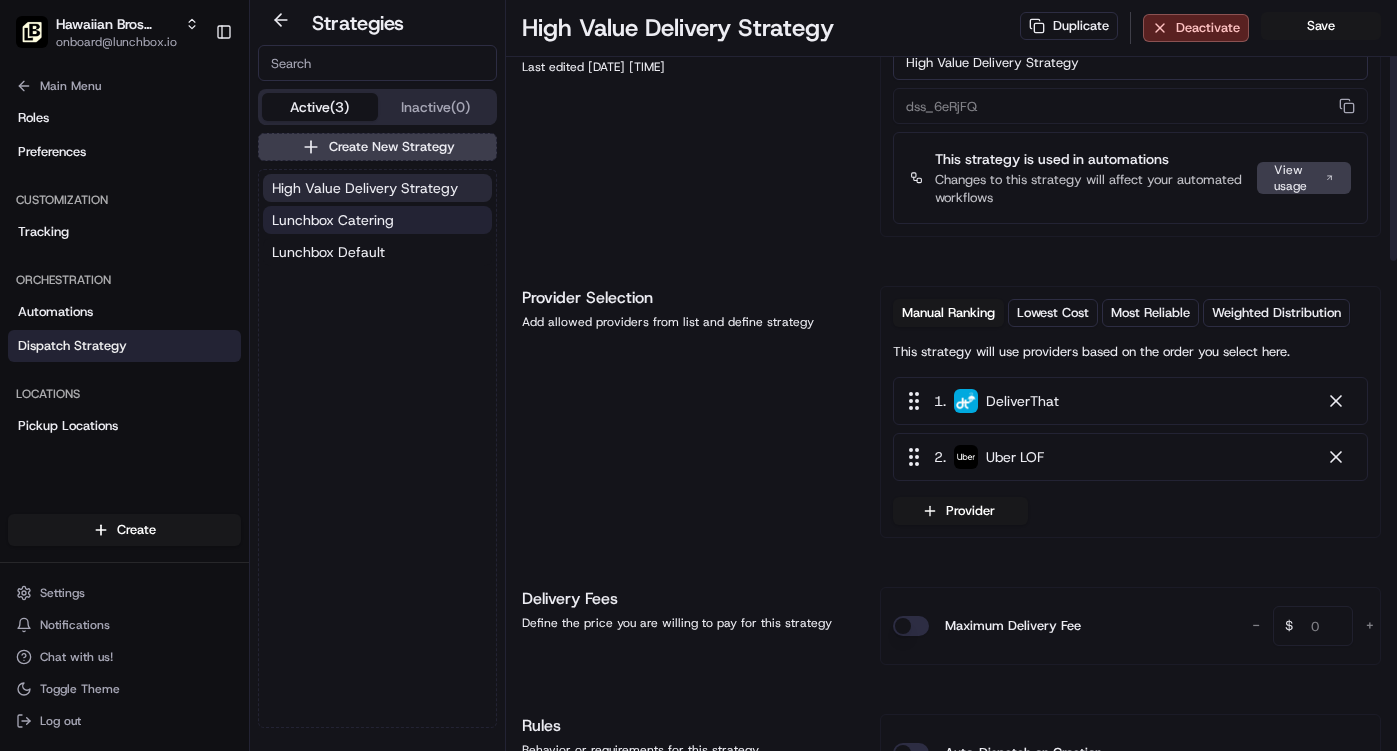 click on "Lunchbox Catering" at bounding box center [377, 220] 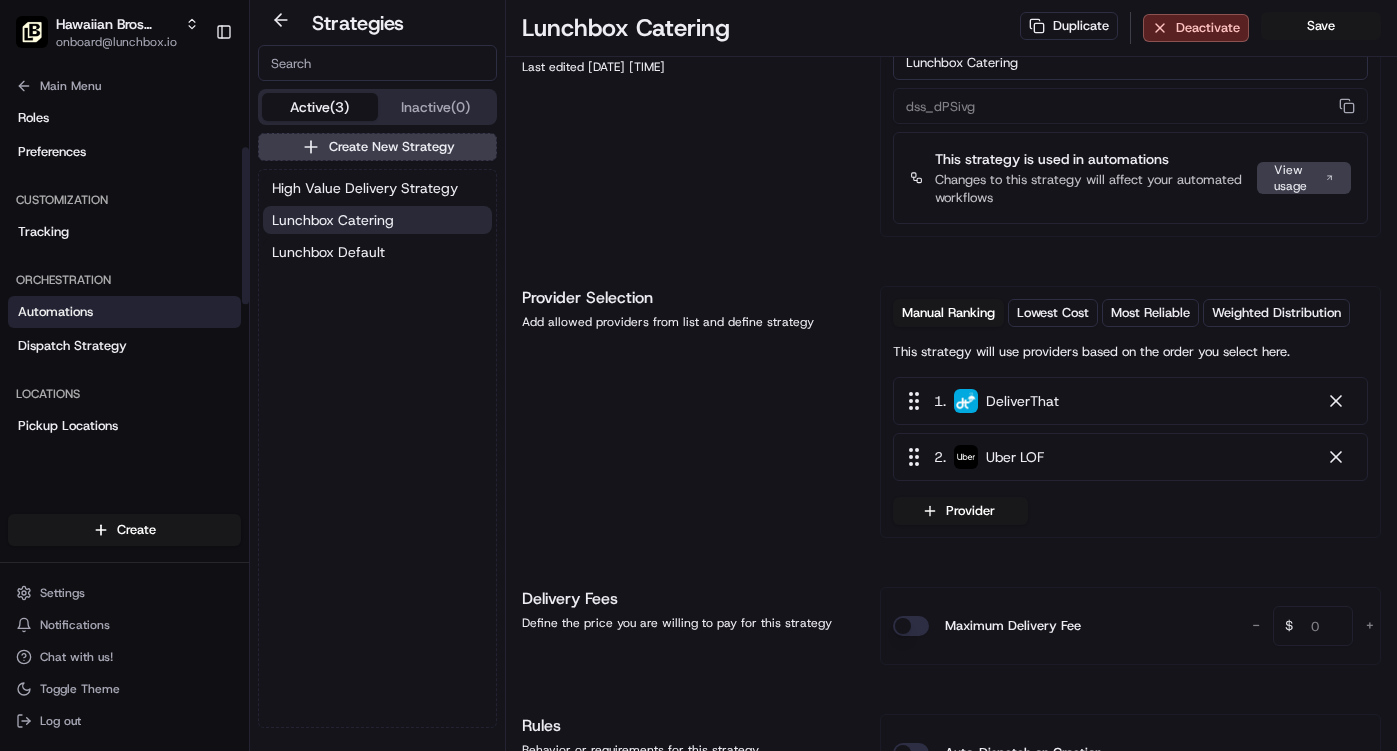 click on "Automations" at bounding box center (124, 312) 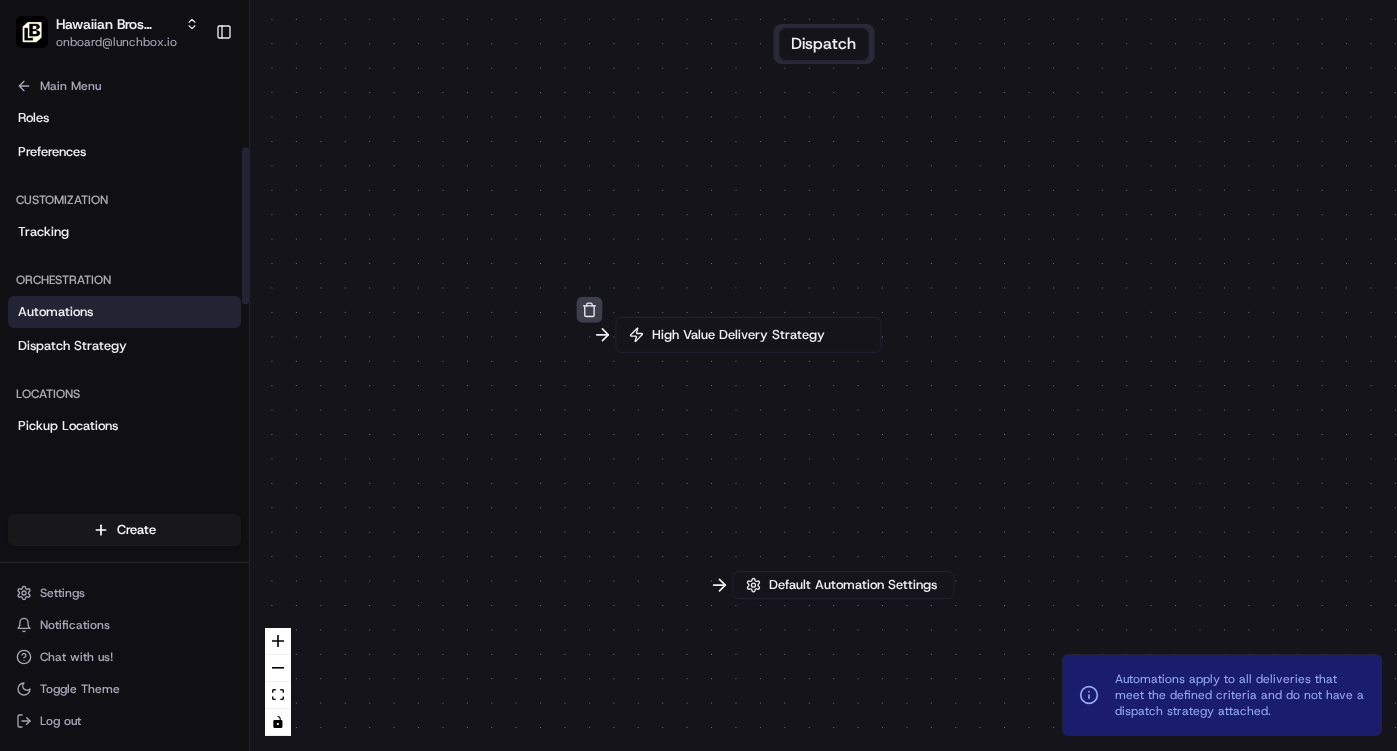 scroll, scrollTop: 0, scrollLeft: 0, axis: both 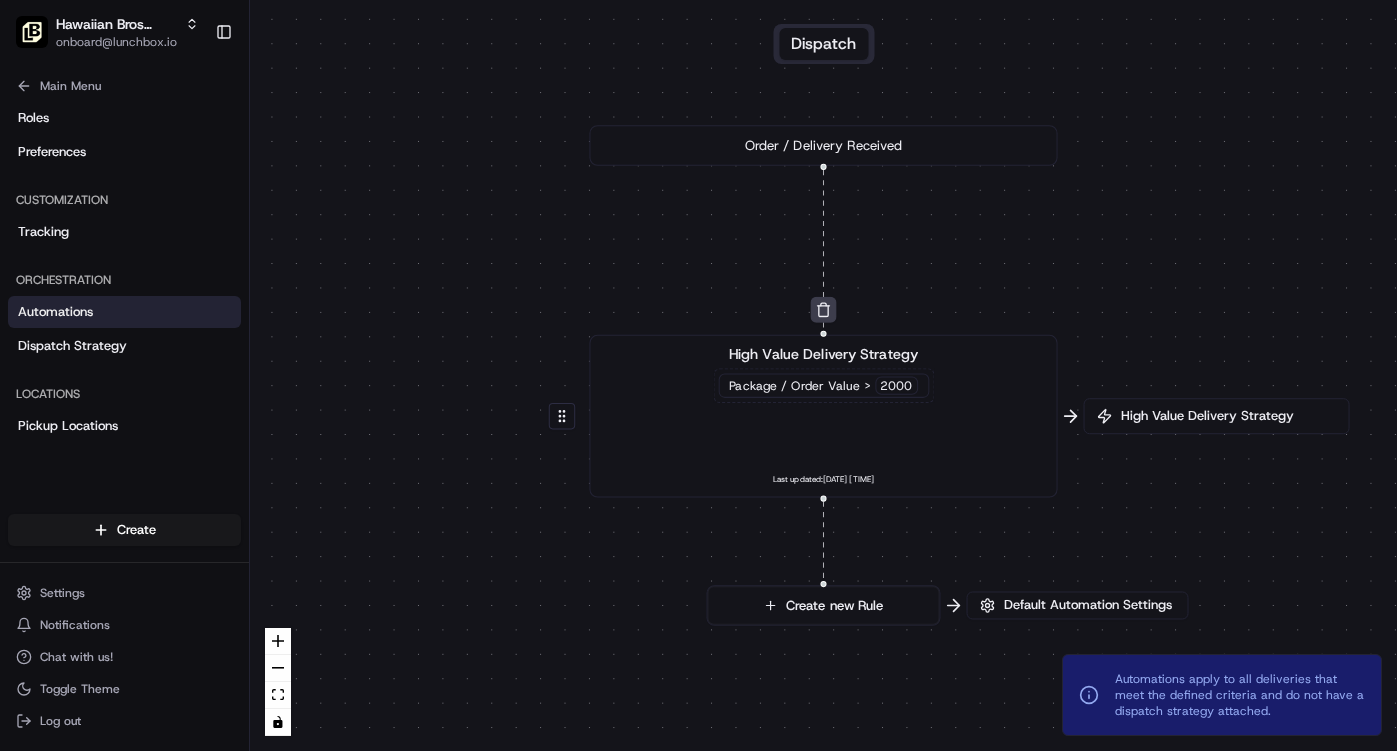 click on "High Value Delivery Strategy Package / Order Value > 2000   Last updated:  [DATE] [TIME]" at bounding box center (824, 416) 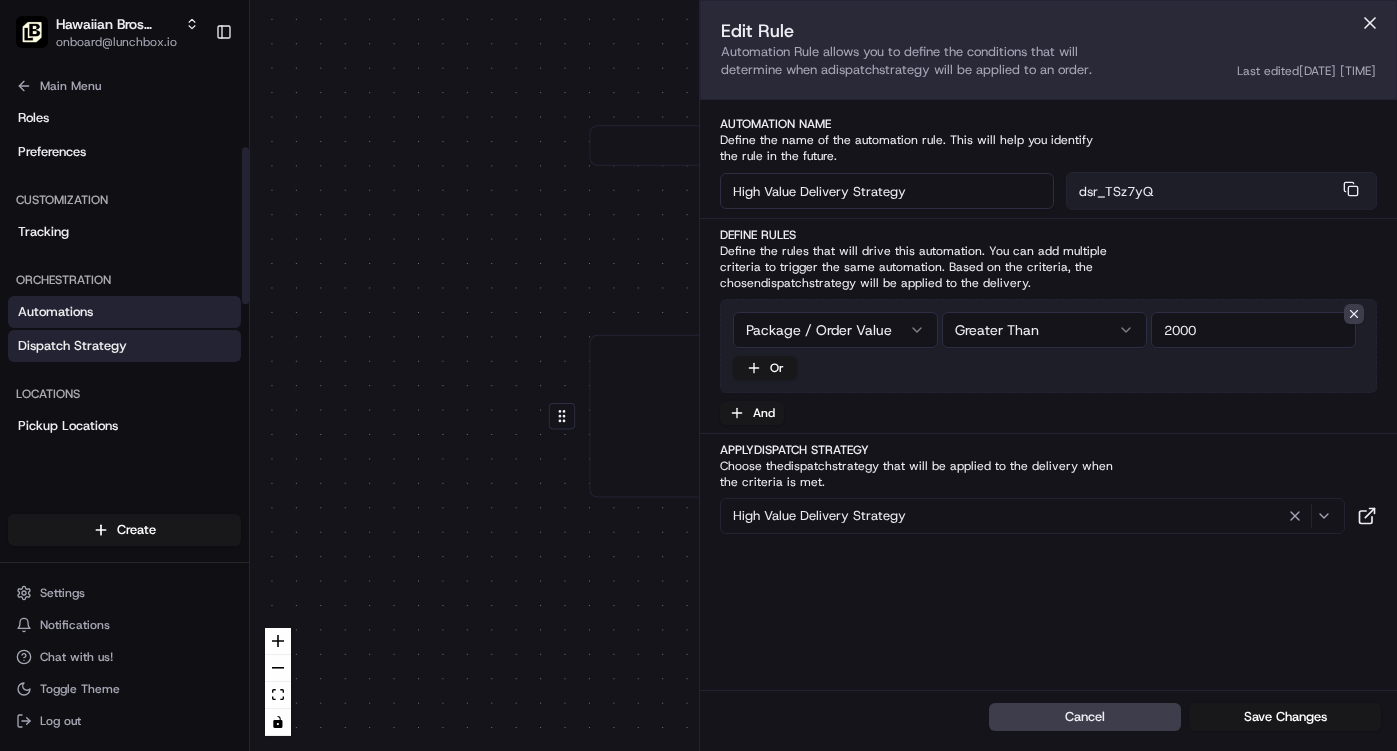 click on "Dispatch Strategy" at bounding box center (72, 346) 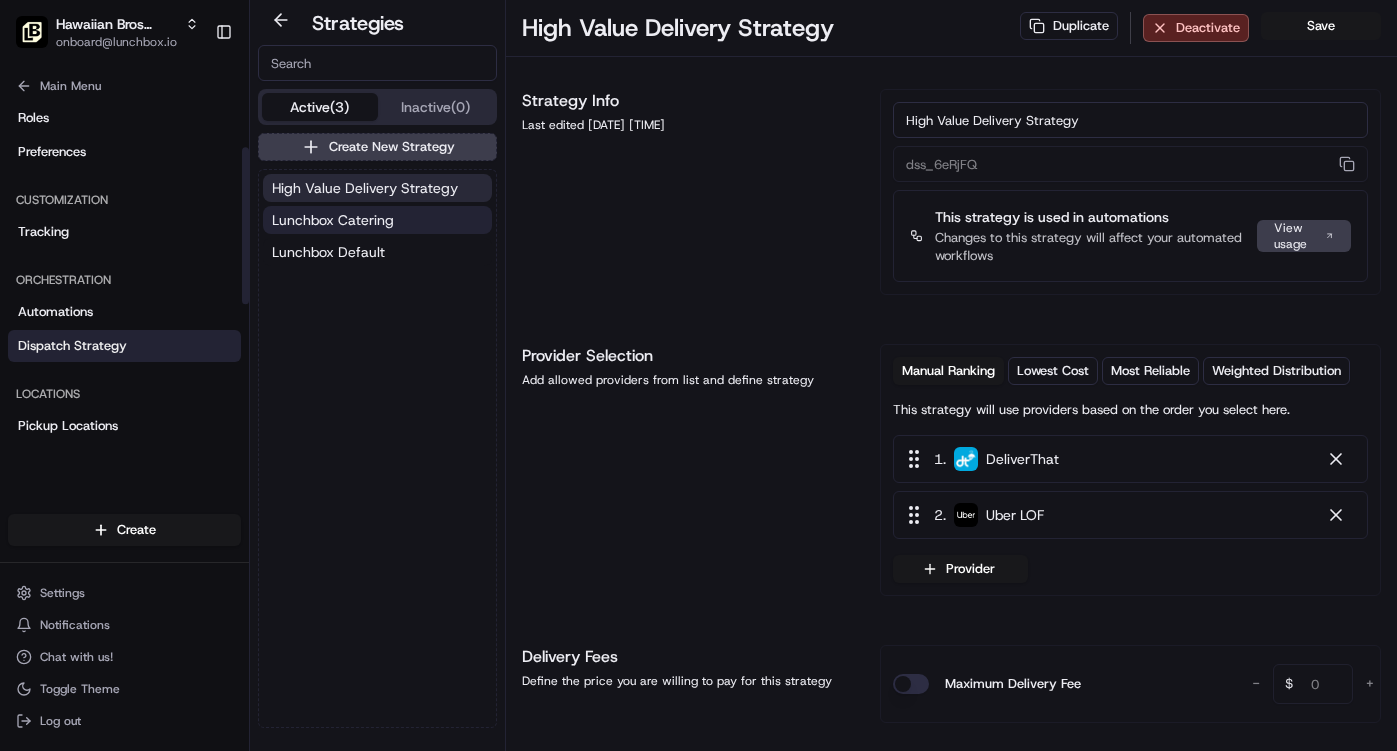 click on "Lunchbox Catering" at bounding box center [333, 220] 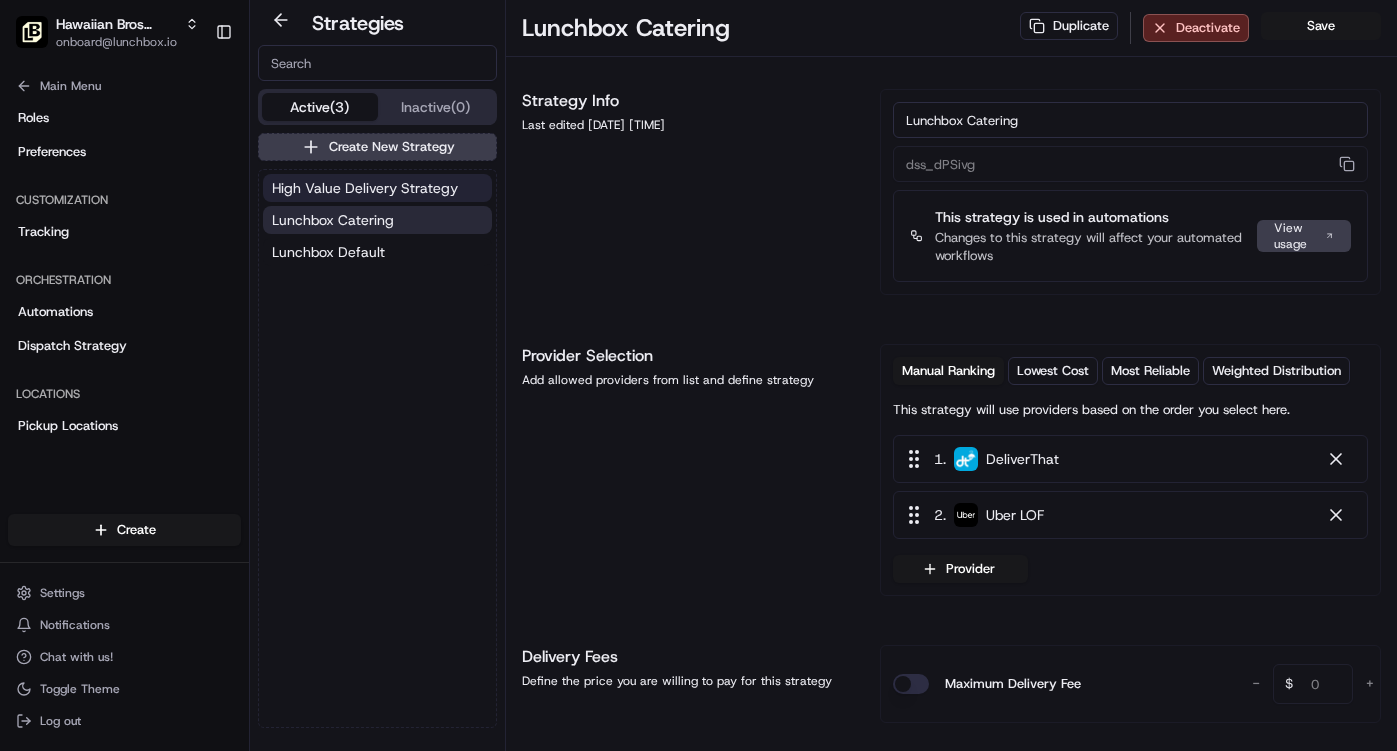 click on "High Value Delivery Strategy" at bounding box center (365, 188) 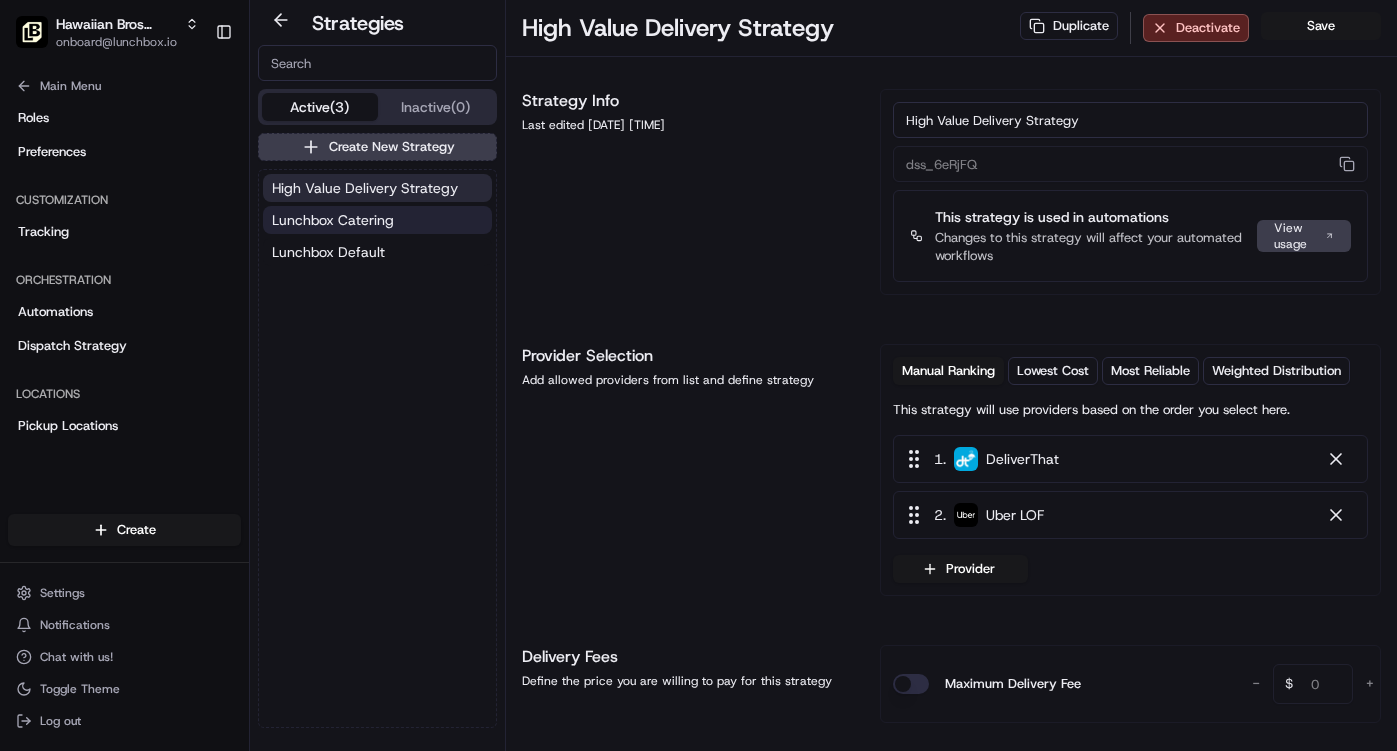click on "Lunchbox Catering" at bounding box center [377, 220] 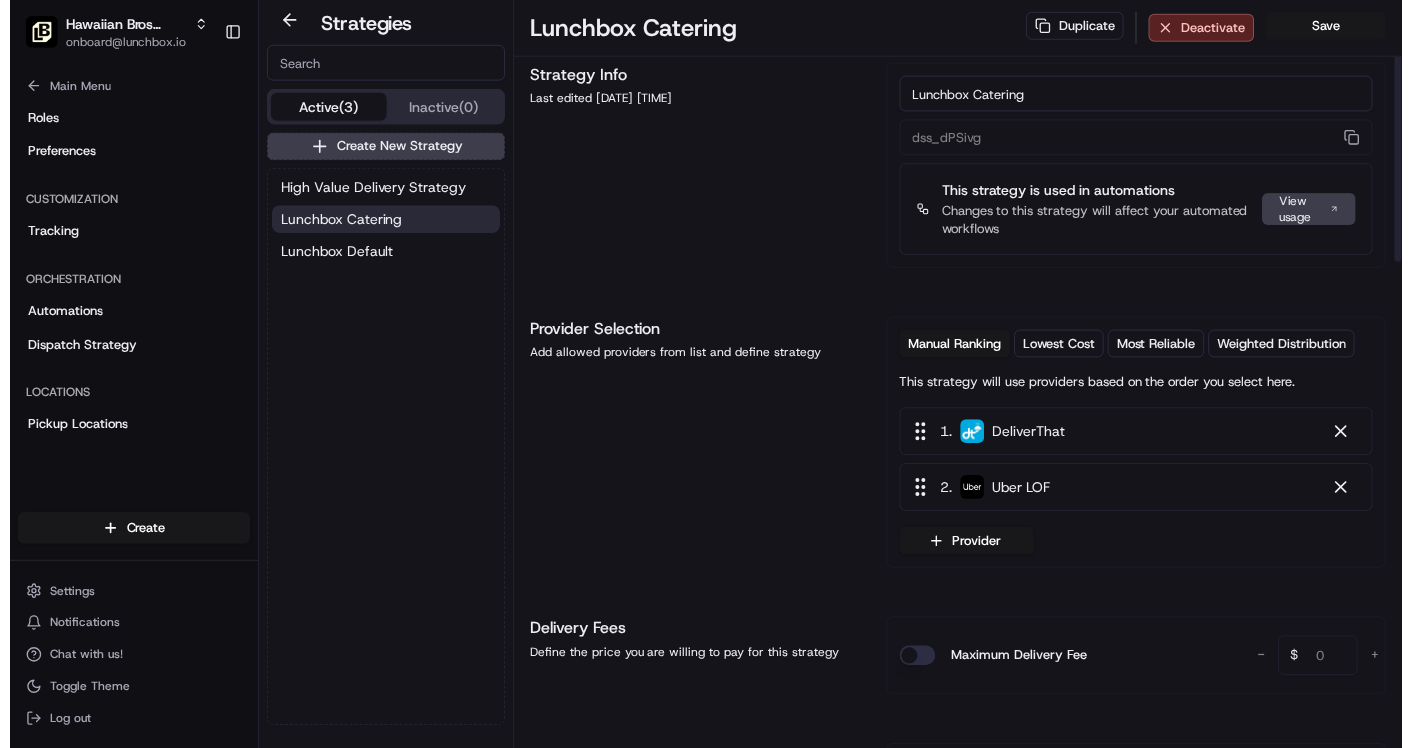 scroll, scrollTop: 0, scrollLeft: 0, axis: both 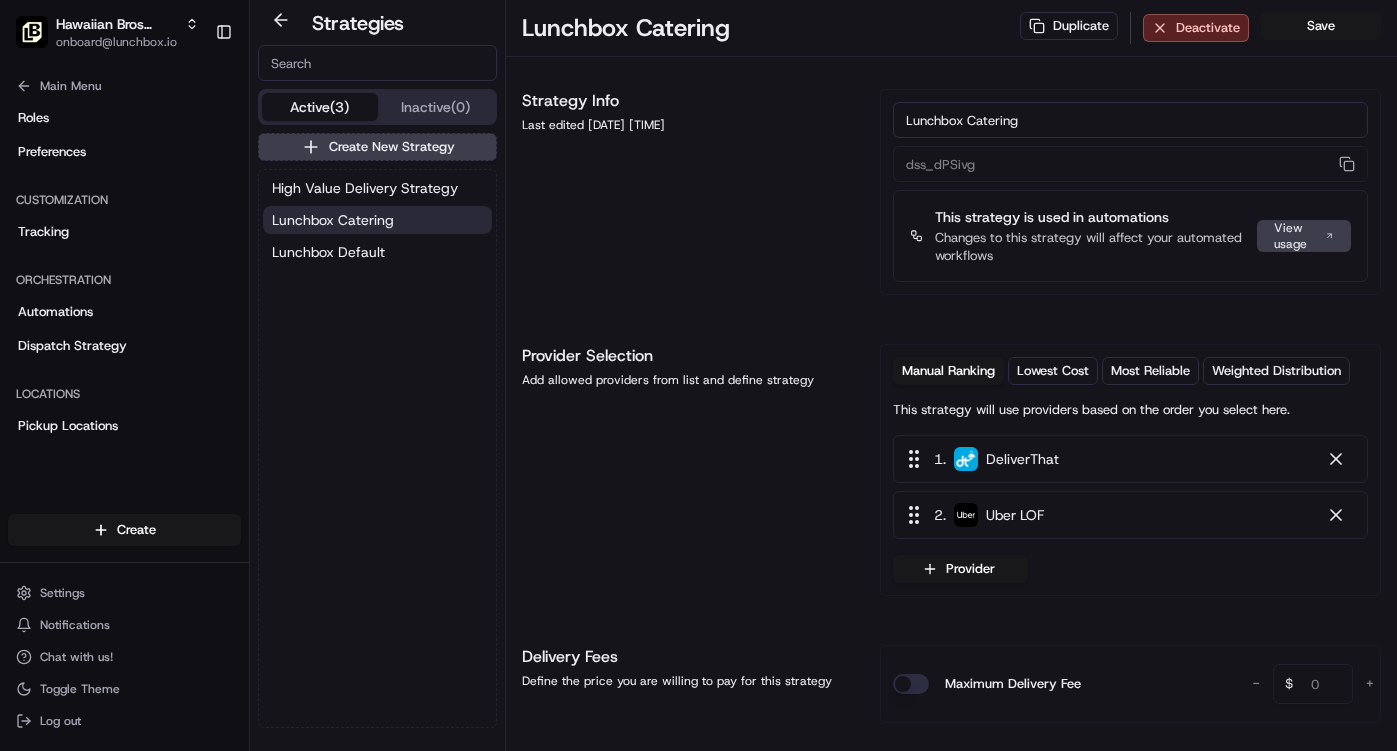 click on "Inactive  (0)" at bounding box center [436, 107] 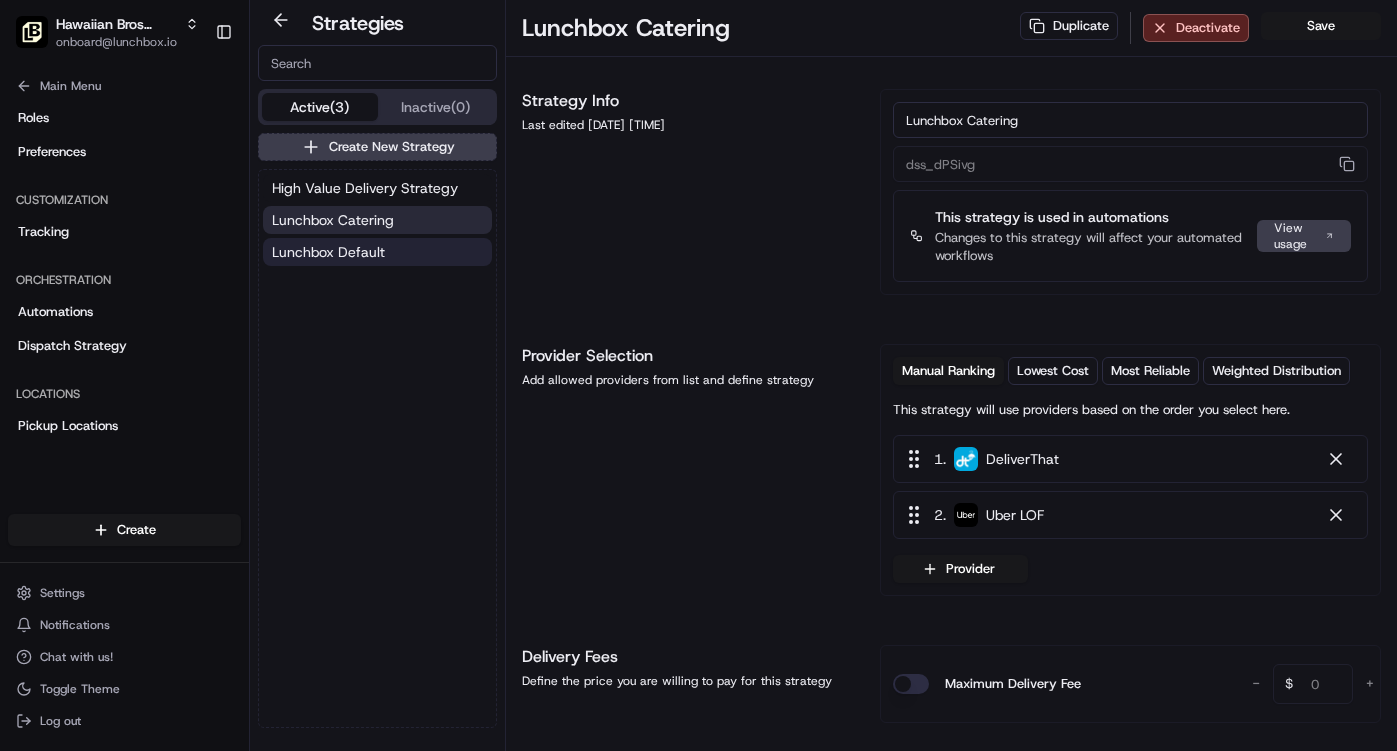 click on "Lunchbox Default" at bounding box center [328, 252] 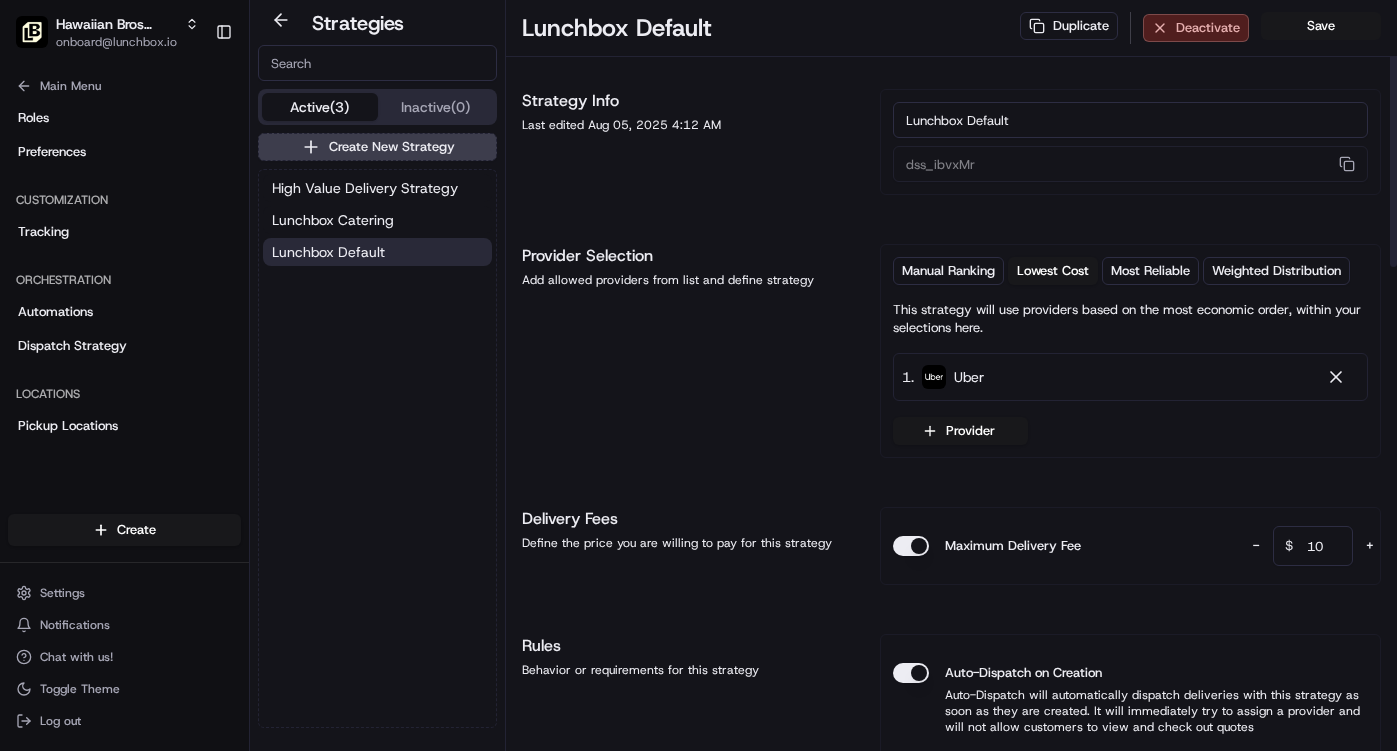 click on "Deactivate" at bounding box center (1196, 28) 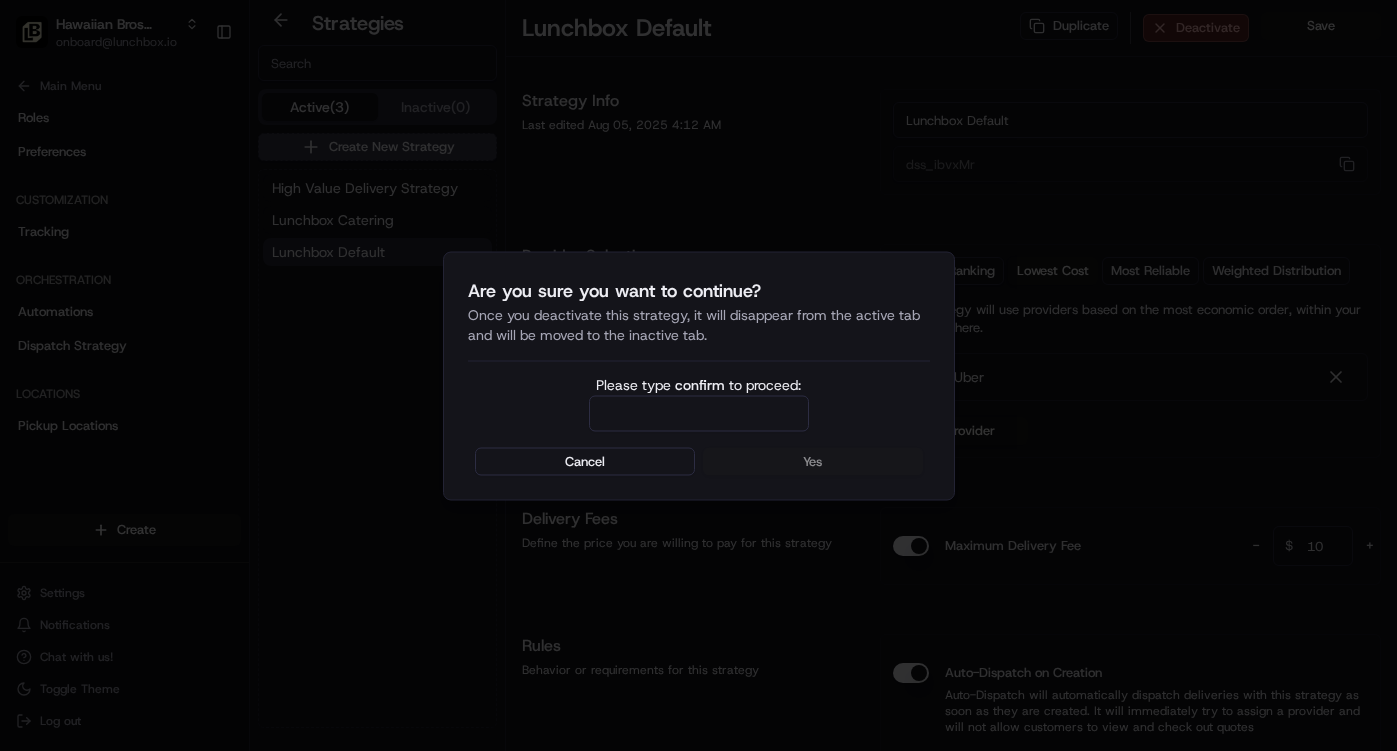 click on "Please type   confirm   to proceed:" at bounding box center (699, 413) 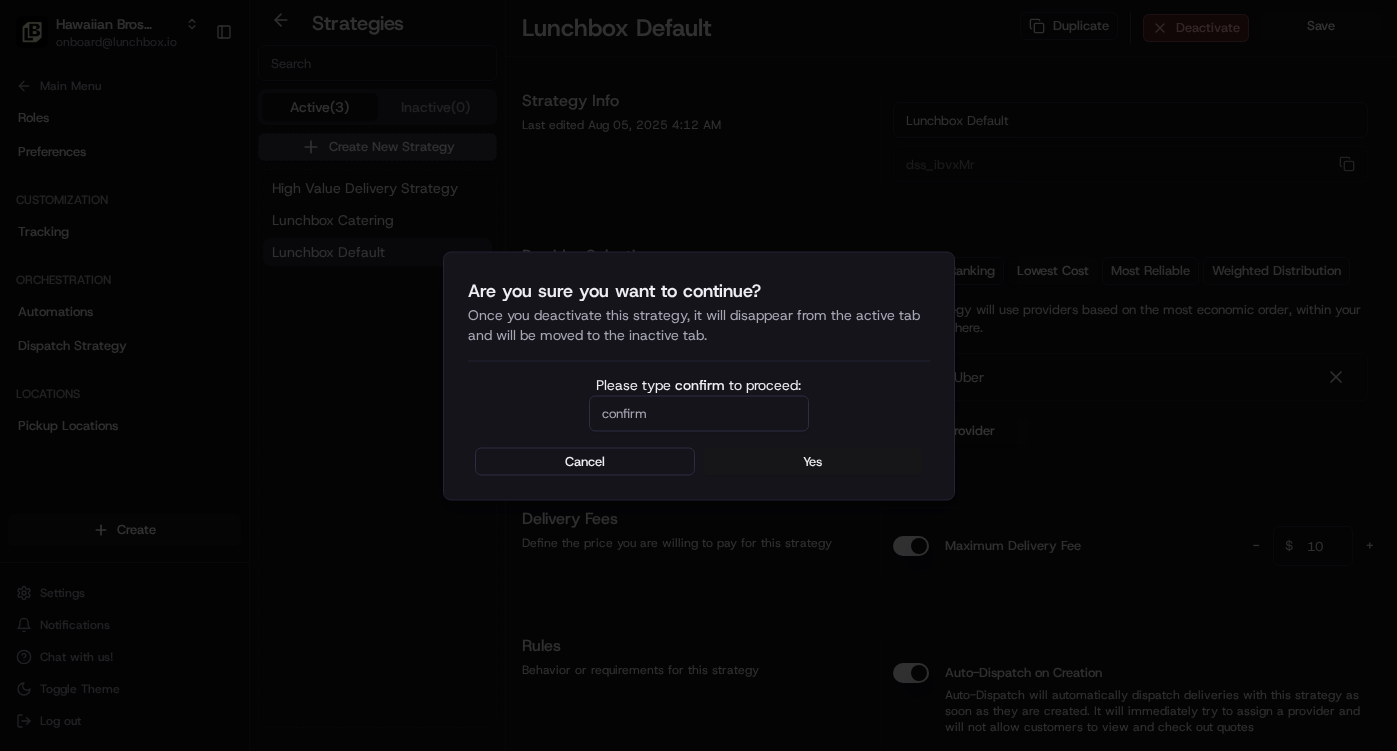 type on "confirm" 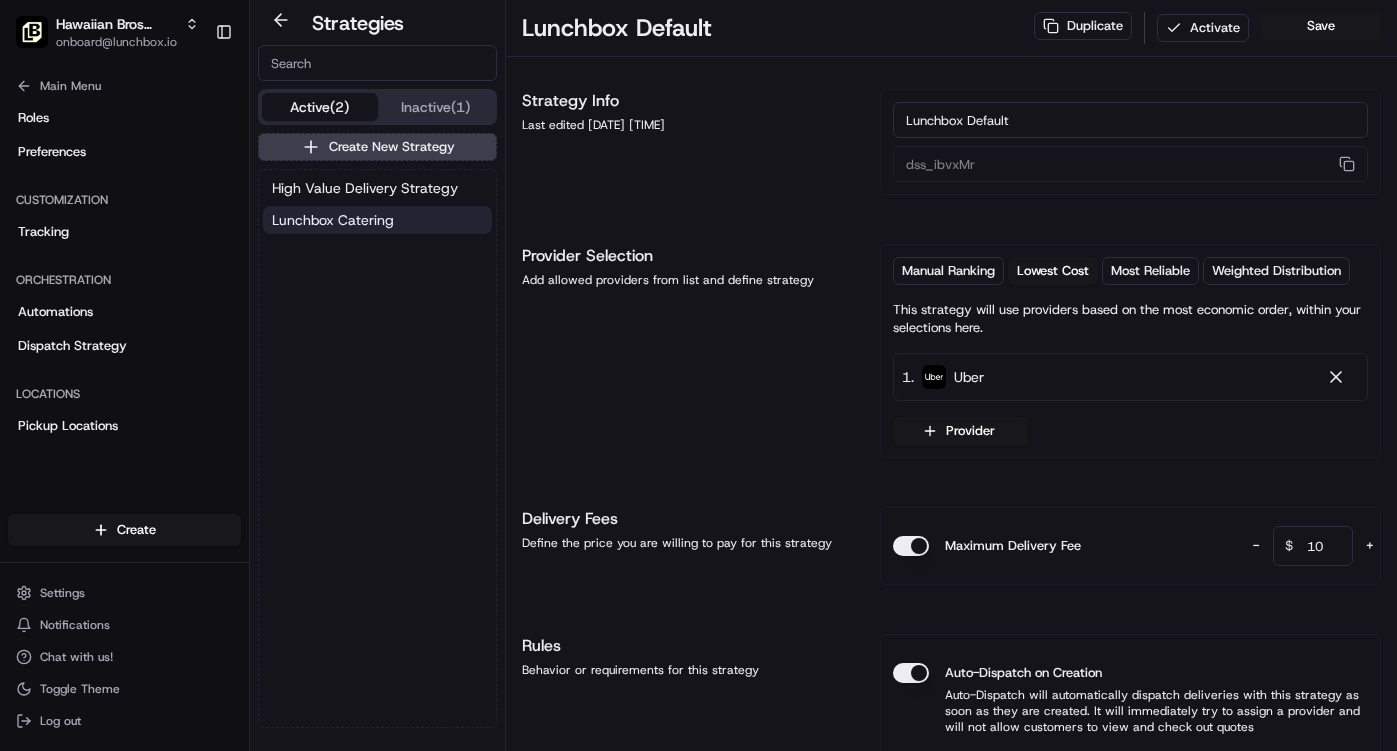 click on "Lunchbox Catering" at bounding box center (333, 220) 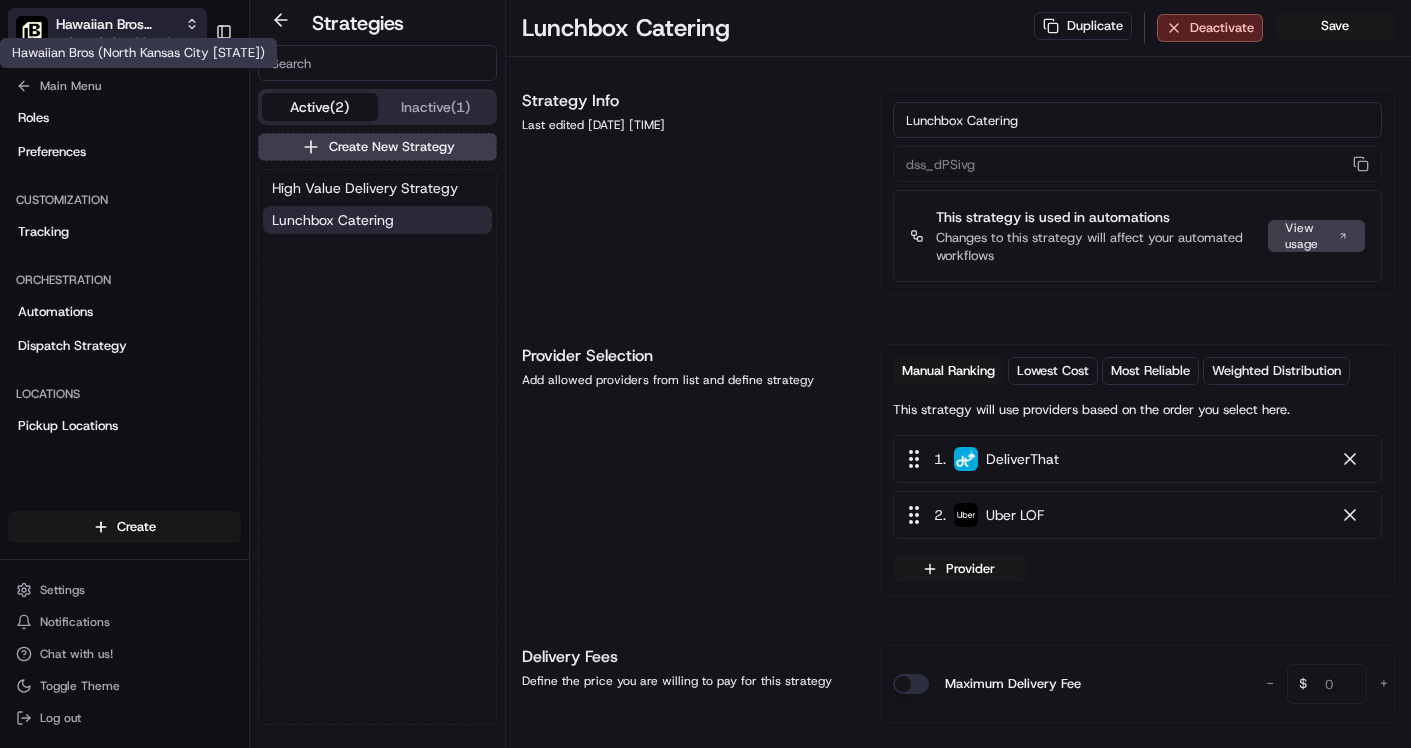 click on "Hawaiian Bros (North Kansas City [STATE])" at bounding box center (116, 24) 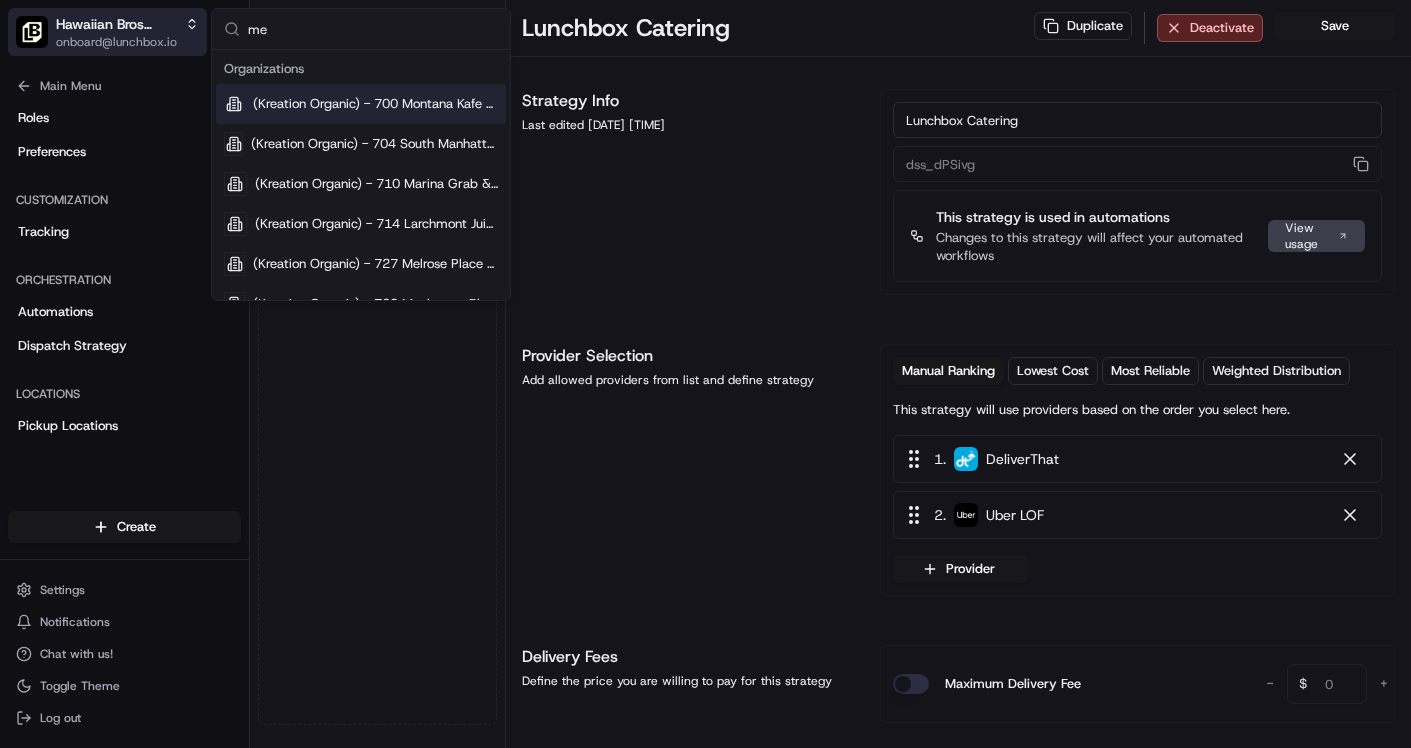 type on "met" 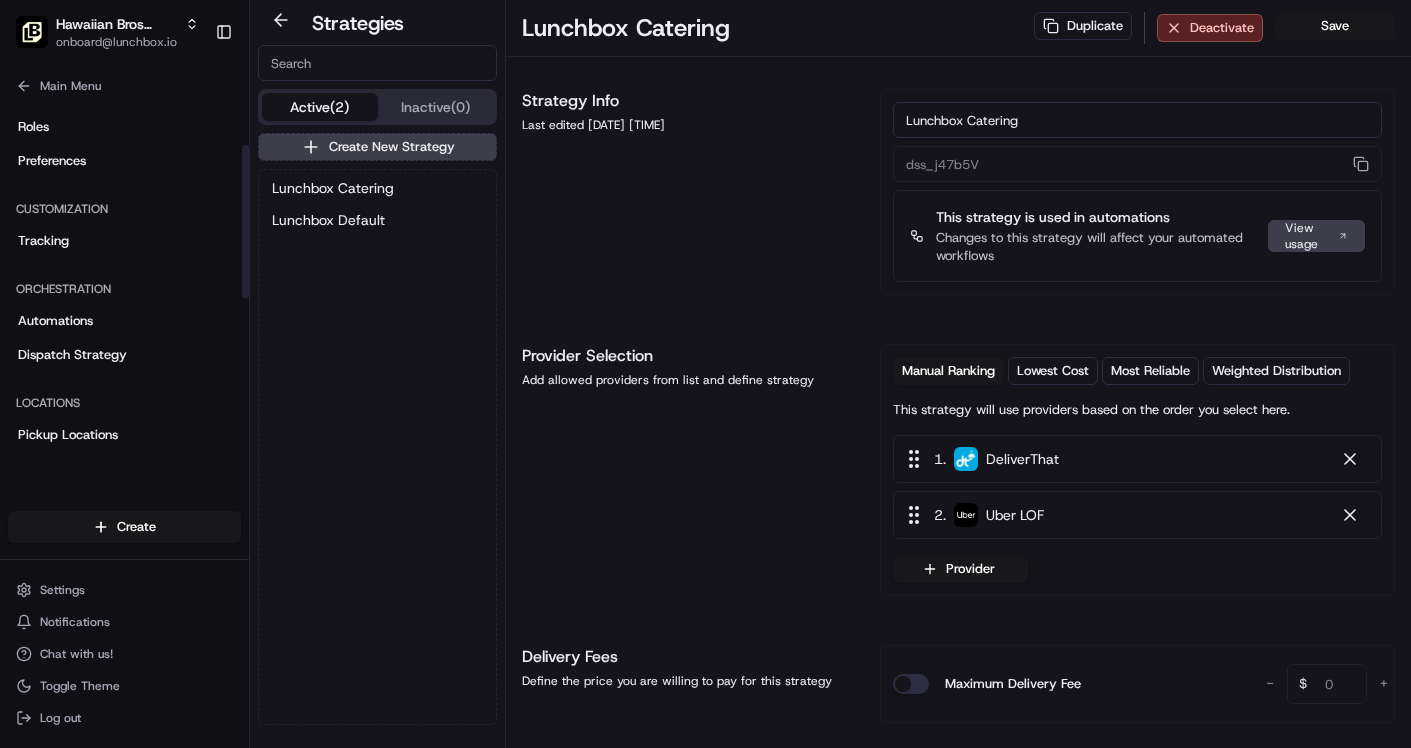 scroll, scrollTop: 196, scrollLeft: 0, axis: vertical 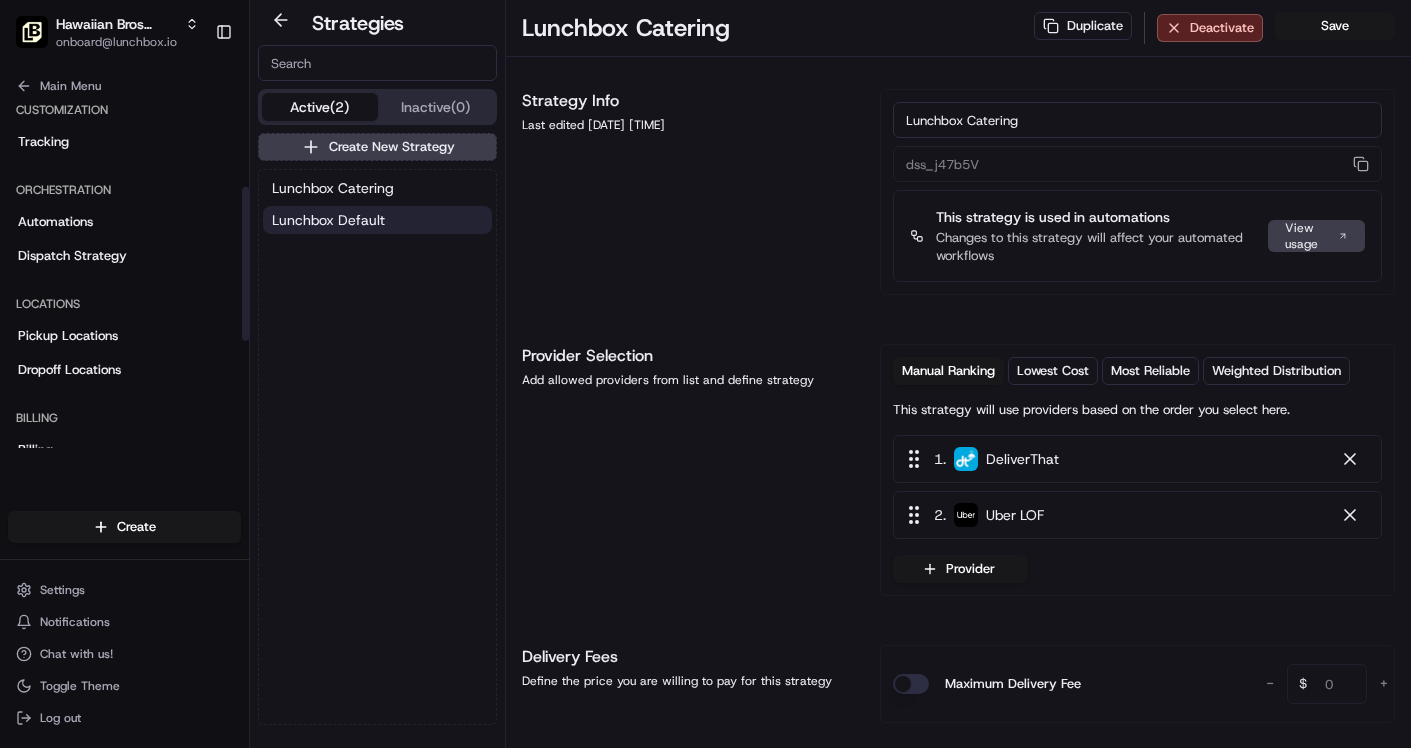 click on "Lunchbox Default" at bounding box center [377, 220] 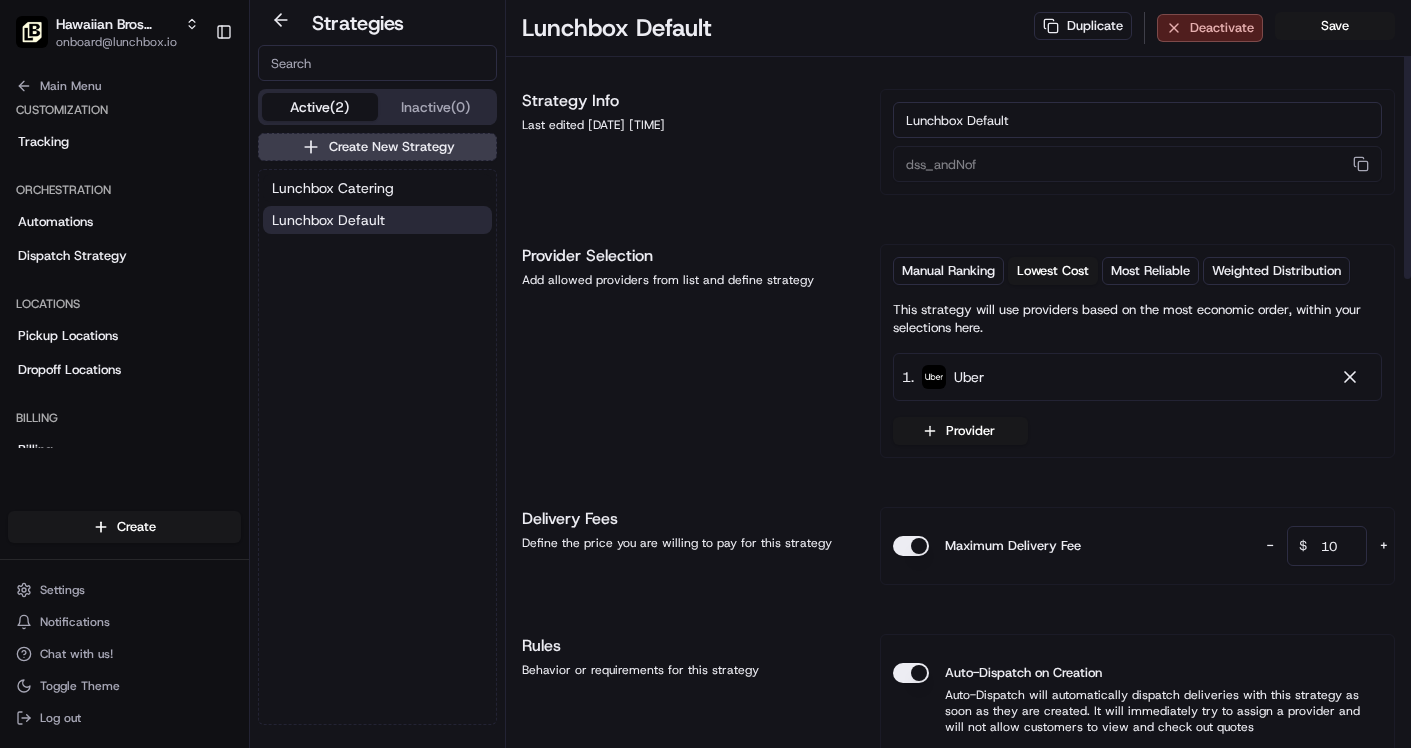 click on "Deactivate" at bounding box center (1210, 28) 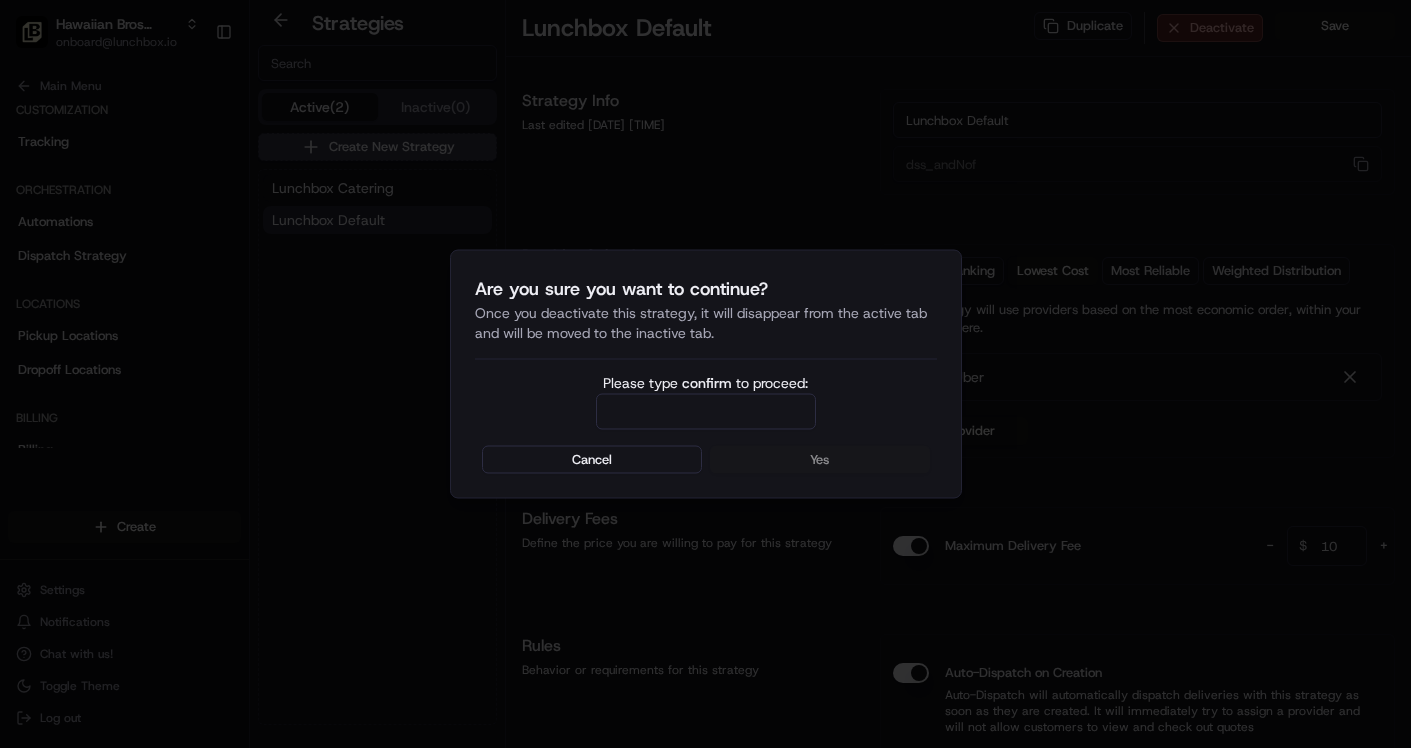 click on "Please type   confirm   to proceed:" at bounding box center [706, 412] 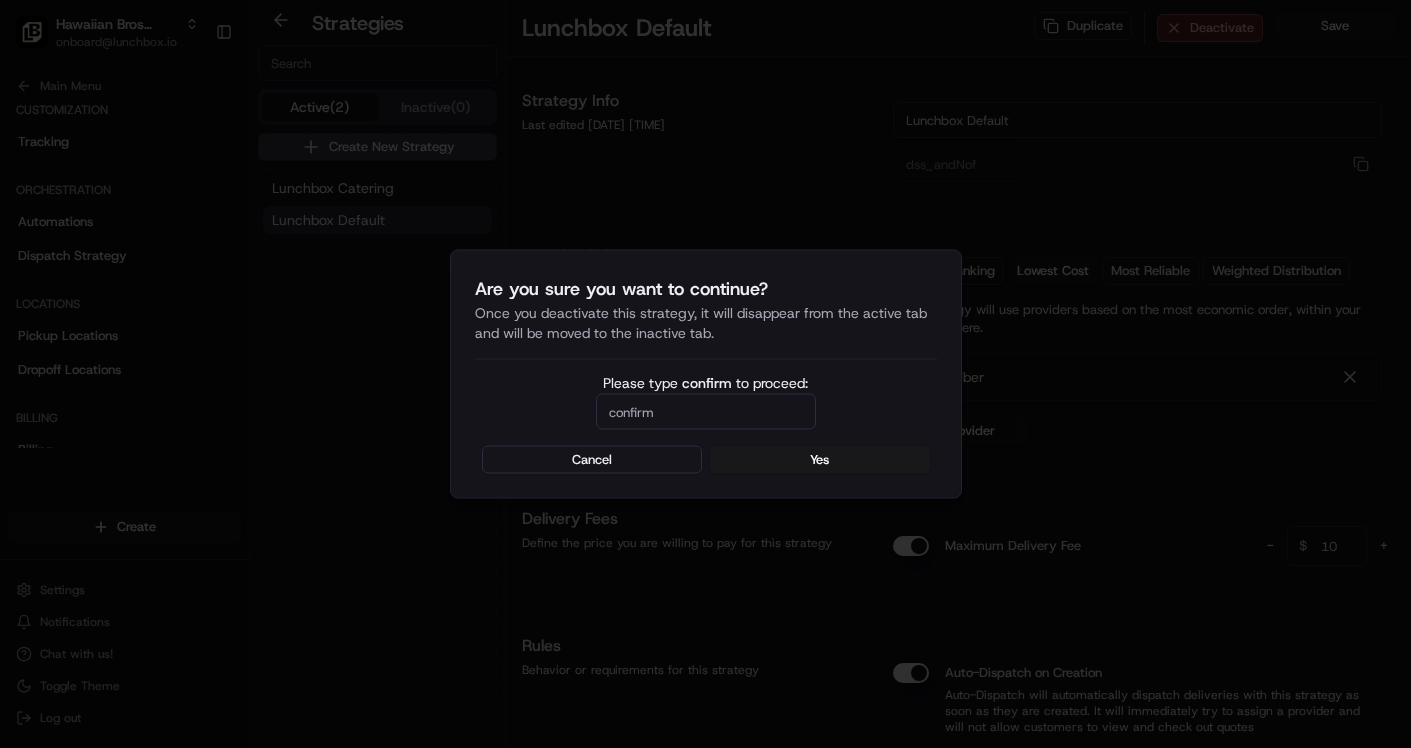 type on "confirm" 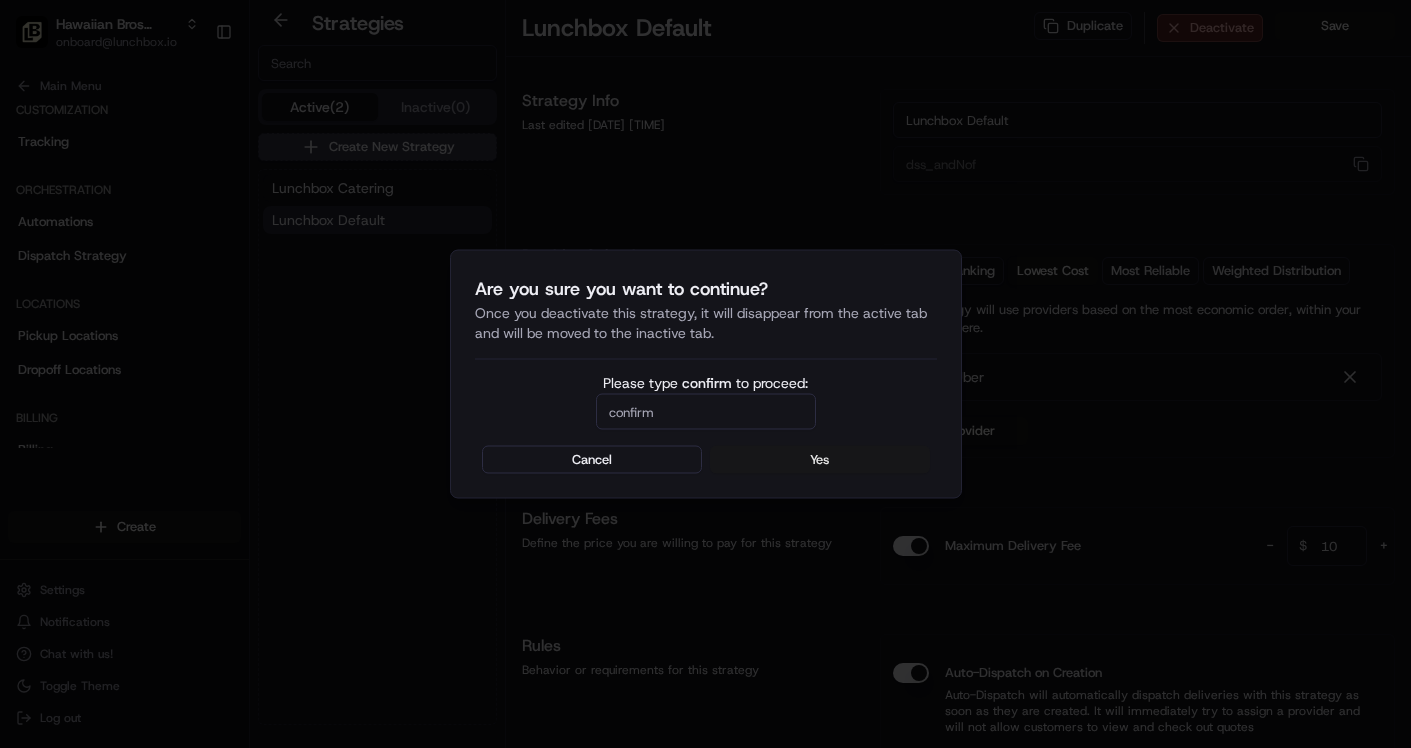 click on "Yes" at bounding box center [820, 460] 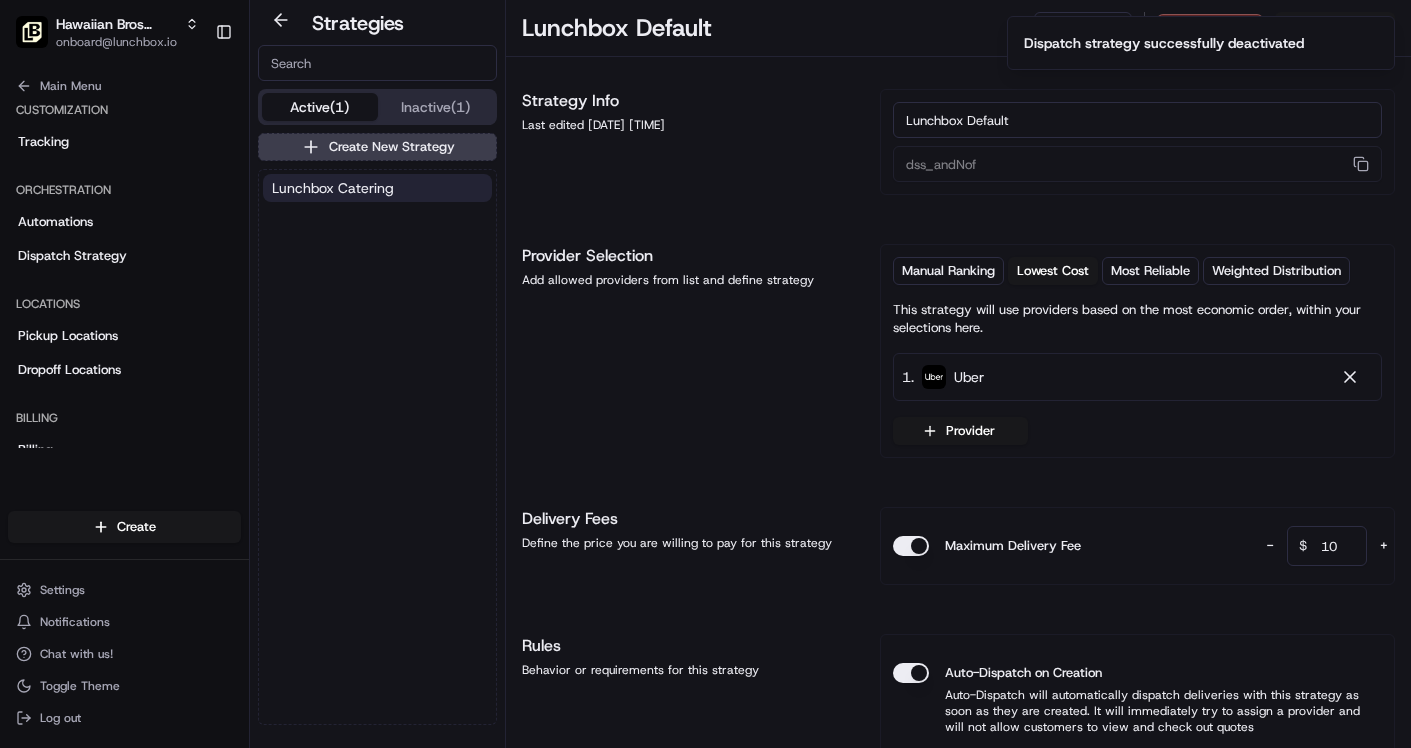 click on "Lunchbox Catering" at bounding box center [377, 188] 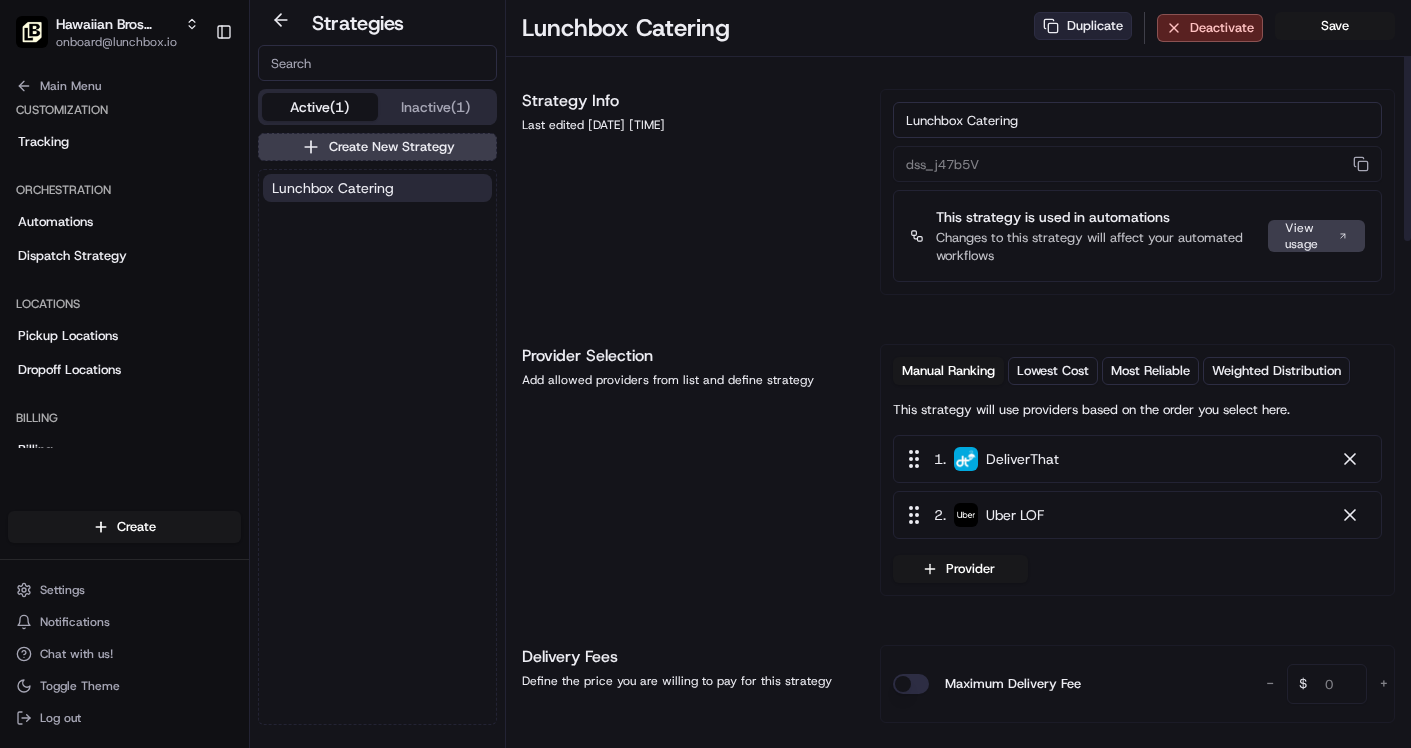 click on "Duplicate" at bounding box center [1083, 26] 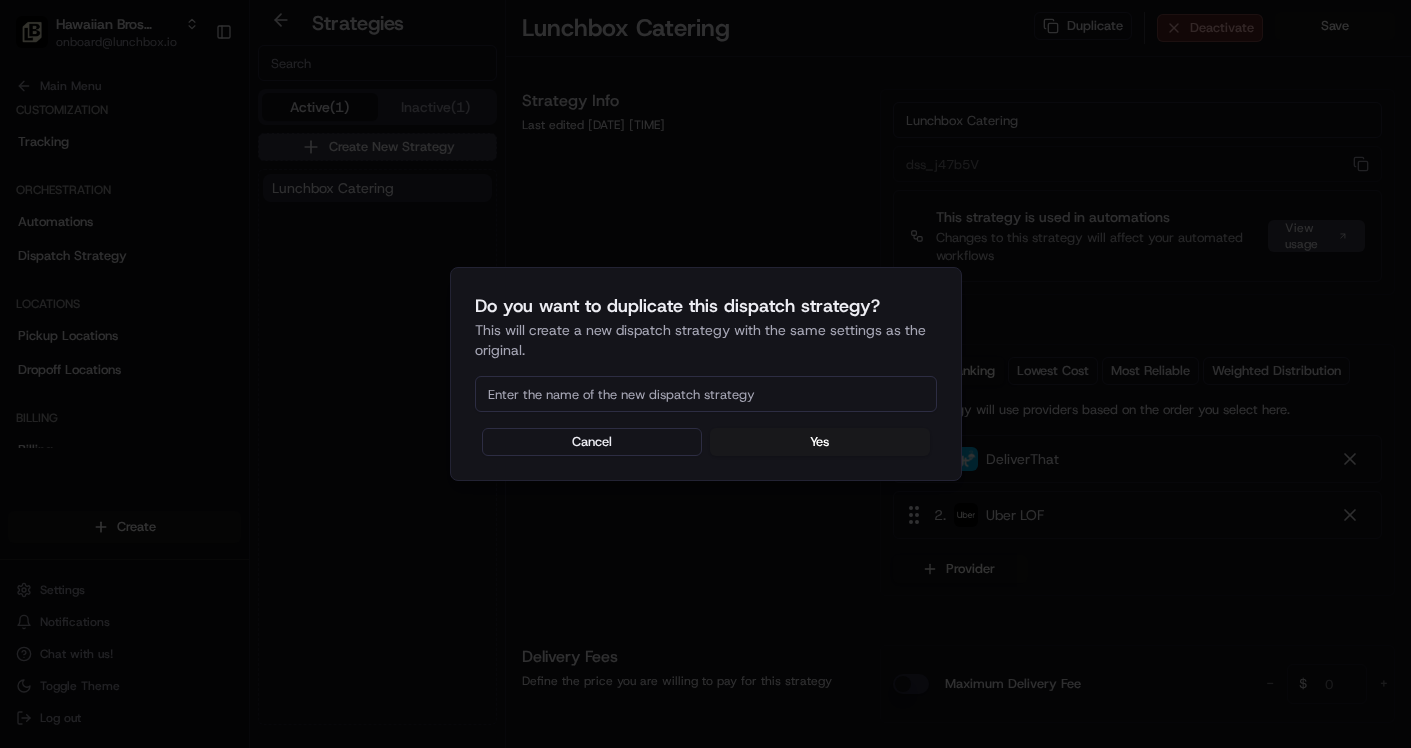 click at bounding box center [706, 394] 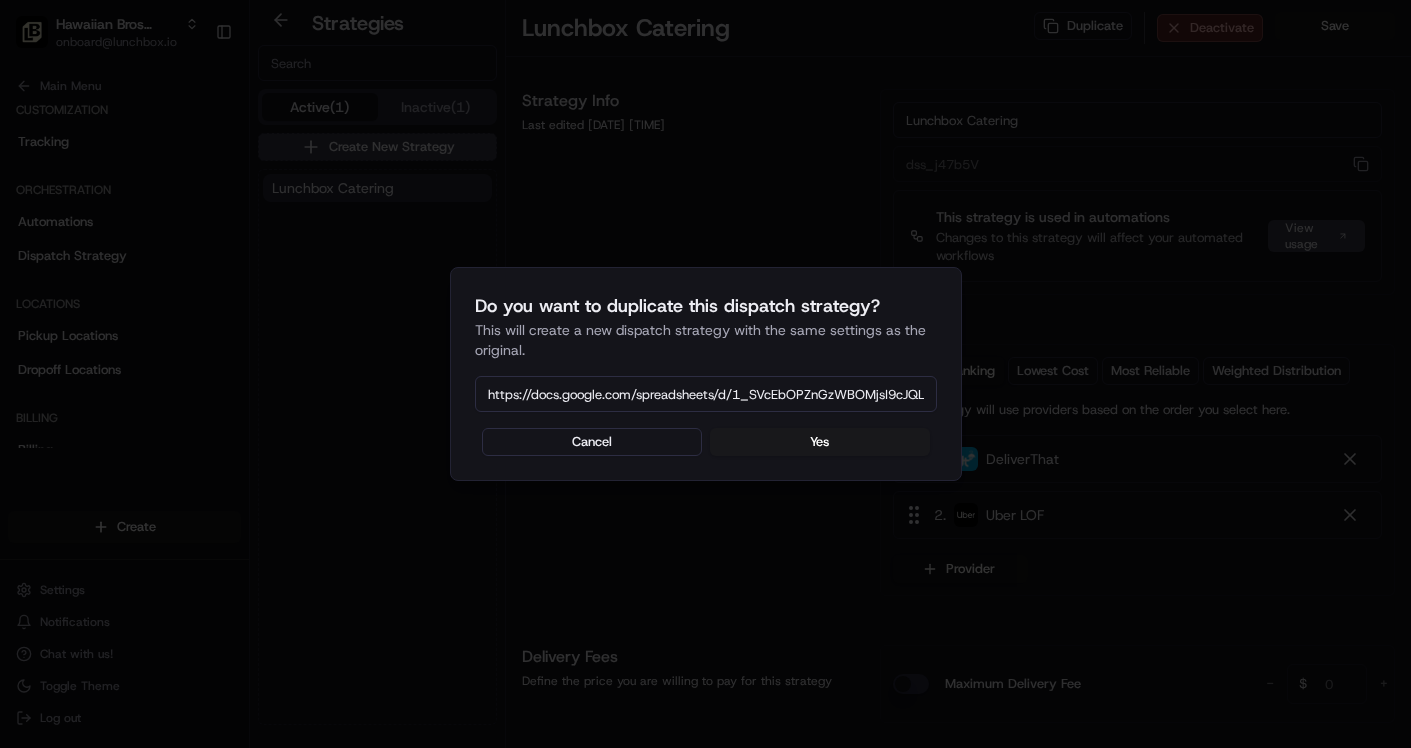 scroll, scrollTop: 0, scrollLeft: 240, axis: horizontal 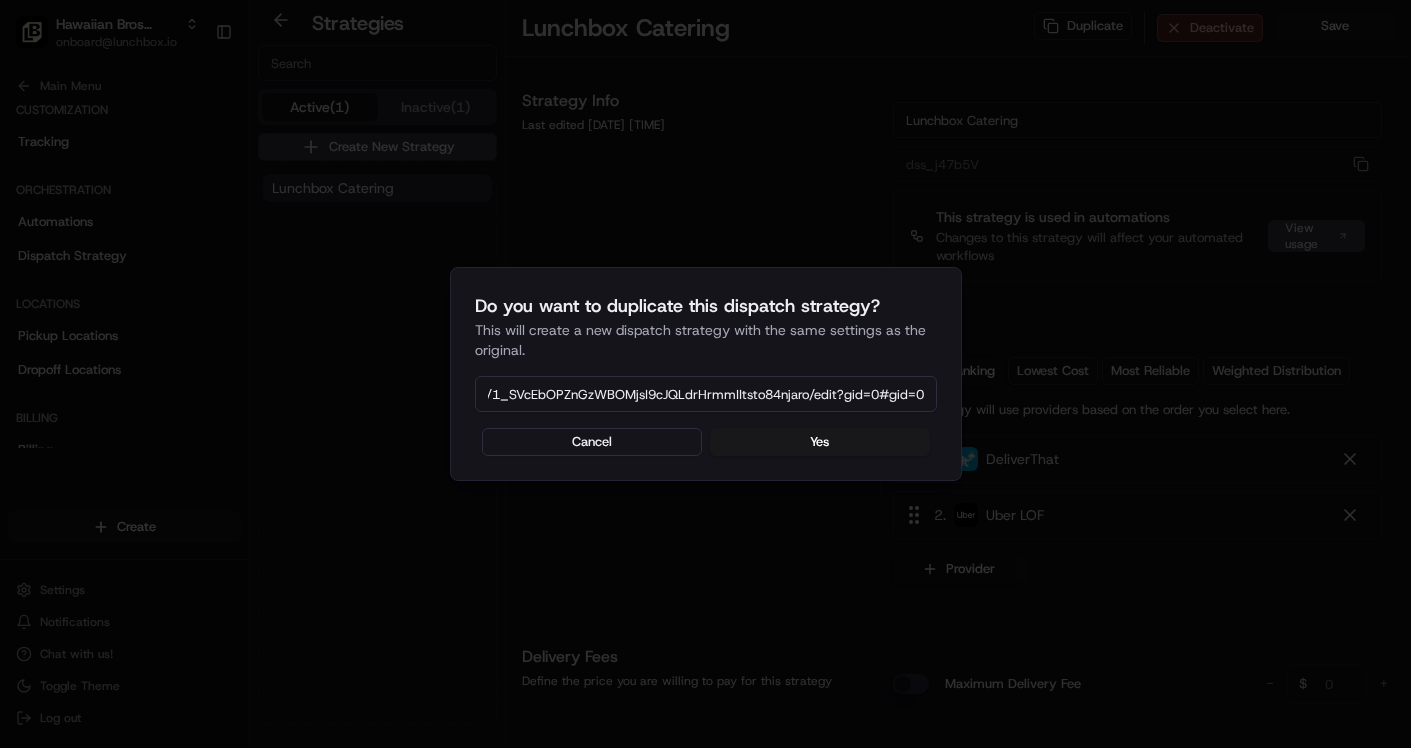 click on "https://docs.google.com/spreadsheets/d/1_SVcEbOPZnGzWBOMjsI9cJQLdrHrmmIItsto84njaro/edit?gid=0#gid=0" at bounding box center (706, 394) 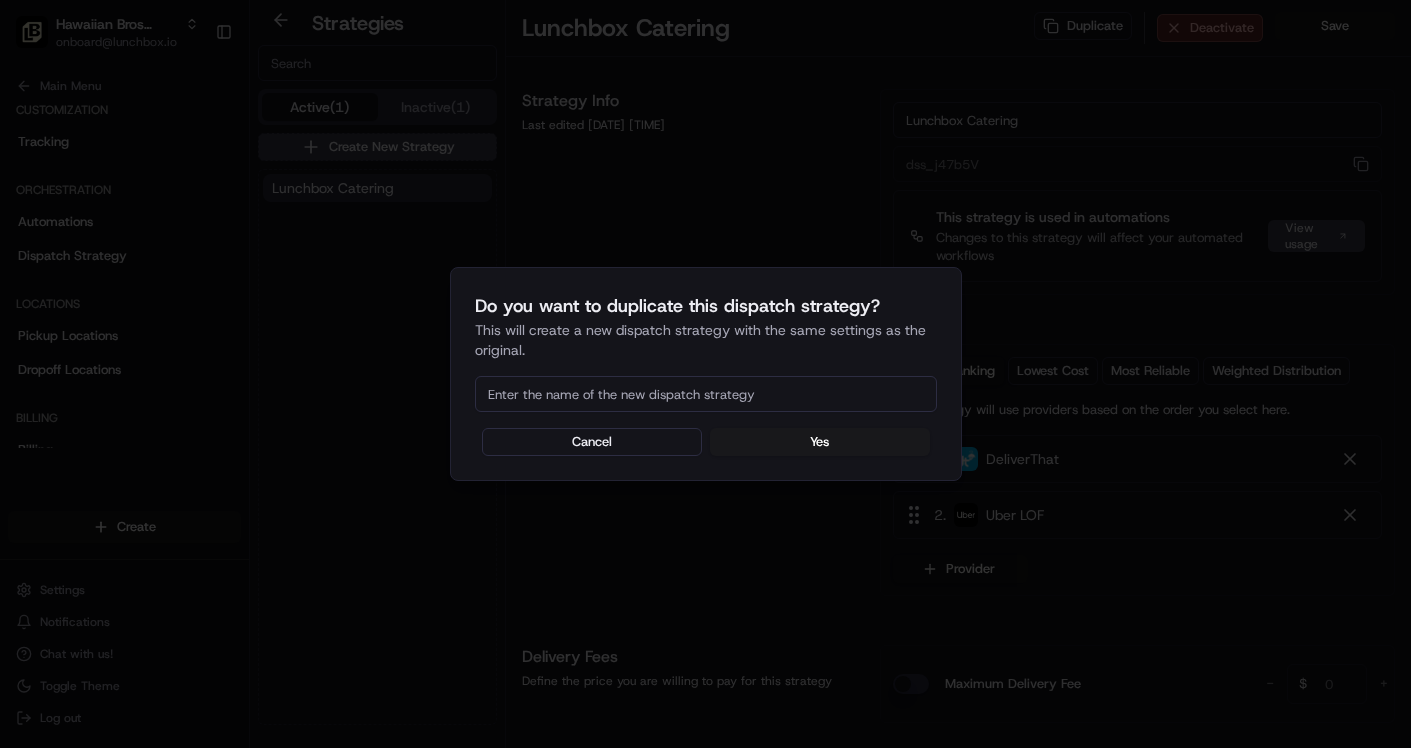 scroll, scrollTop: 0, scrollLeft: 0, axis: both 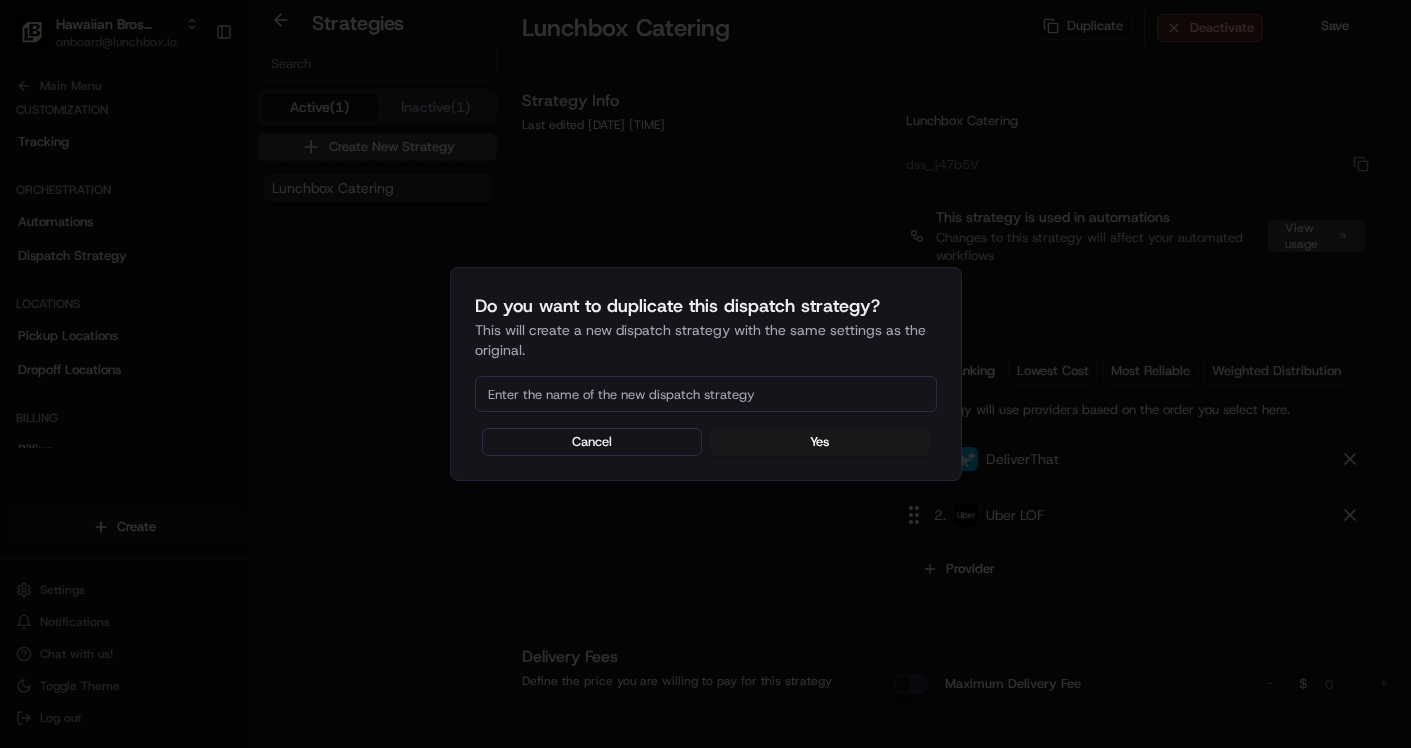 paste on "High Value Delivery Strategy" 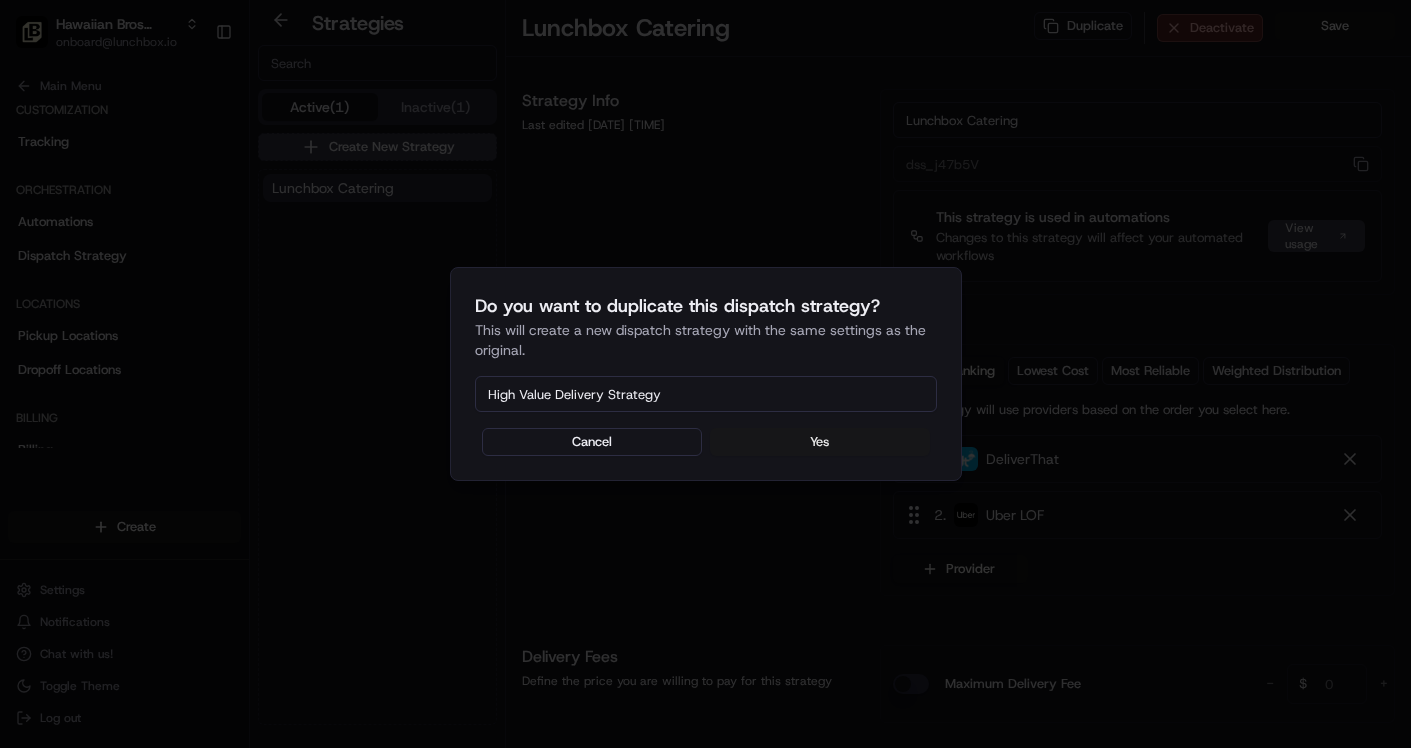 type on "High Value Delivery Strategy" 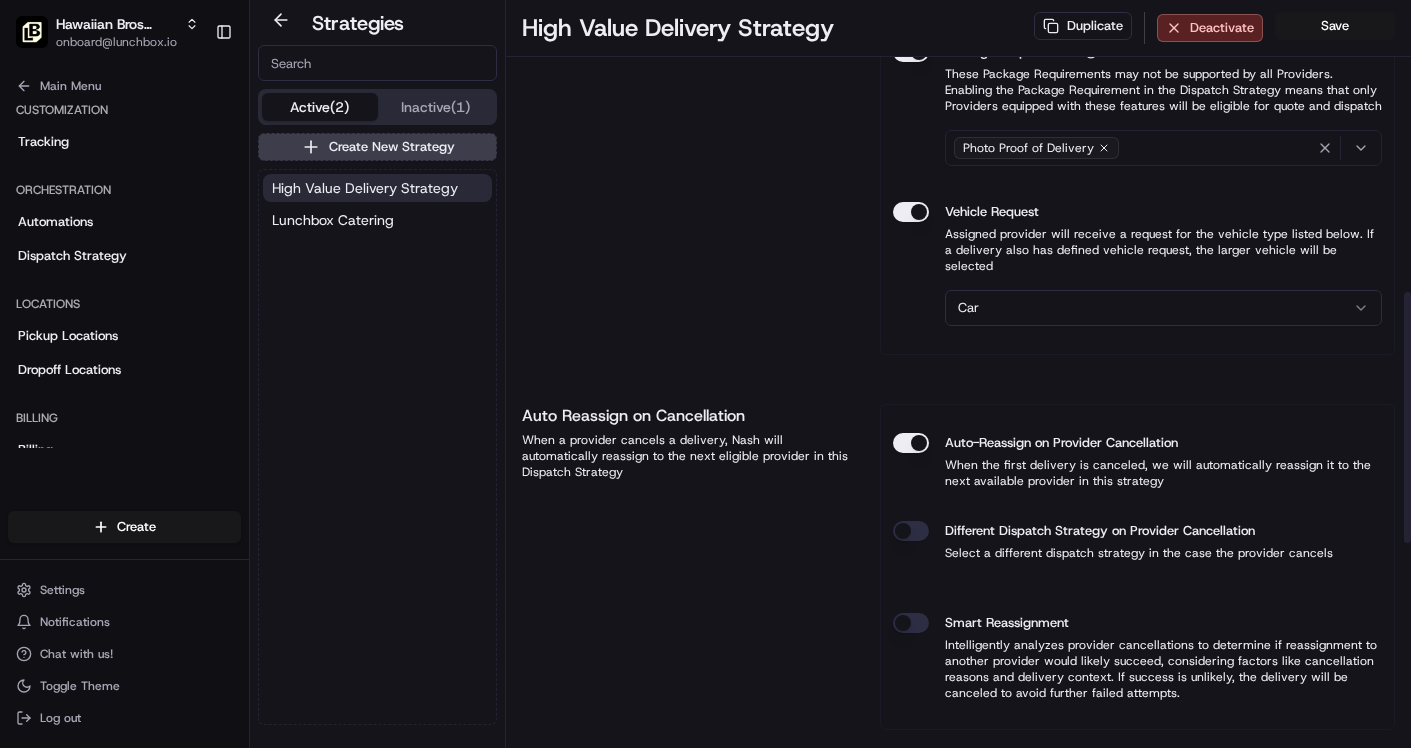 scroll, scrollTop: 869, scrollLeft: 0, axis: vertical 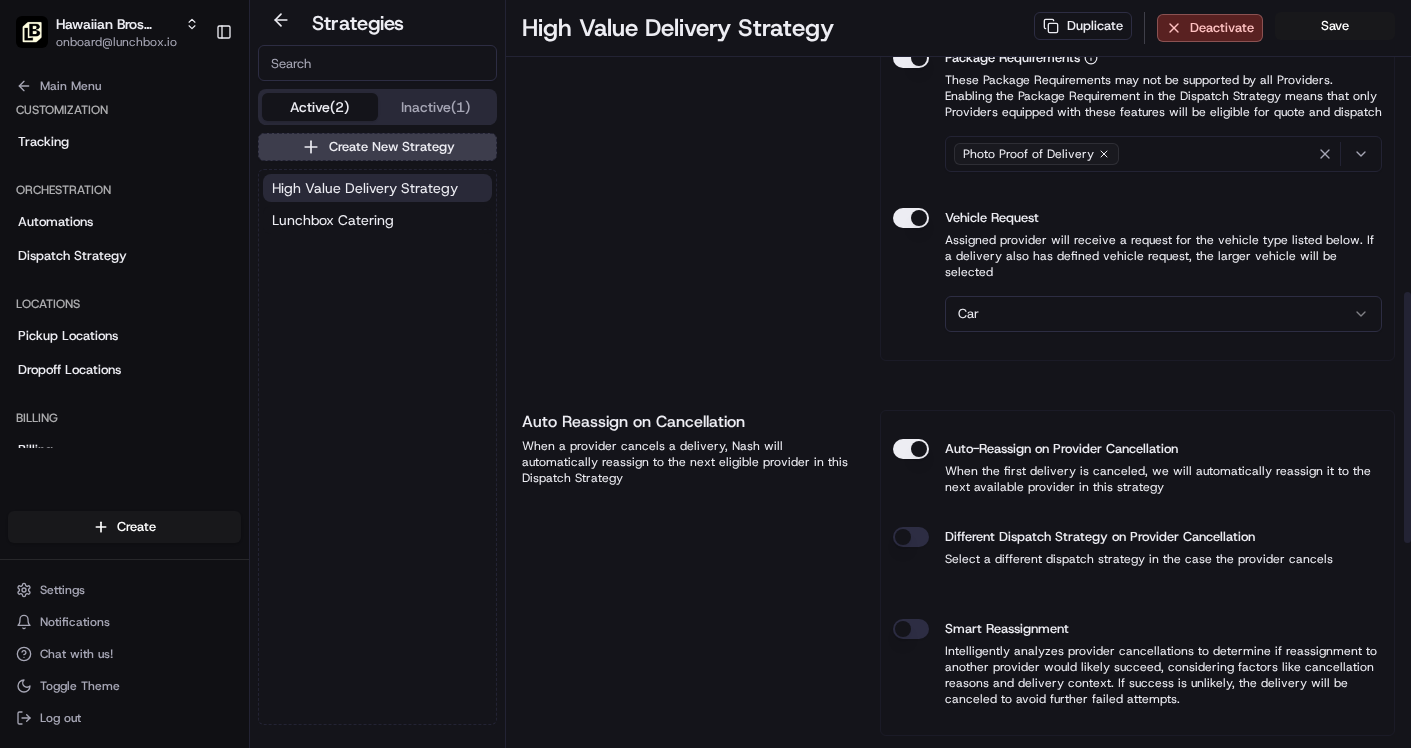 click on "Hawaiian Bros (Overland Park [STATE] Metcalf) onboard@[DOMAIN] Toggle Sidebar Orders Deliveries Providers Nash AI Analytics Favorites Request Logs Notification Triggers Main Menu Members & Organization Organization Users Roles Preferences Customization Tracking Orchestration Automations Dispatch Strategy Locations Pickup Locations Dropoff Locations Billing Billing Refund Requests Integrations Notification Triggers Webhooks API Keys Request Logs Create Settings Notifications Chat with us! Toggle Theme Log out Strategies Active (2) Inactive (1) Create New Strategy High Value Delivery Strategy Lunchbox Catering High Value Delivery Strategy Duplicate Deactivate Save Strategy Info Last edited [DATE] [TIME] High Value Delivery Strategy dss_f7idwC Provider Selection Add allowed providers from list and define strategy Manual Ranking Lowest Cost Most Reliable Weighted Distribution 1 . DeliverThat 2 . Uber LOF Provider" at bounding box center (705, 374) 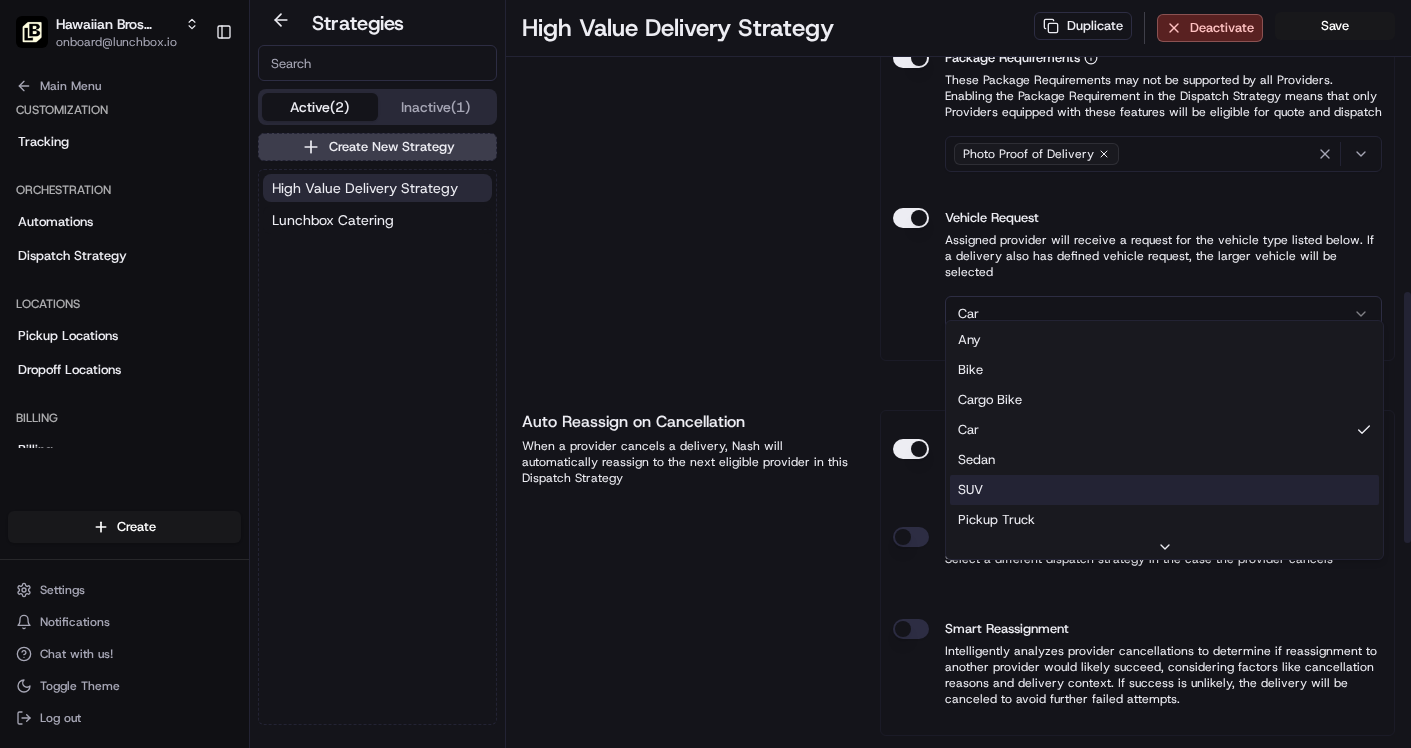 scroll, scrollTop: 64, scrollLeft: 0, axis: vertical 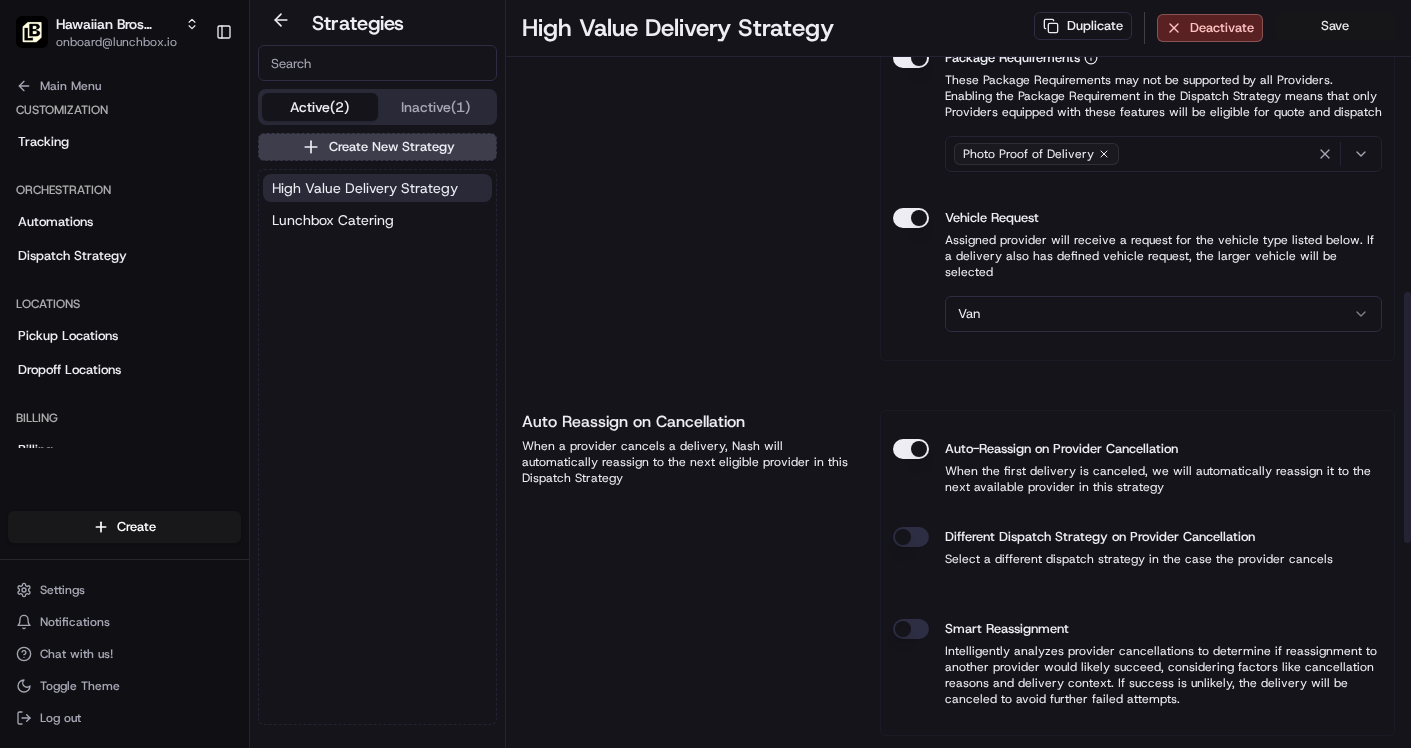 click on "Save" at bounding box center [1335, 26] 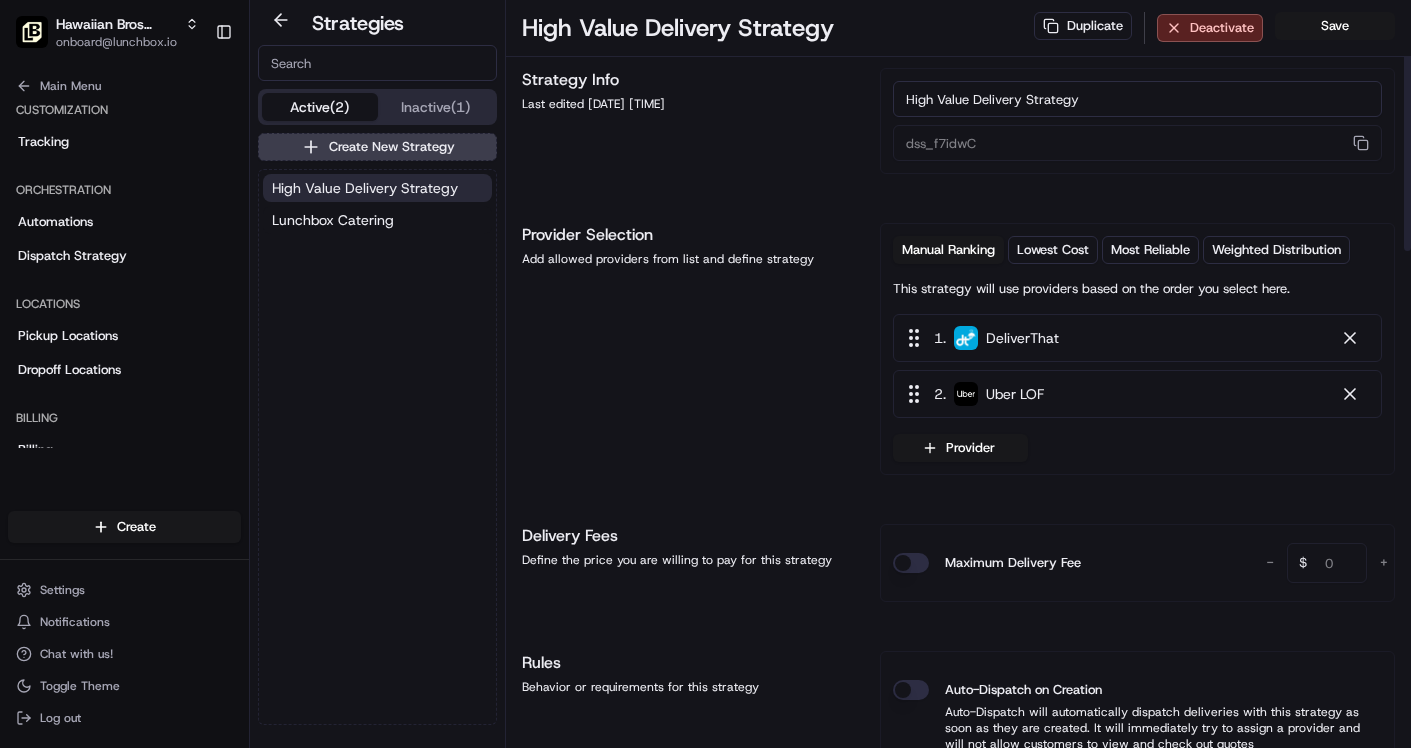 scroll, scrollTop: 0, scrollLeft: 0, axis: both 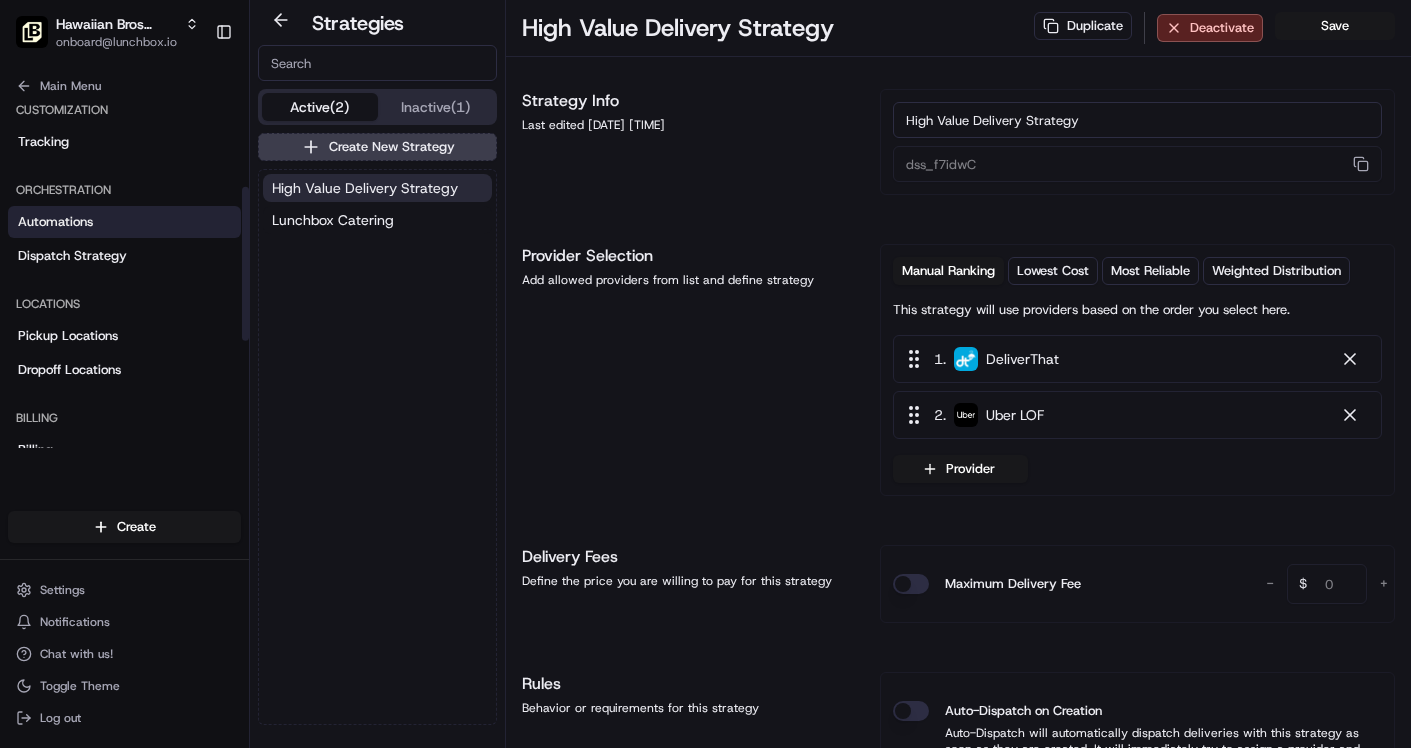click on "Automations" at bounding box center [55, 222] 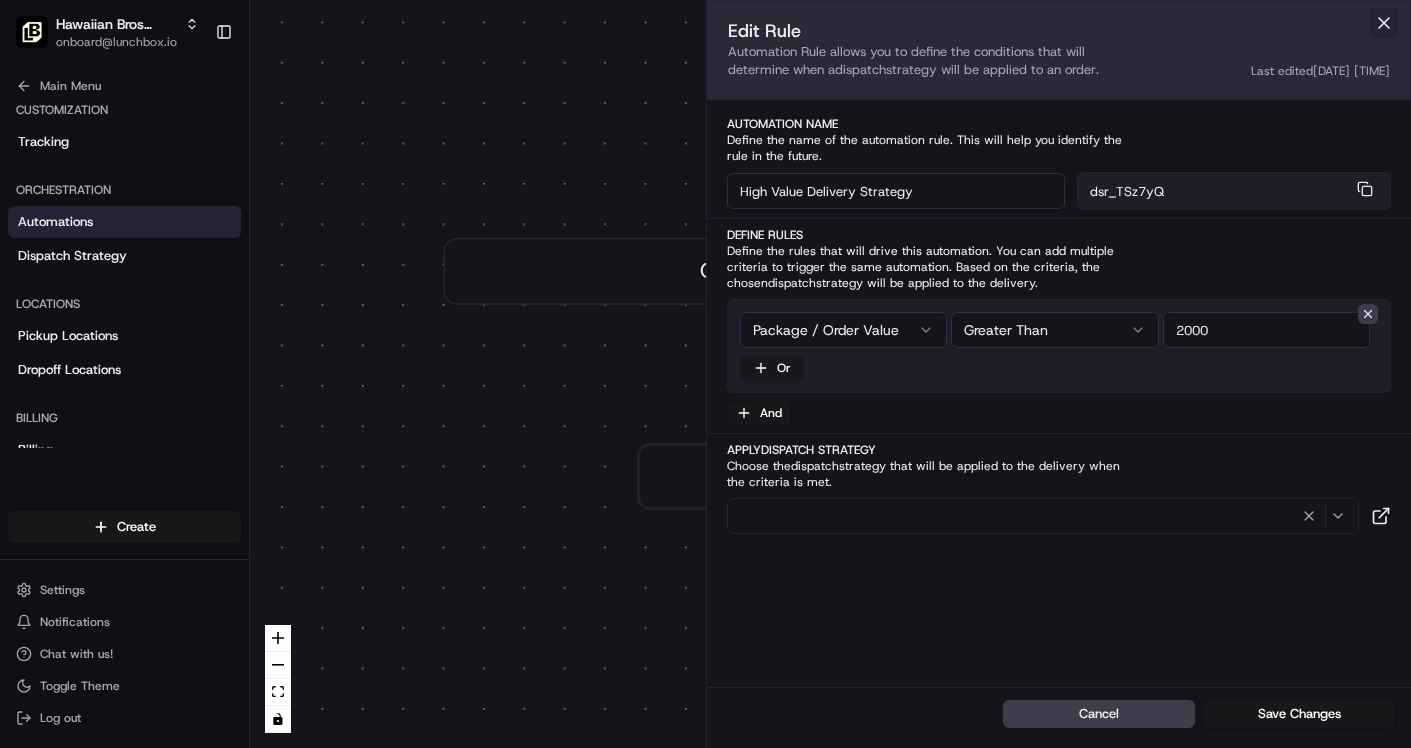 click at bounding box center (1384, 23) 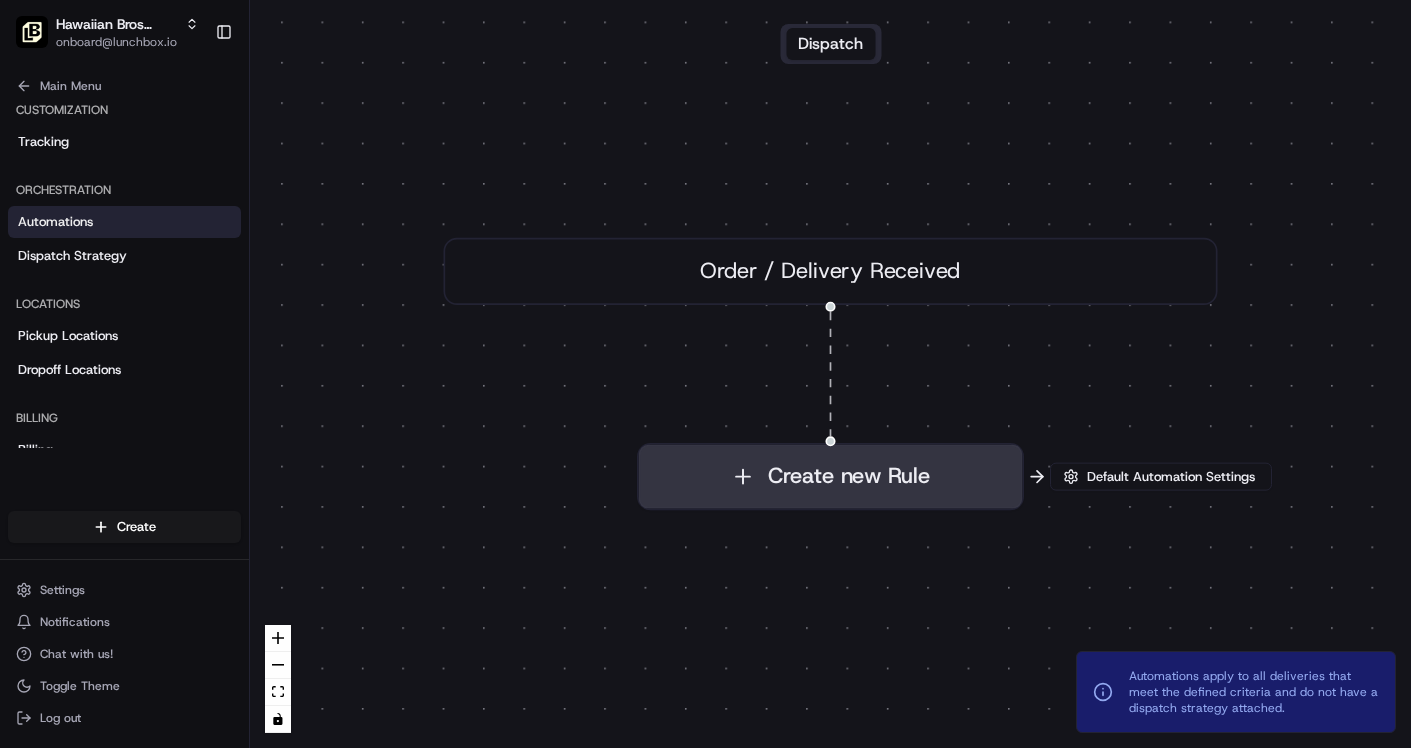 click on "Create new Rule" at bounding box center [831, 477] 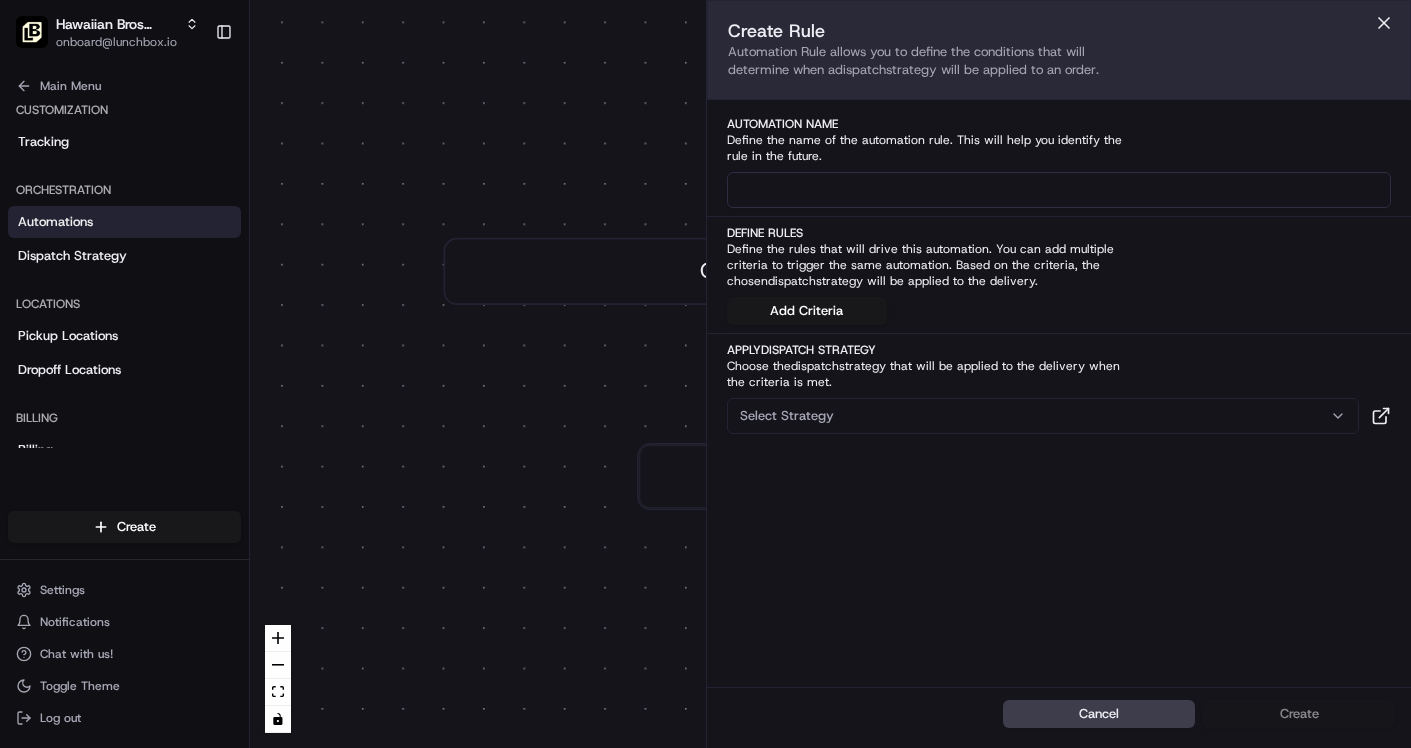 click at bounding box center [1059, 190] 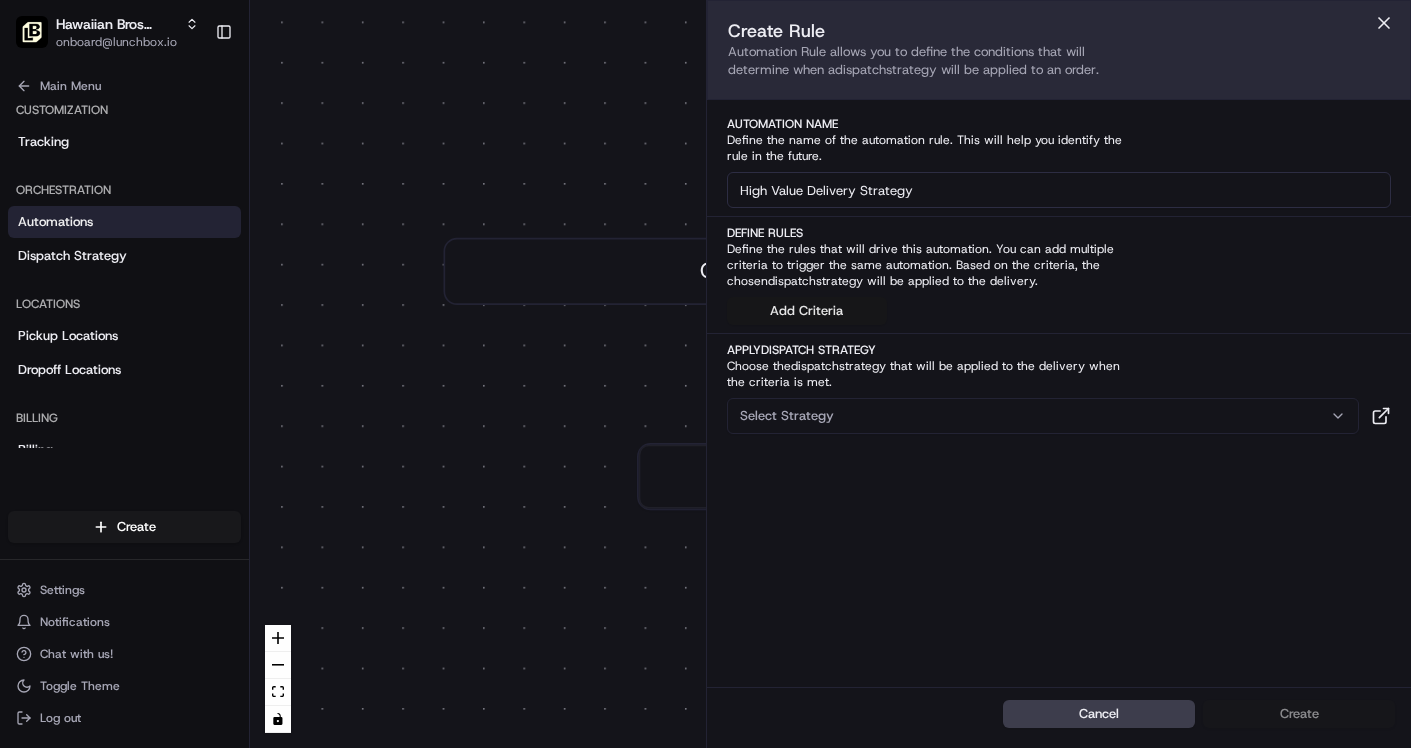 type on "High Value Delivery Strategy" 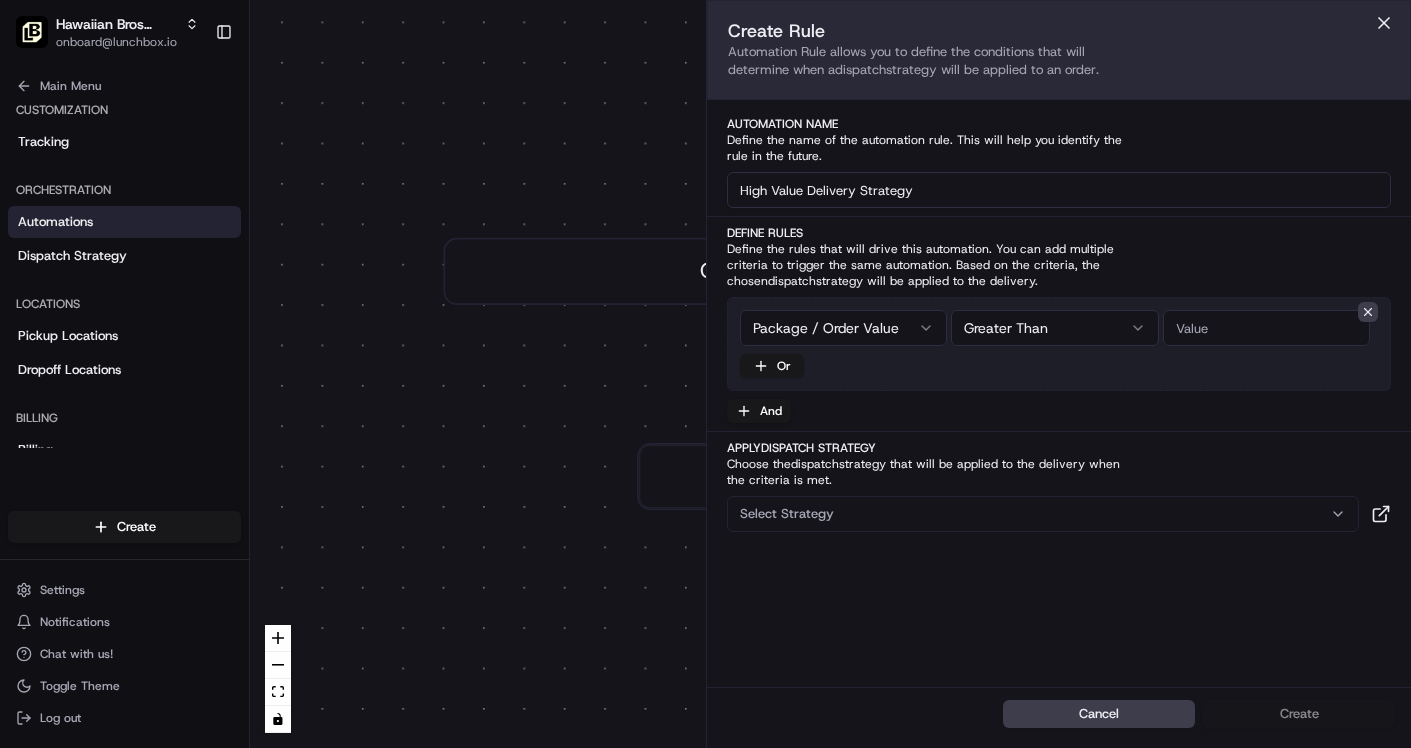 click at bounding box center (1267, 328) 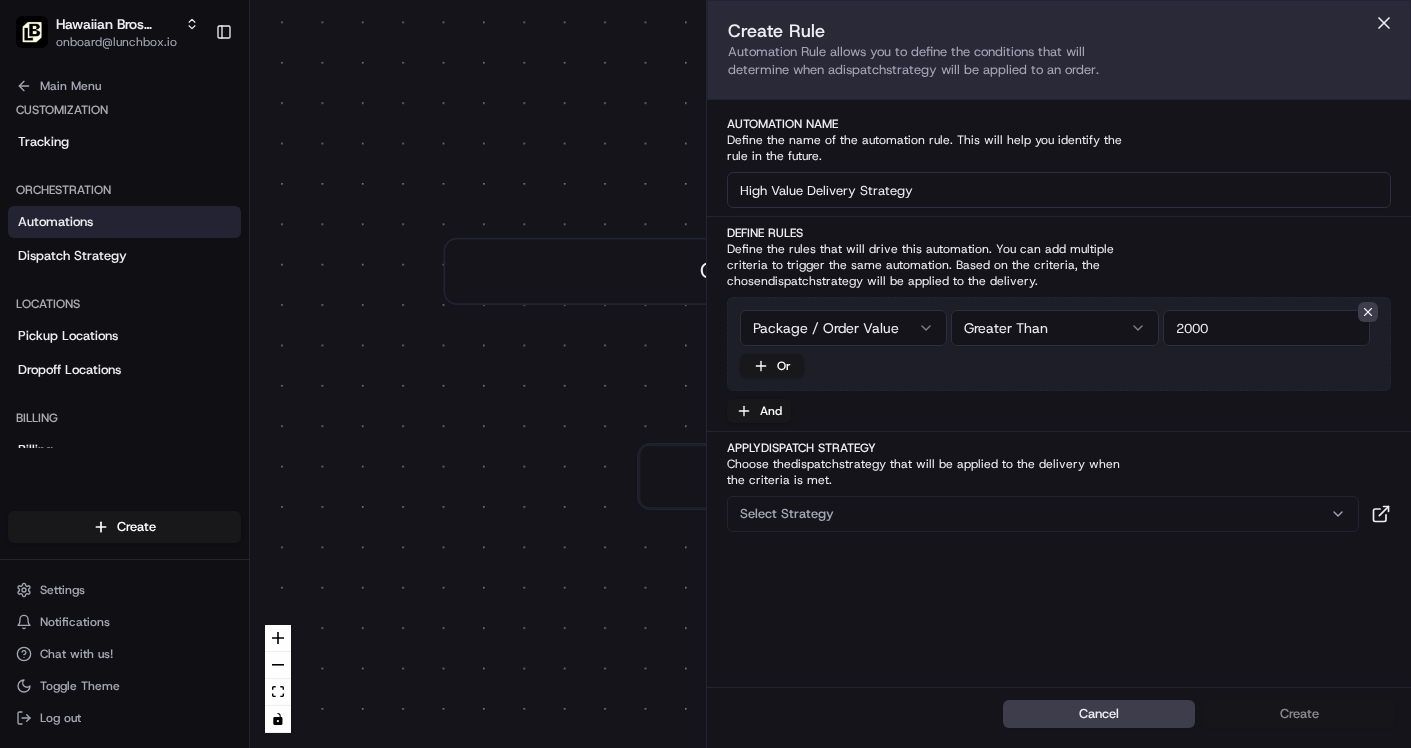 type on "2000" 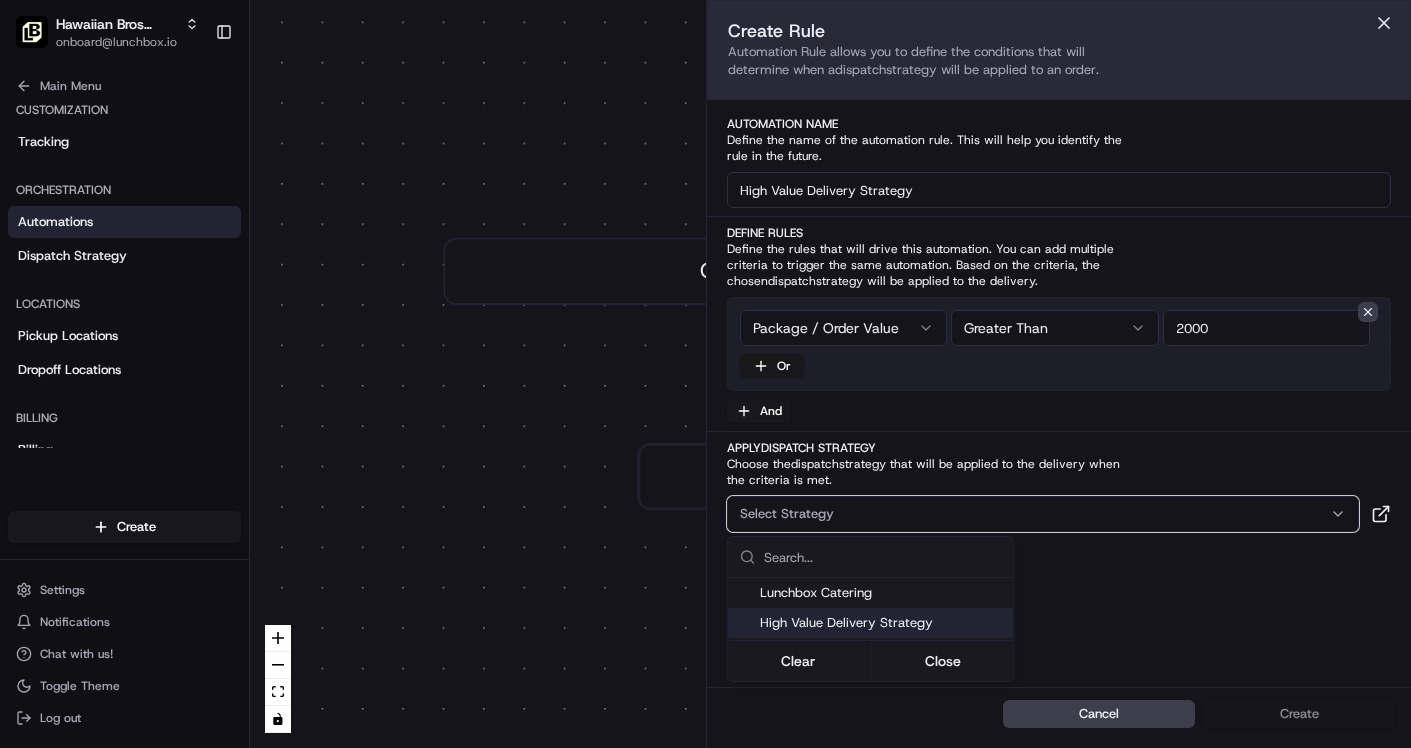click on "High Value Delivery Strategy" at bounding box center [883, 623] 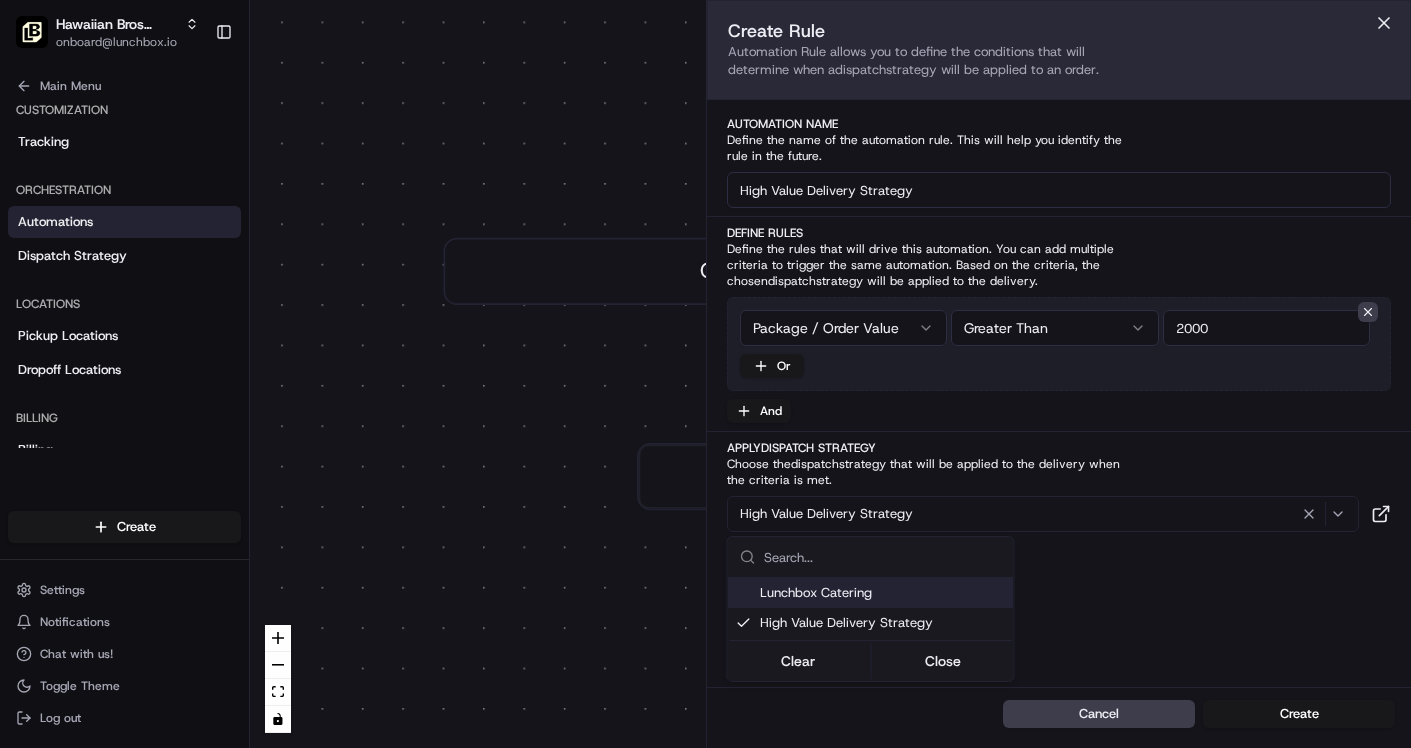 click on "Dispatch 0 0 Order / Delivery Received High Value Delivery Strategy Package / Order Value > 2000 Last updated: [DATE] [TIME] Create new Rule Default Automation Settings Lunchbox Catering Automations apply to all deliveries that meet the defined criteria and do not have a dispatch strategy attached. Press enter or space to select a node. You can then use the arrow keys to move the node around. Press delete to remove it and escape to cancel. Press enter or space to select an edge. You can then press delete to remove it or escape to cancel. Create Rule dispatch Automation Name Define Rules 2000" at bounding box center (705, 374) 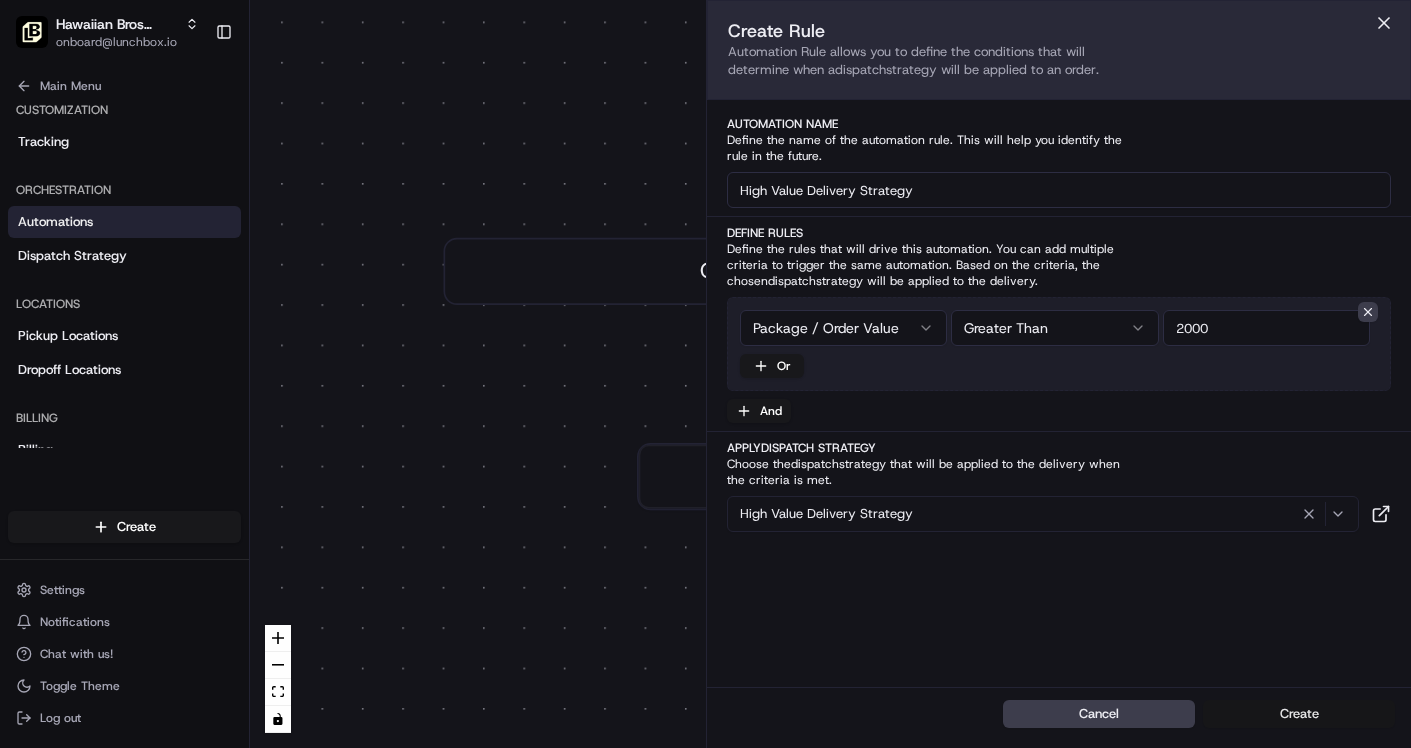 click on "Create" at bounding box center (1299, 714) 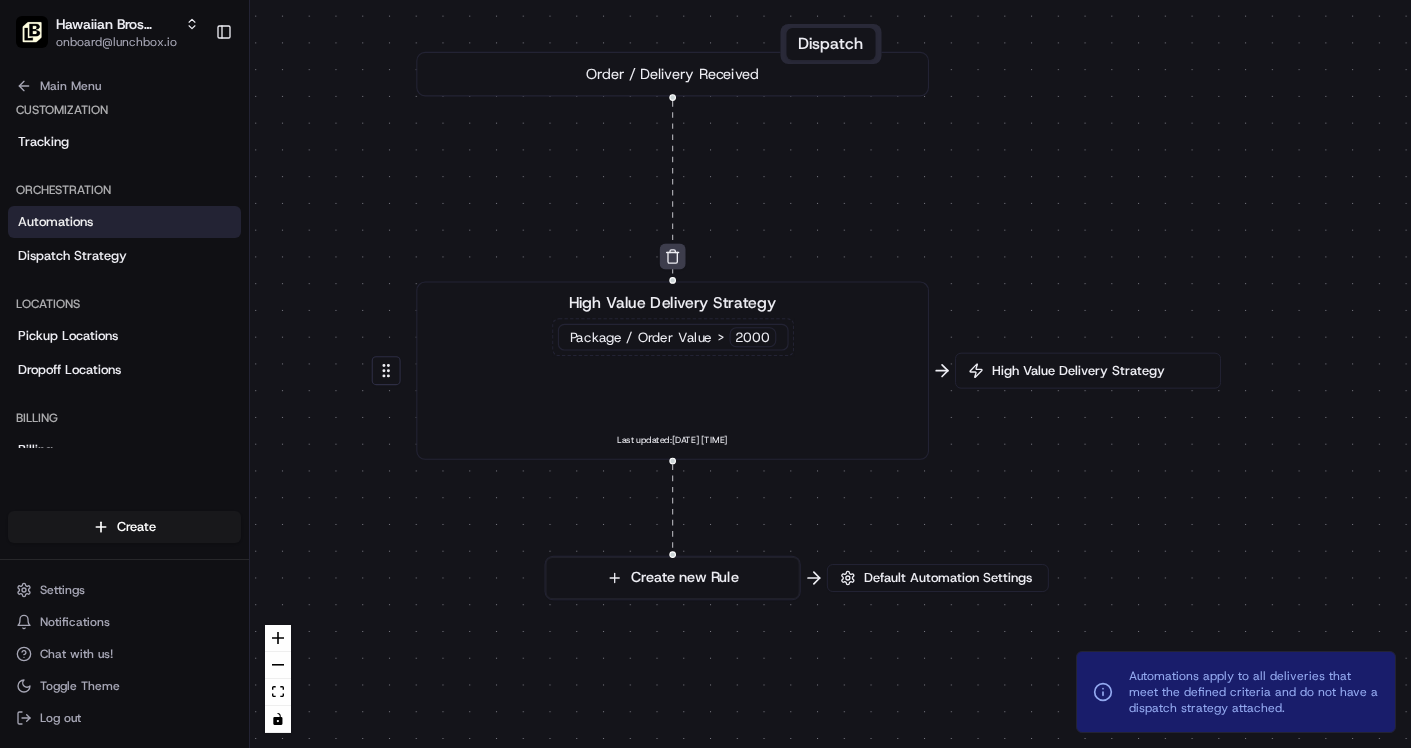 drag, startPoint x: 1148, startPoint y: 413, endPoint x: 883, endPoint y: 168, distance: 360.90164 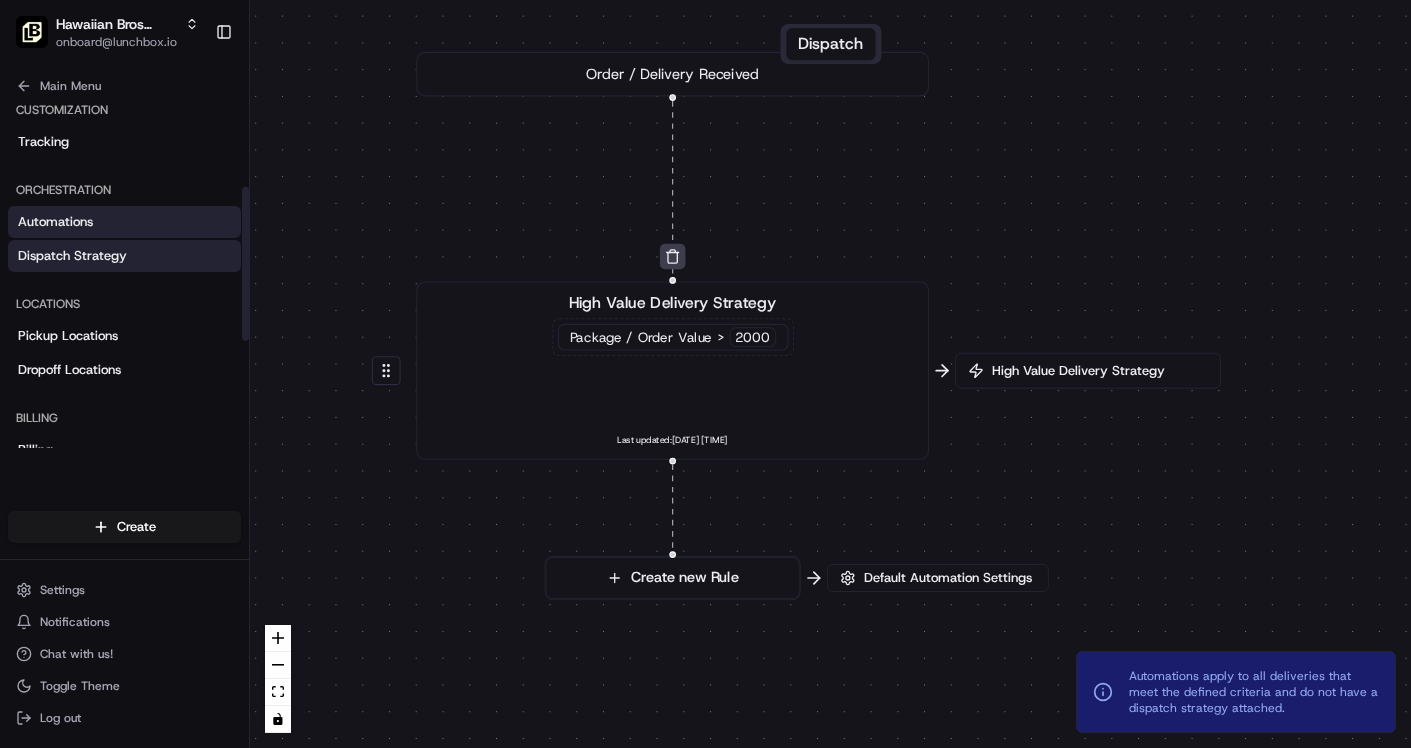 click on "Dispatch Strategy" at bounding box center [72, 256] 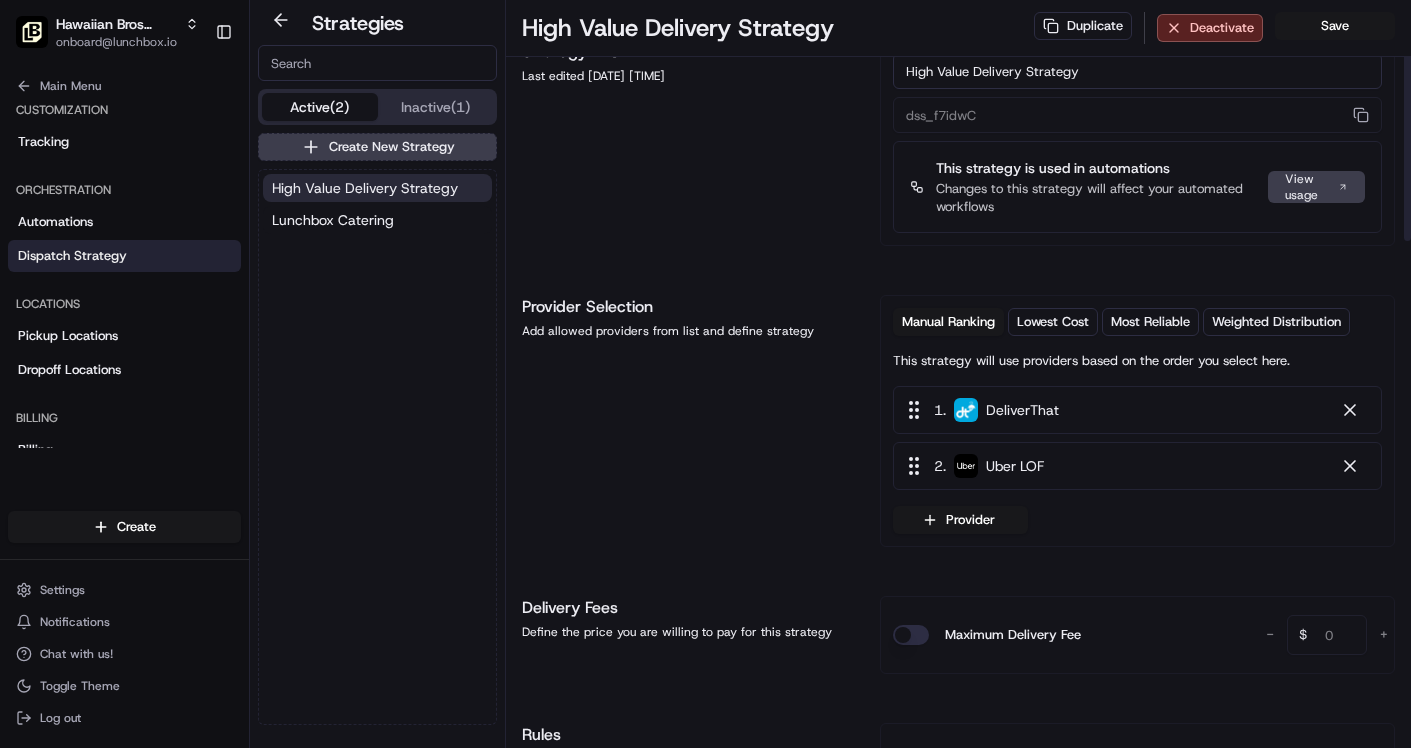 scroll, scrollTop: 0, scrollLeft: 0, axis: both 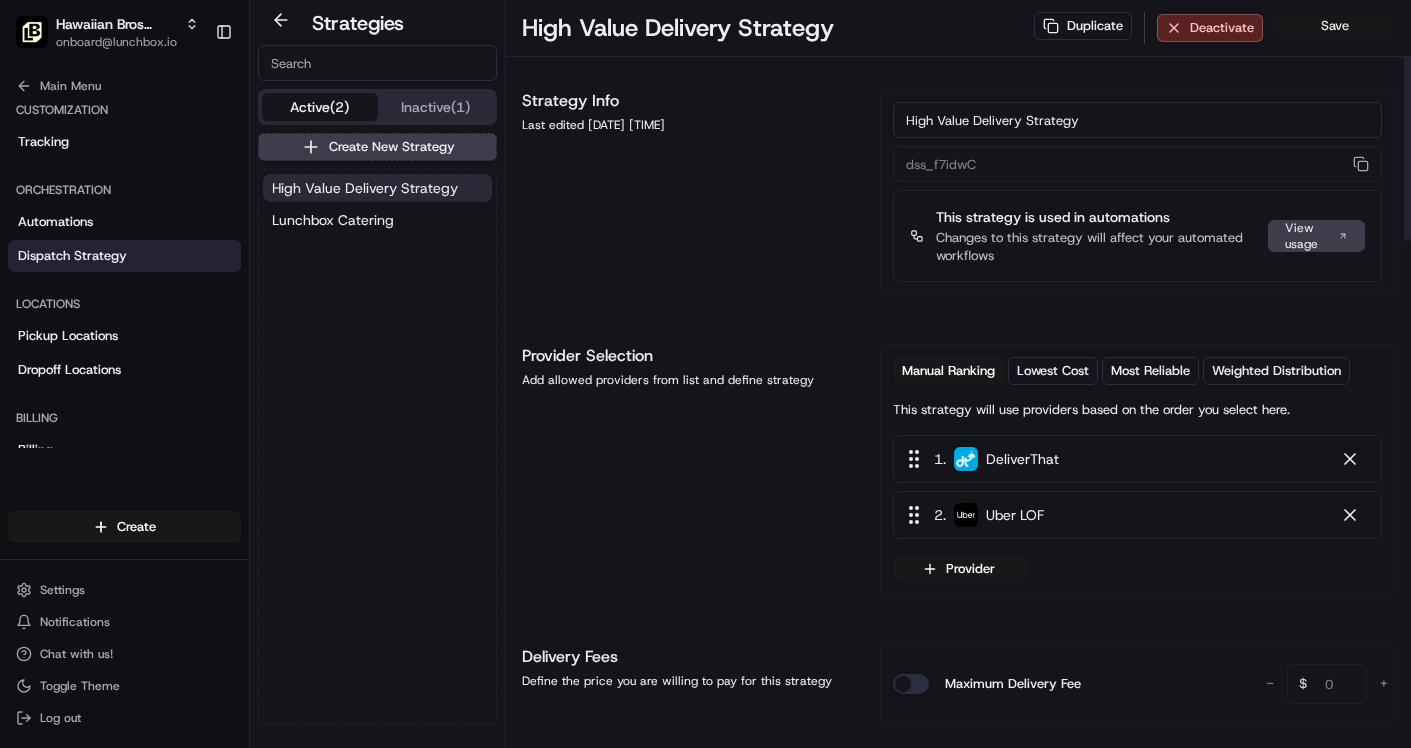 click on "Save" at bounding box center [1335, 26] 